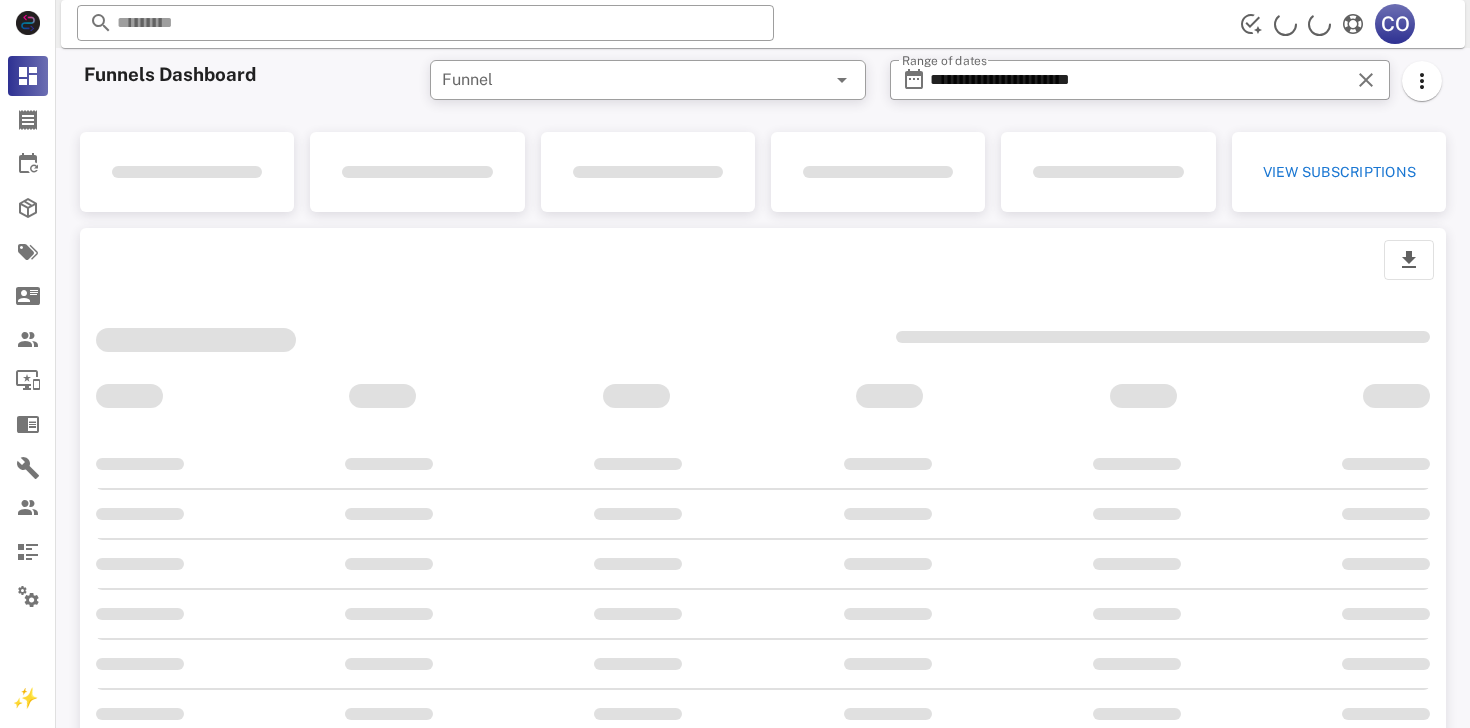 scroll, scrollTop: 0, scrollLeft: 0, axis: both 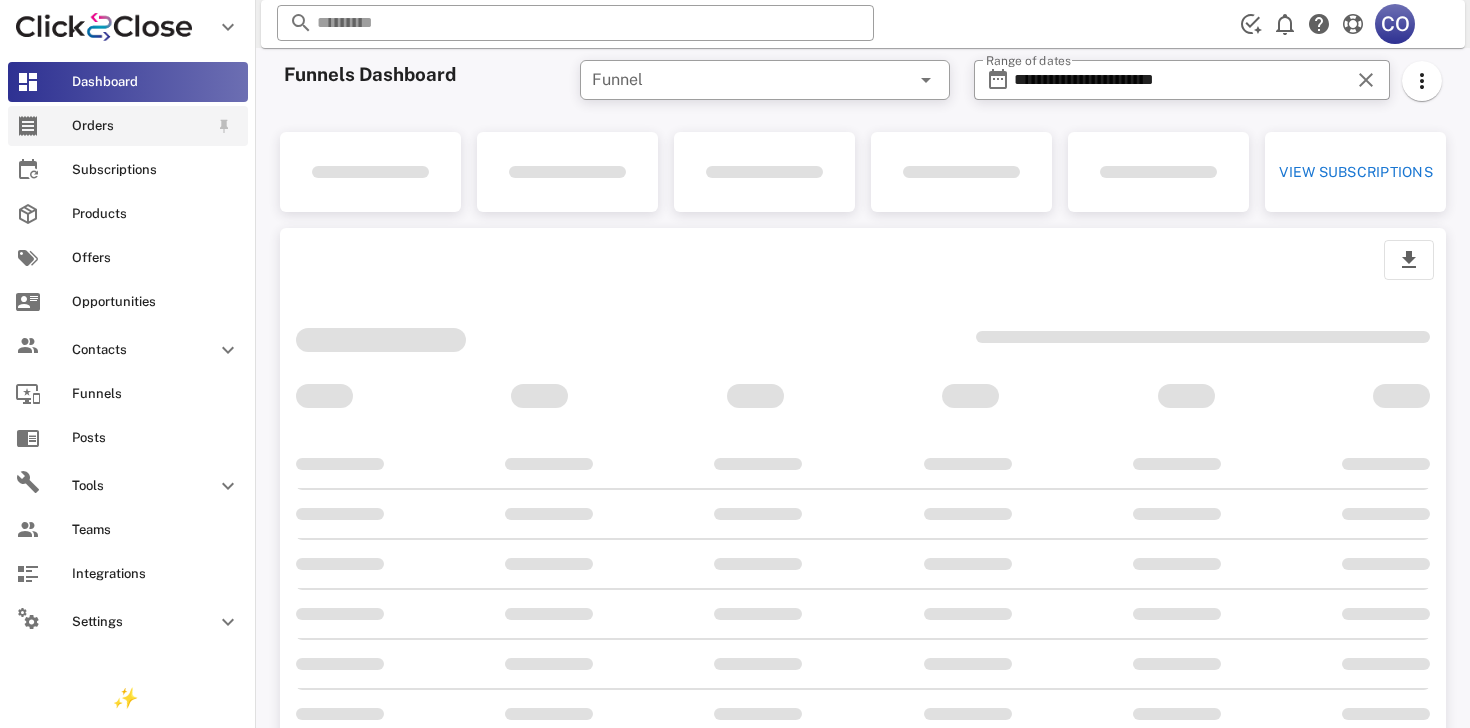 click on "Orders" at bounding box center [140, 126] 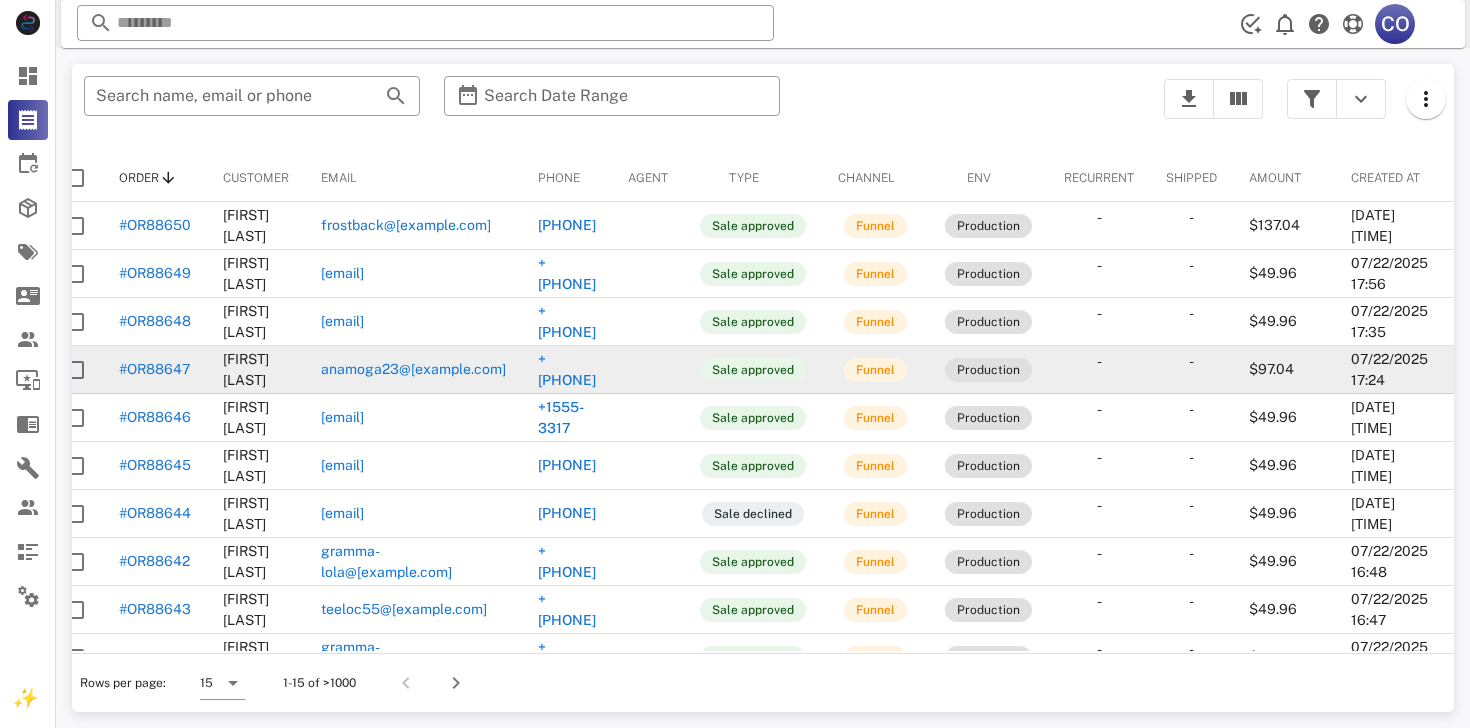 scroll, scrollTop: 0, scrollLeft: 0, axis: both 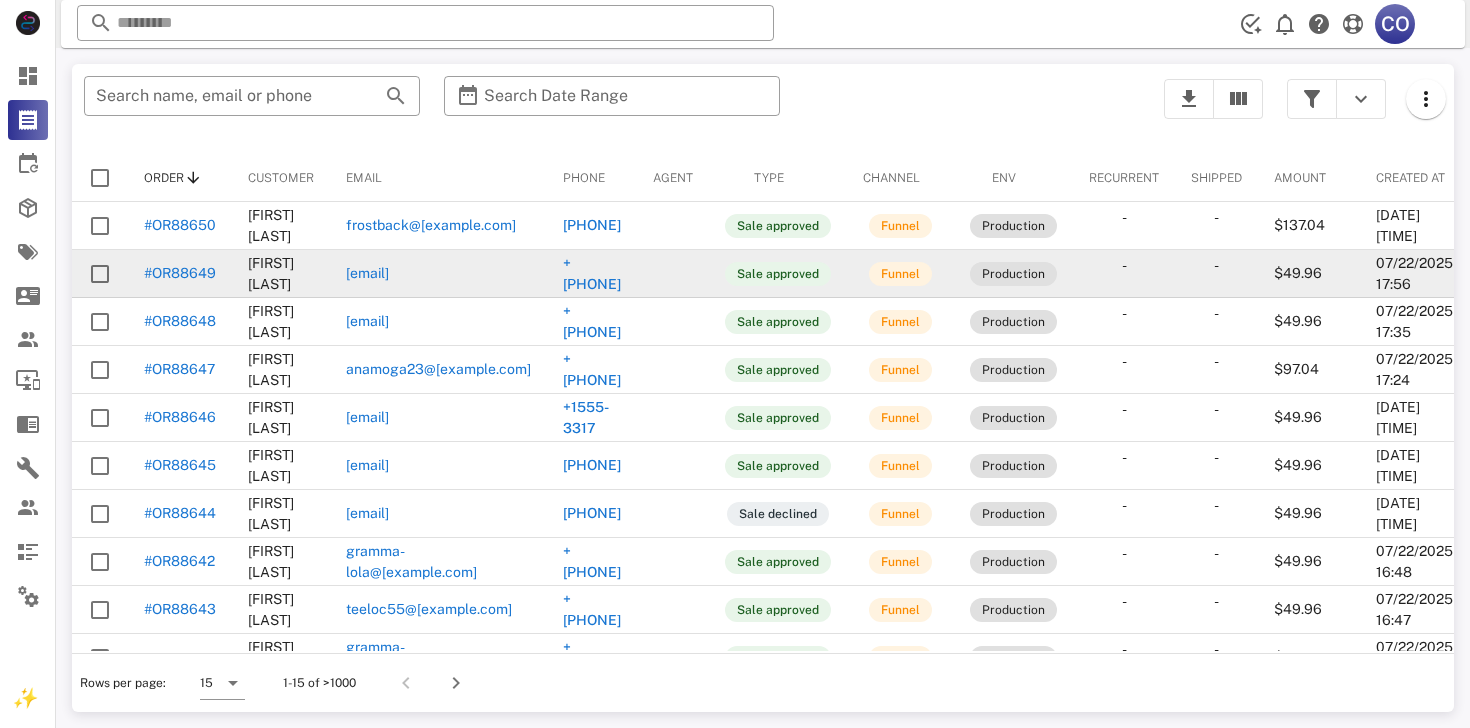 click on "#OR88649" at bounding box center (180, 273) 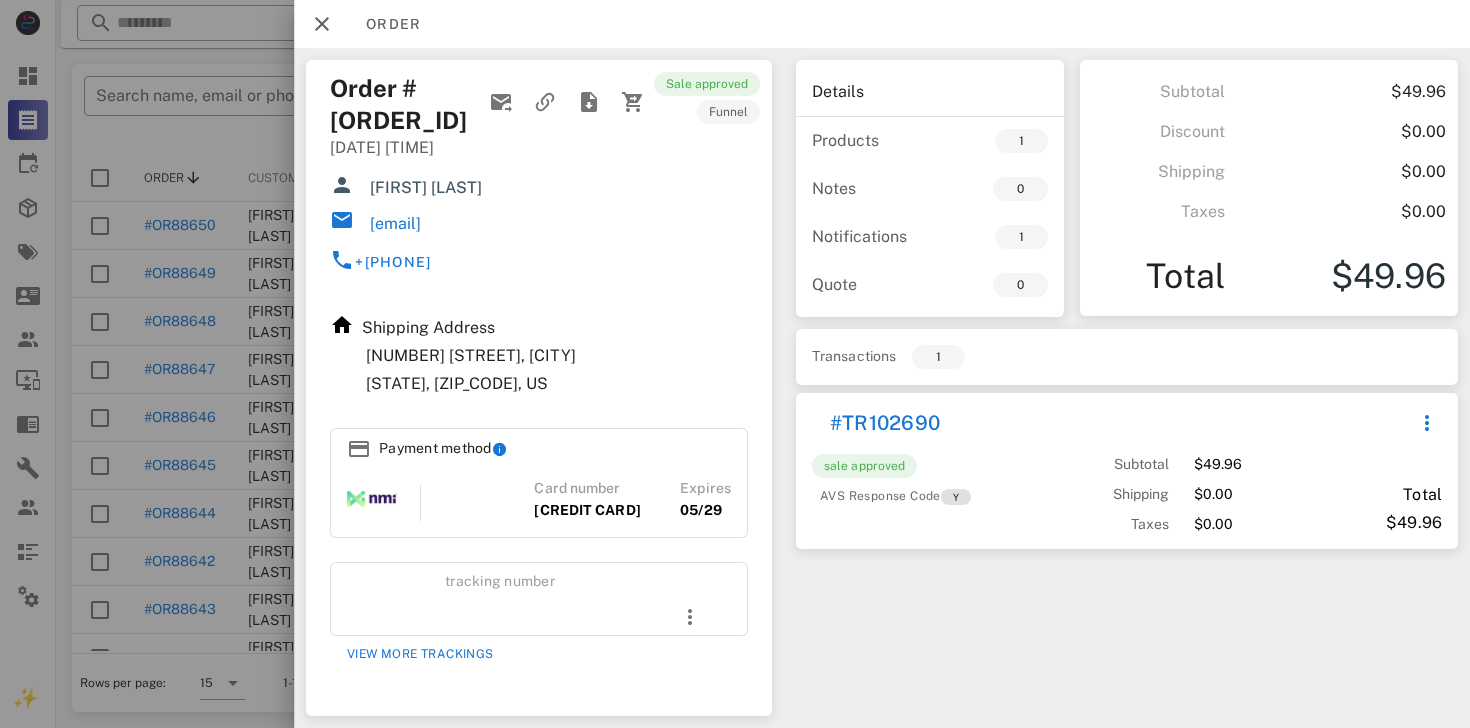 click at bounding box center (735, 364) 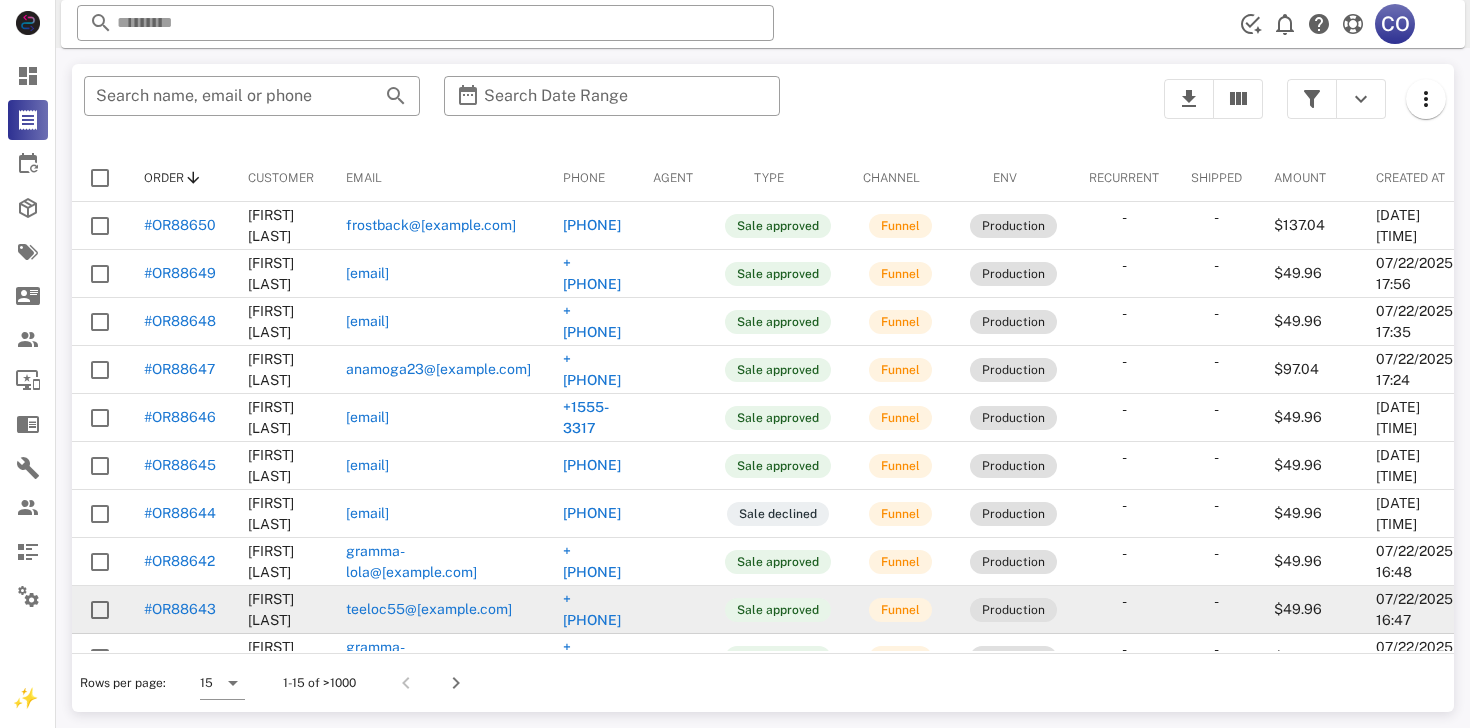 click on "#OR88643" at bounding box center [180, 610] 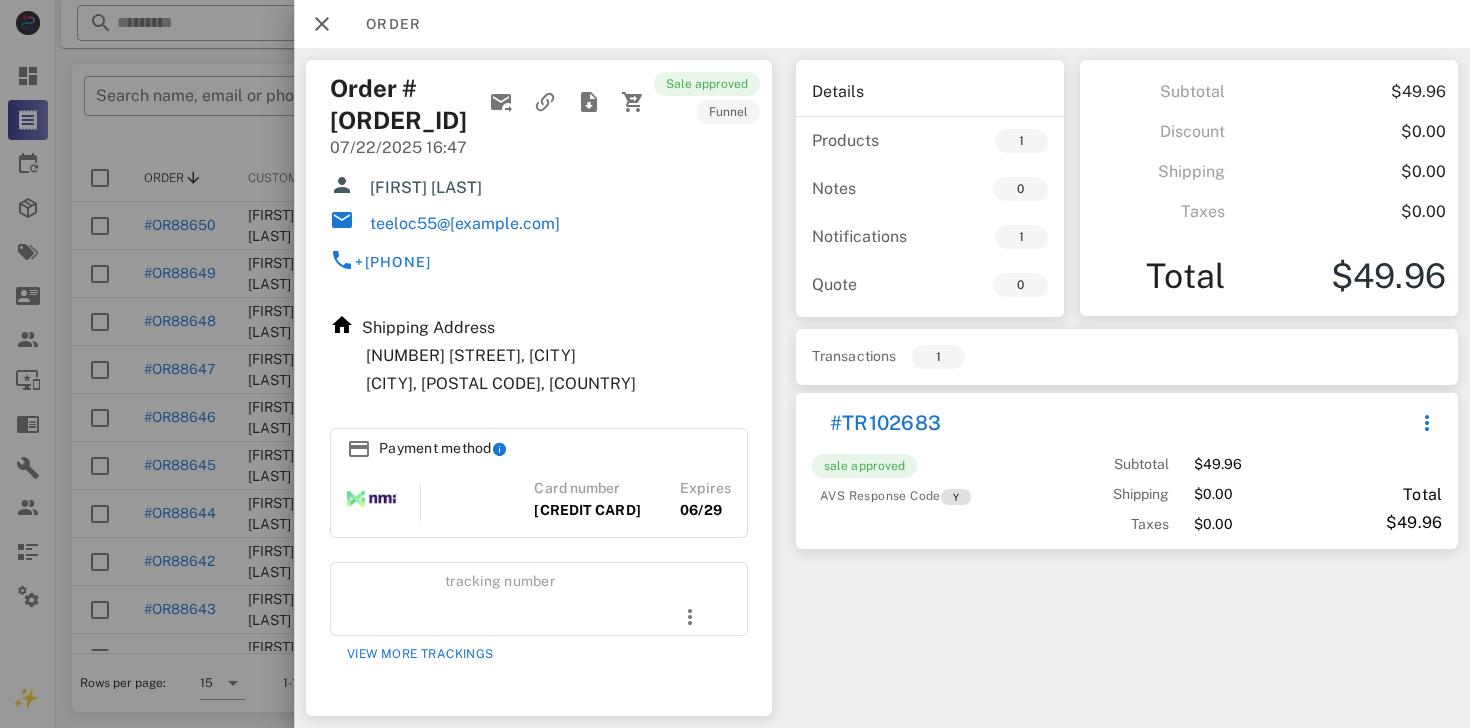 click on "Order #[ORDER_ID] [DATE] [TIME] [FIRST] [LAST] [EMAIL] +[PHONE] Sale approved funnel Shipping Address [NUMBER] [STREET], [CITY] [STATE], [ZIP_CODE], US Payment method Card number **** **** **** 0682 Expires [DATE] Tracking number View more trackings" at bounding box center [539, 388] 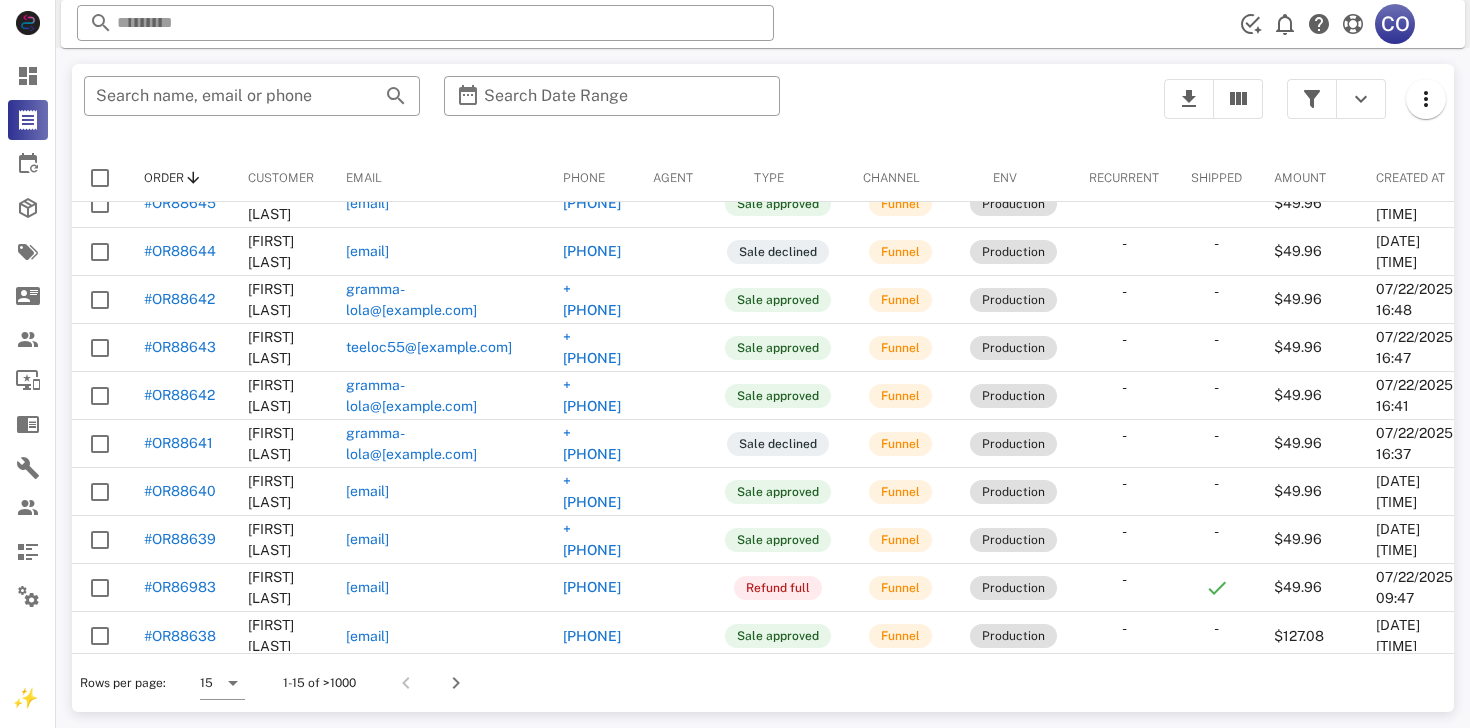 scroll, scrollTop: 271, scrollLeft: 0, axis: vertical 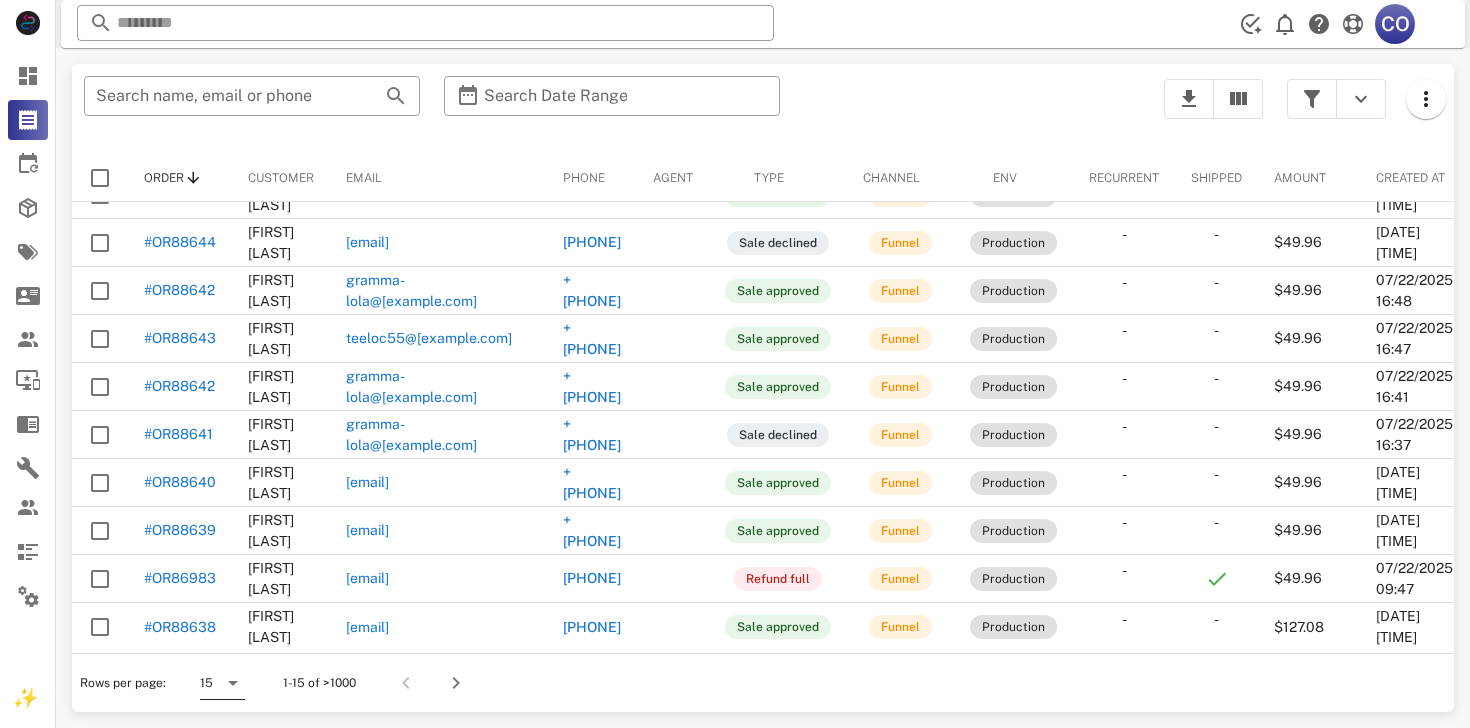 click on "15" at bounding box center [206, 683] 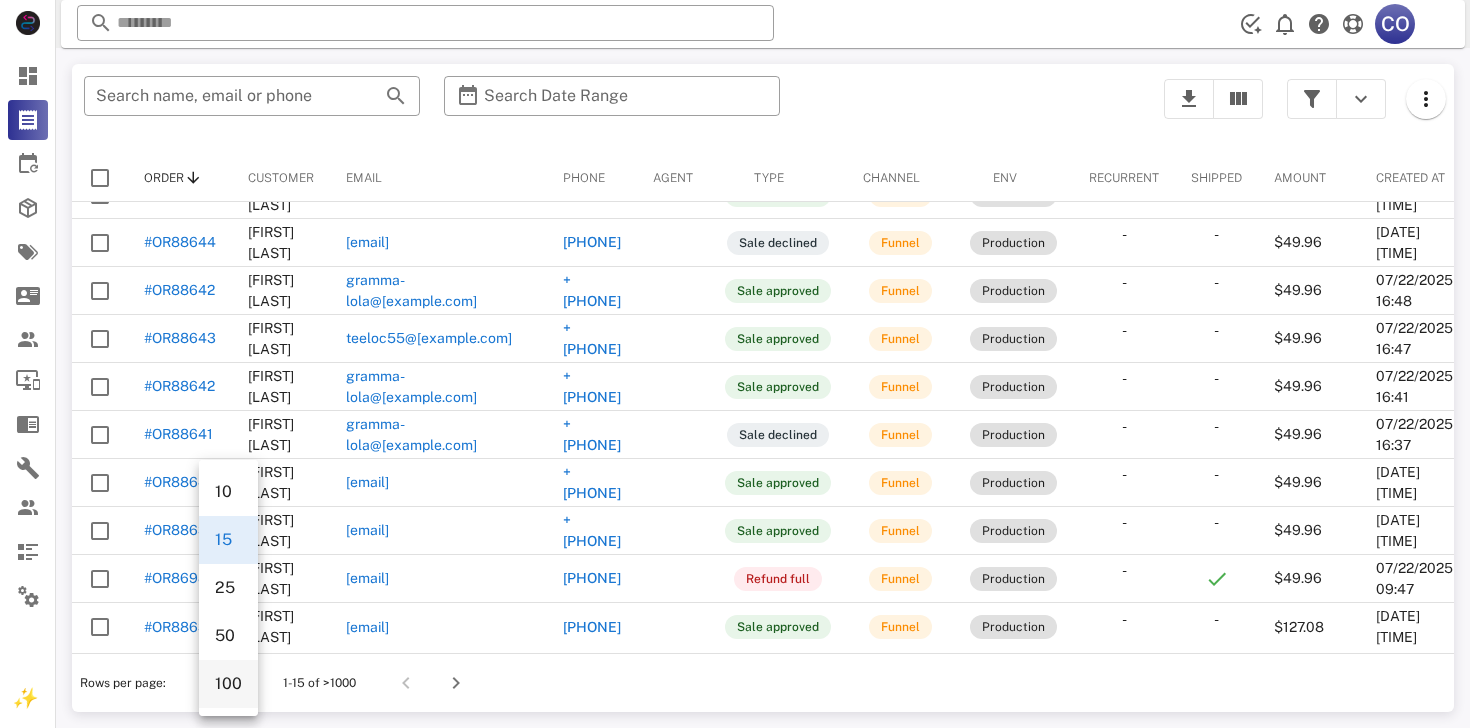 click on "100" at bounding box center [228, 683] 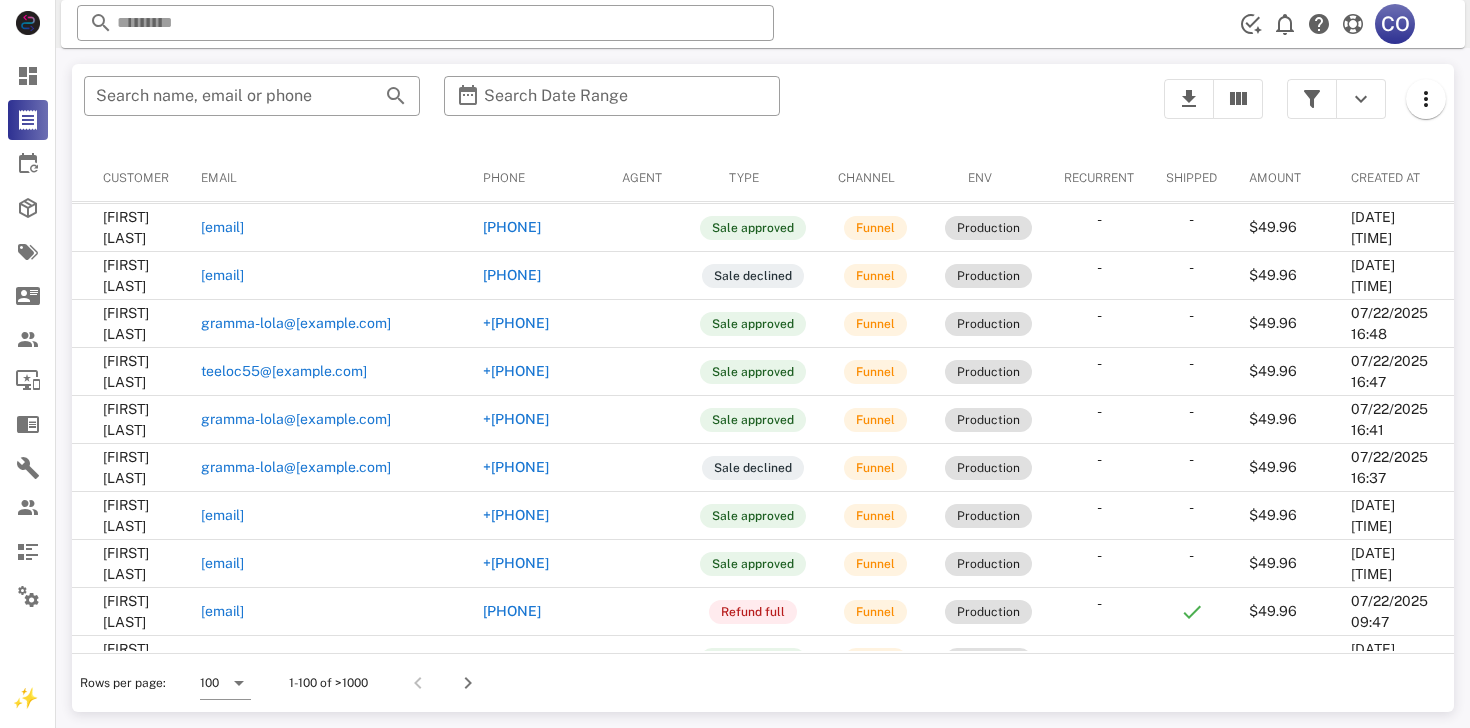 scroll, scrollTop: 436, scrollLeft: 167, axis: both 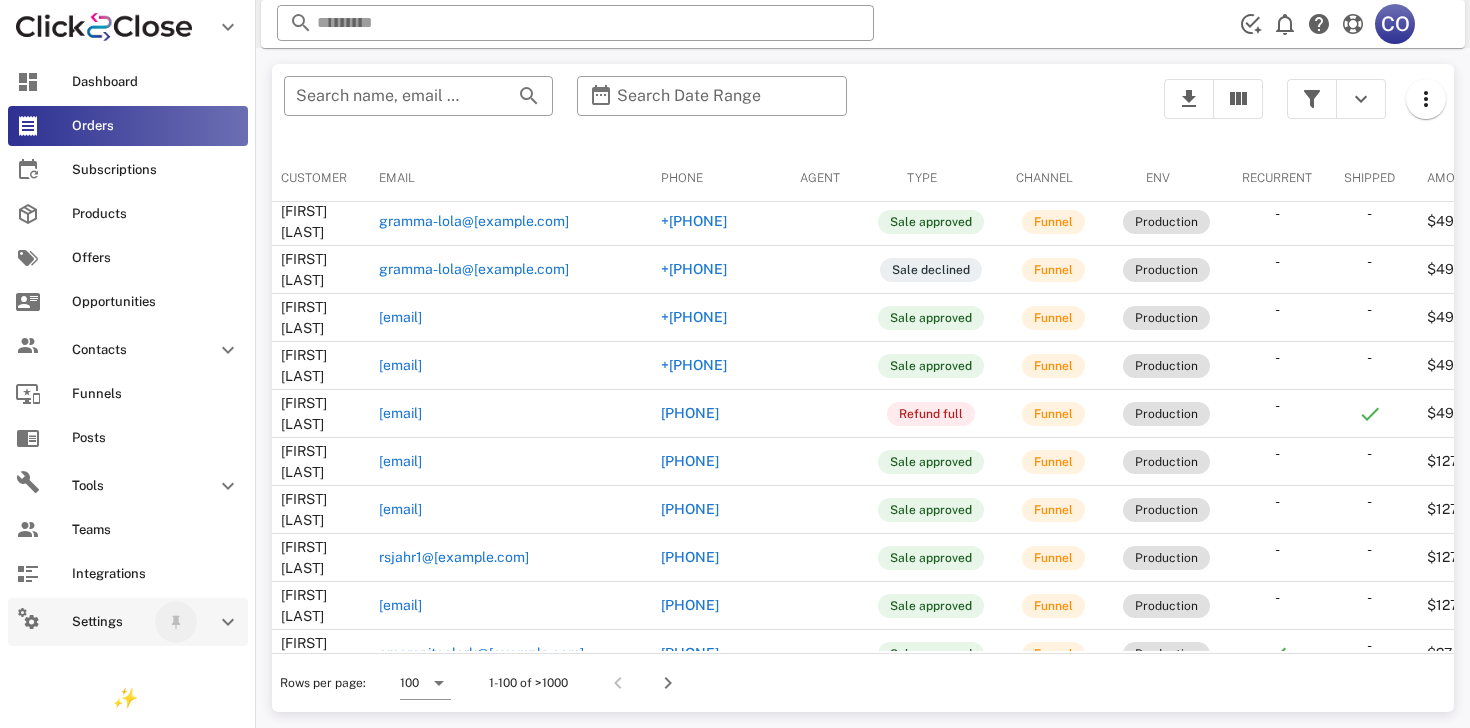 click at bounding box center [176, 622] 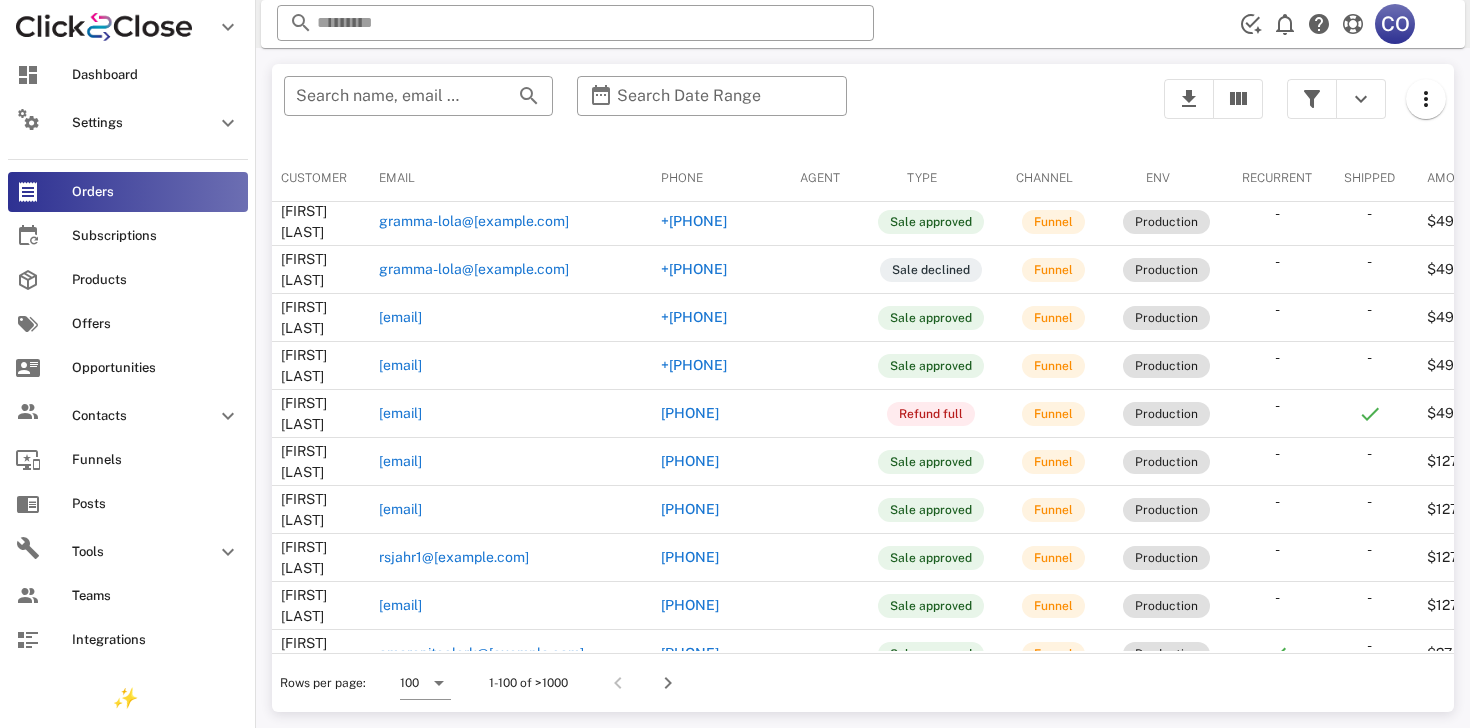 scroll, scrollTop: 7, scrollLeft: 0, axis: vertical 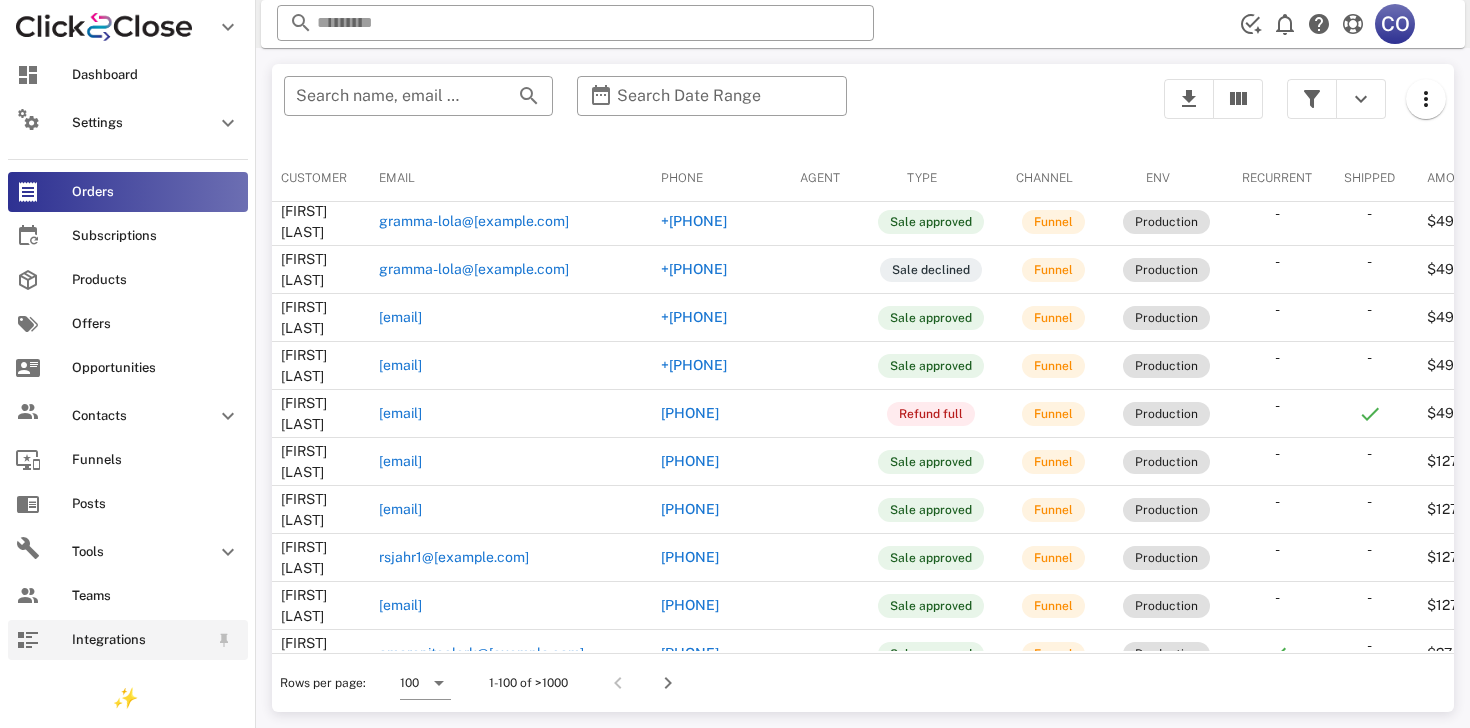 click on "Integrations" at bounding box center (128, 640) 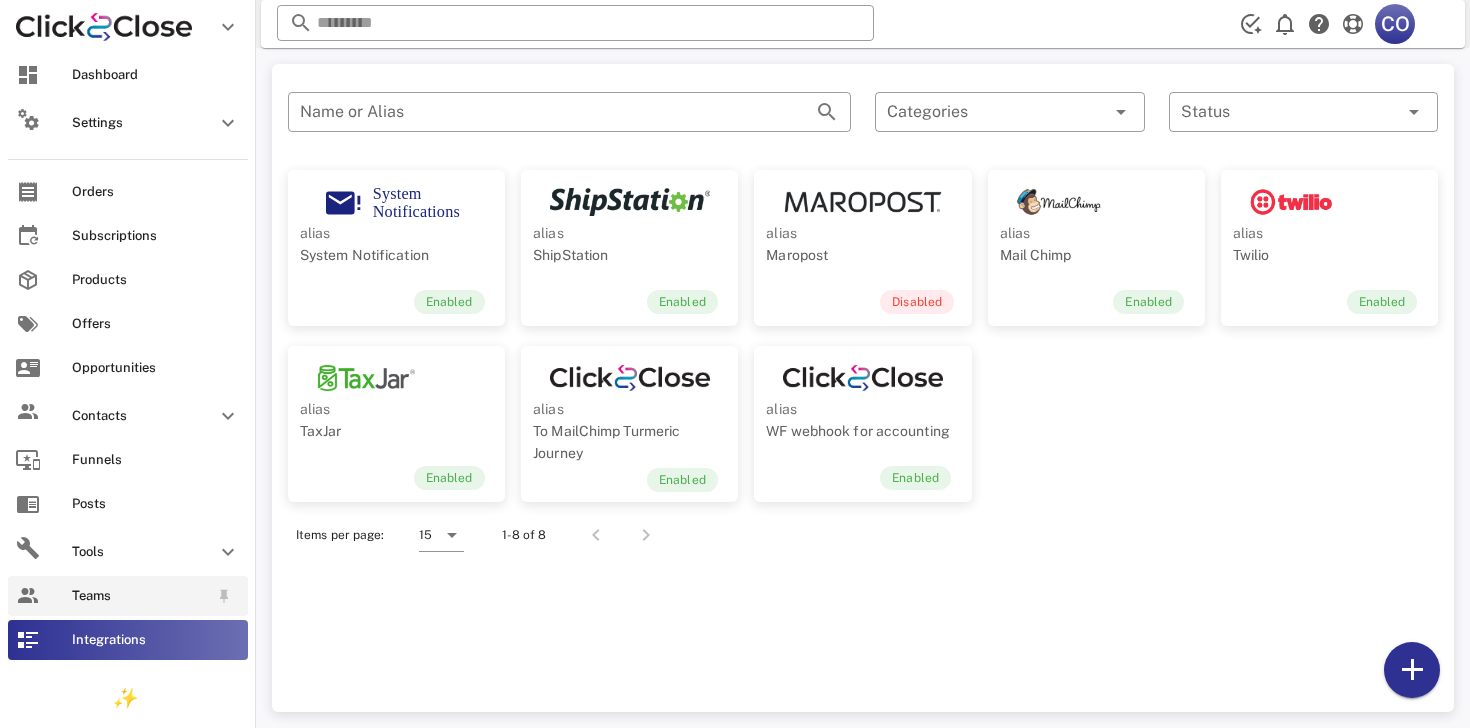 scroll, scrollTop: 0, scrollLeft: 0, axis: both 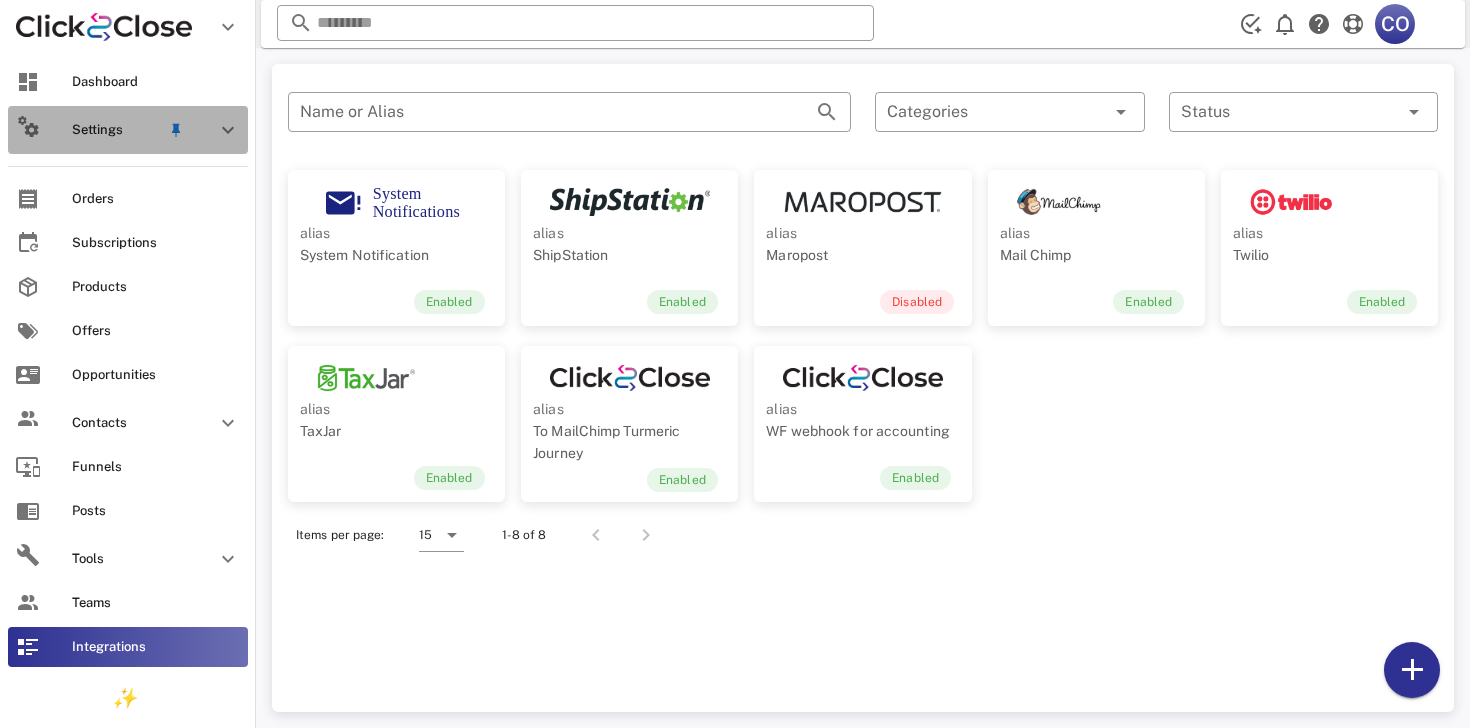 click on "Settings" at bounding box center [116, 130] 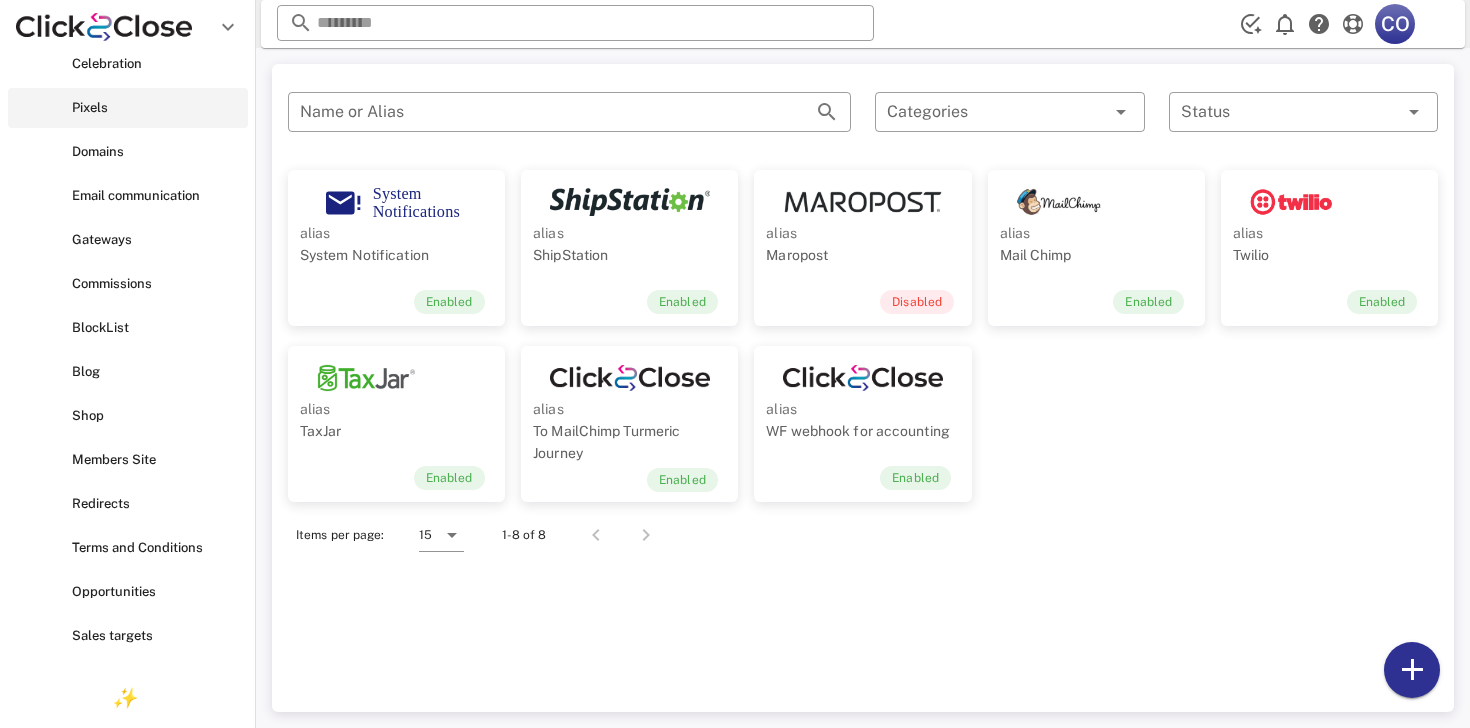 scroll, scrollTop: 0, scrollLeft: 0, axis: both 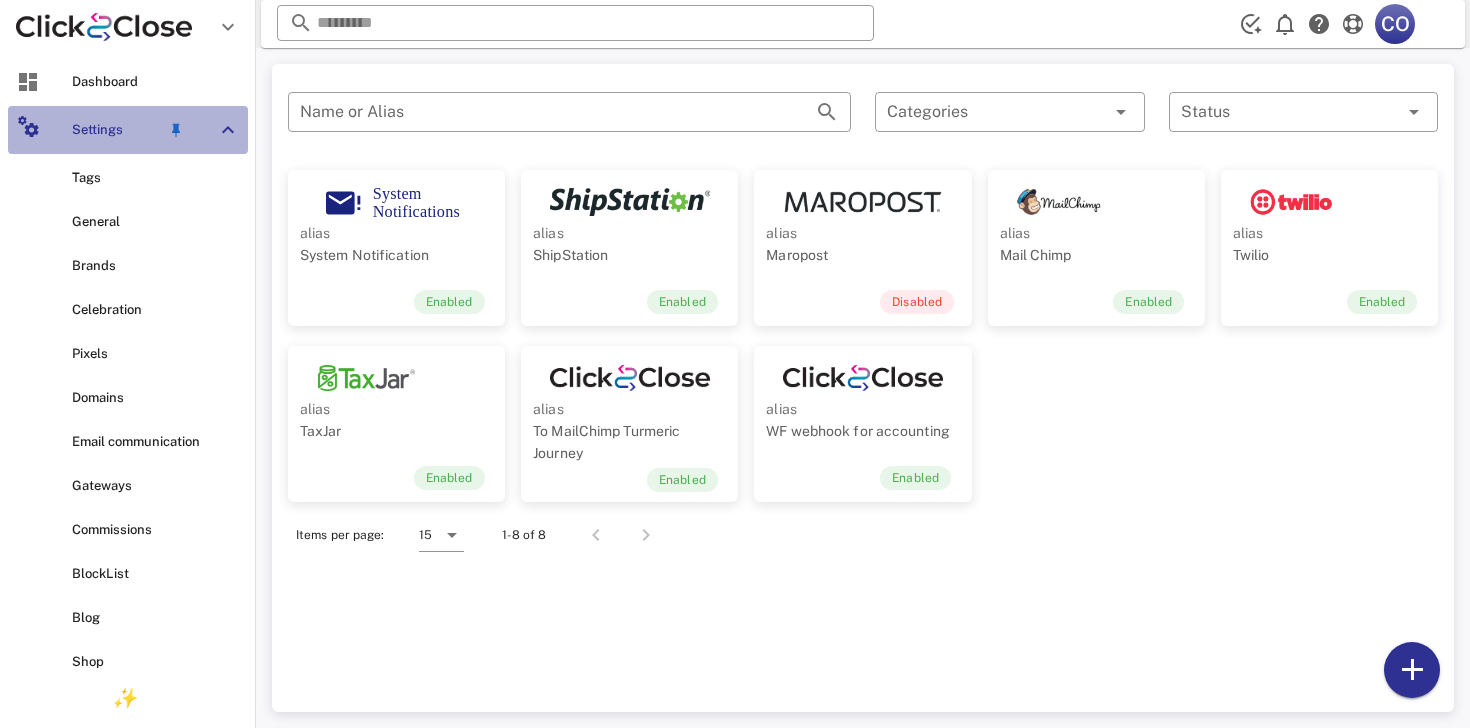 click at bounding box center [216, 130] 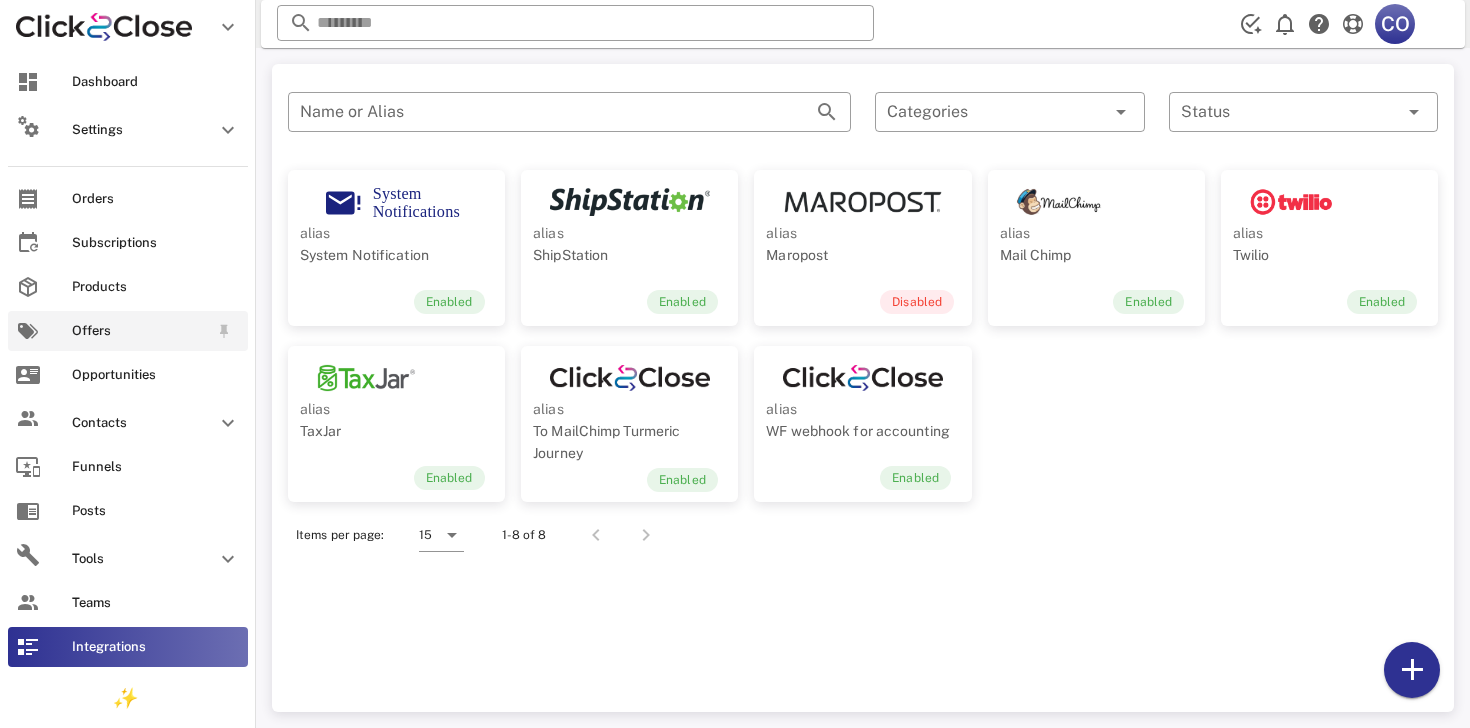scroll, scrollTop: 7, scrollLeft: 0, axis: vertical 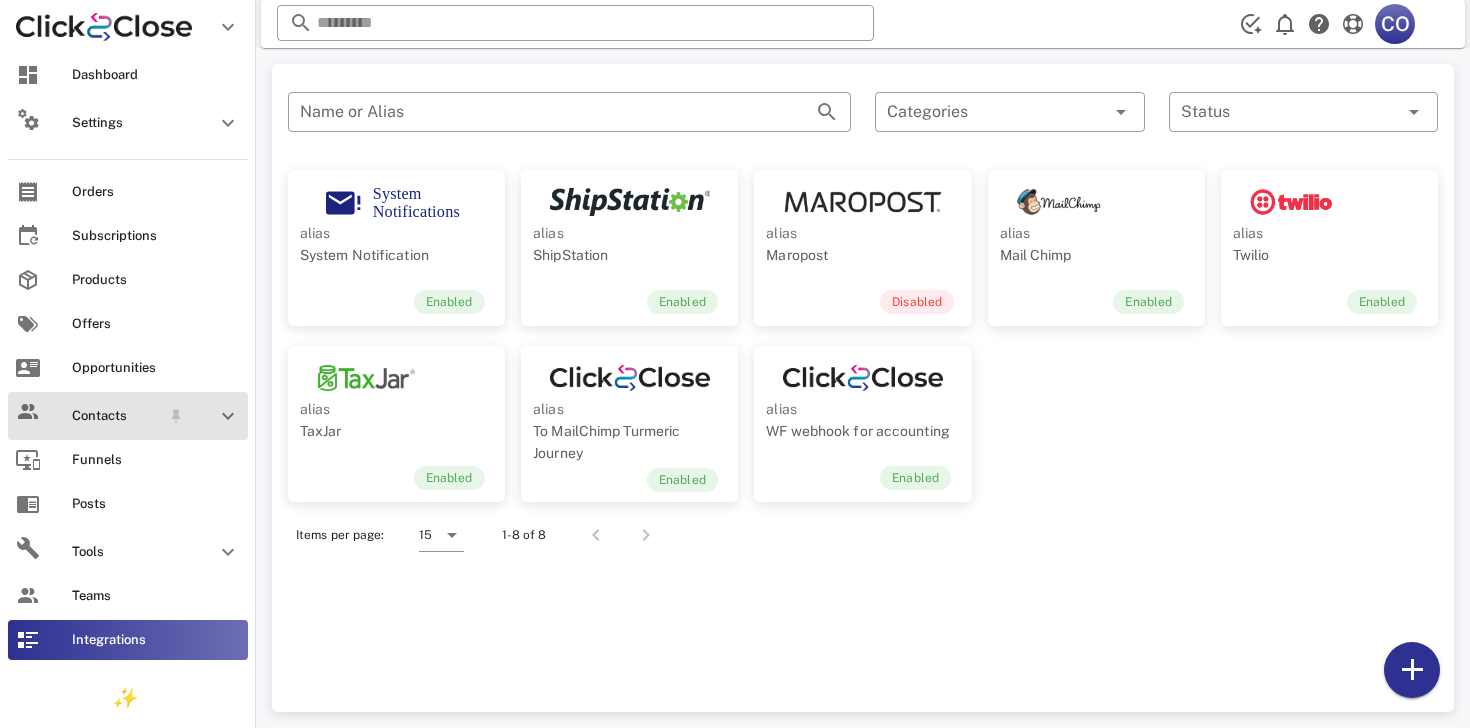 click at bounding box center [228, 416] 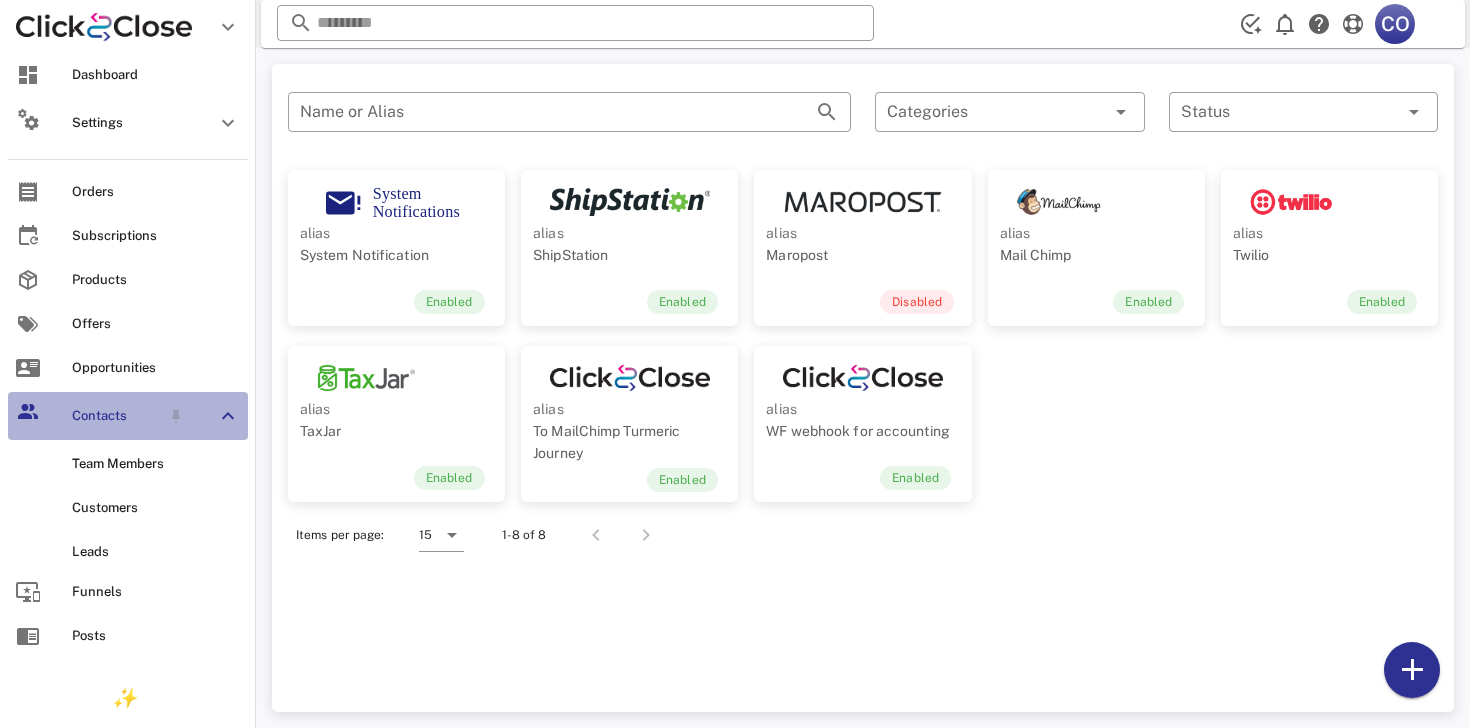 click at bounding box center [228, 416] 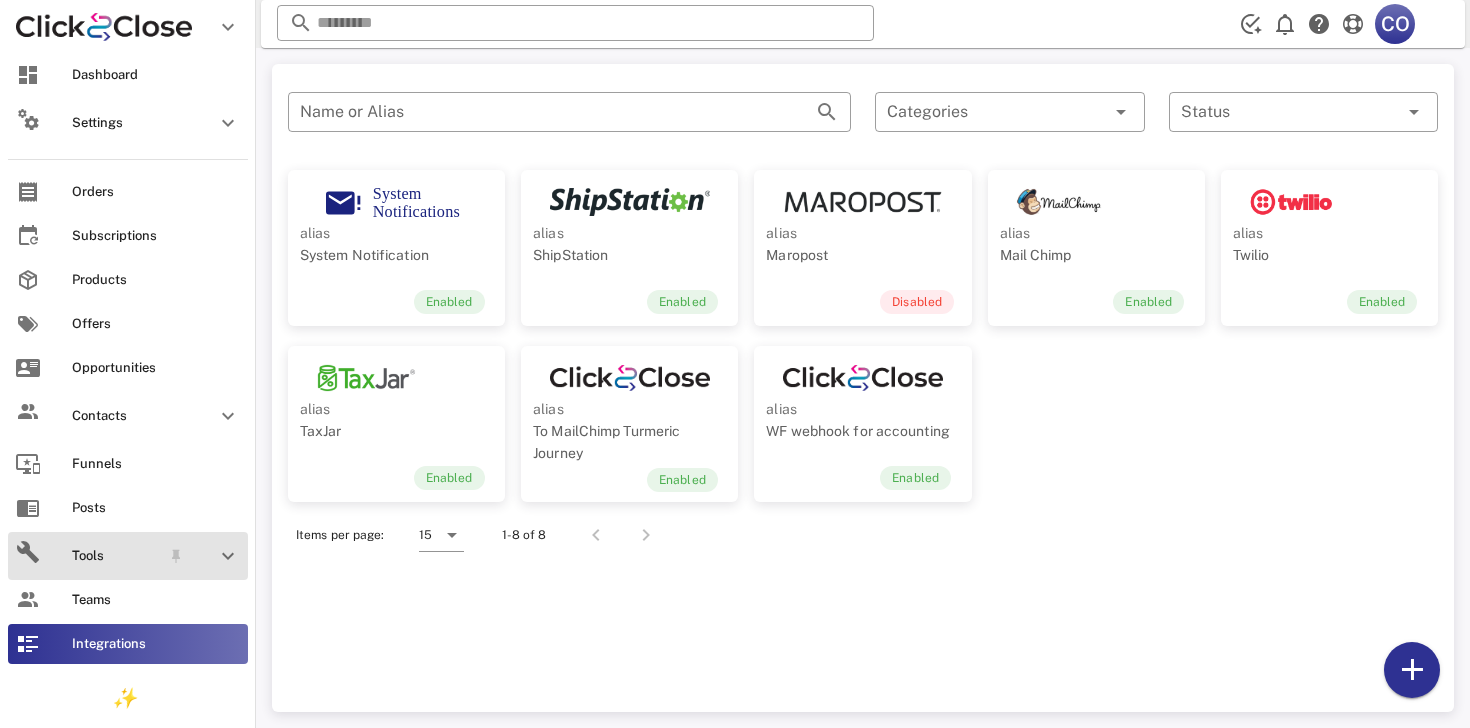 click at bounding box center (228, 556) 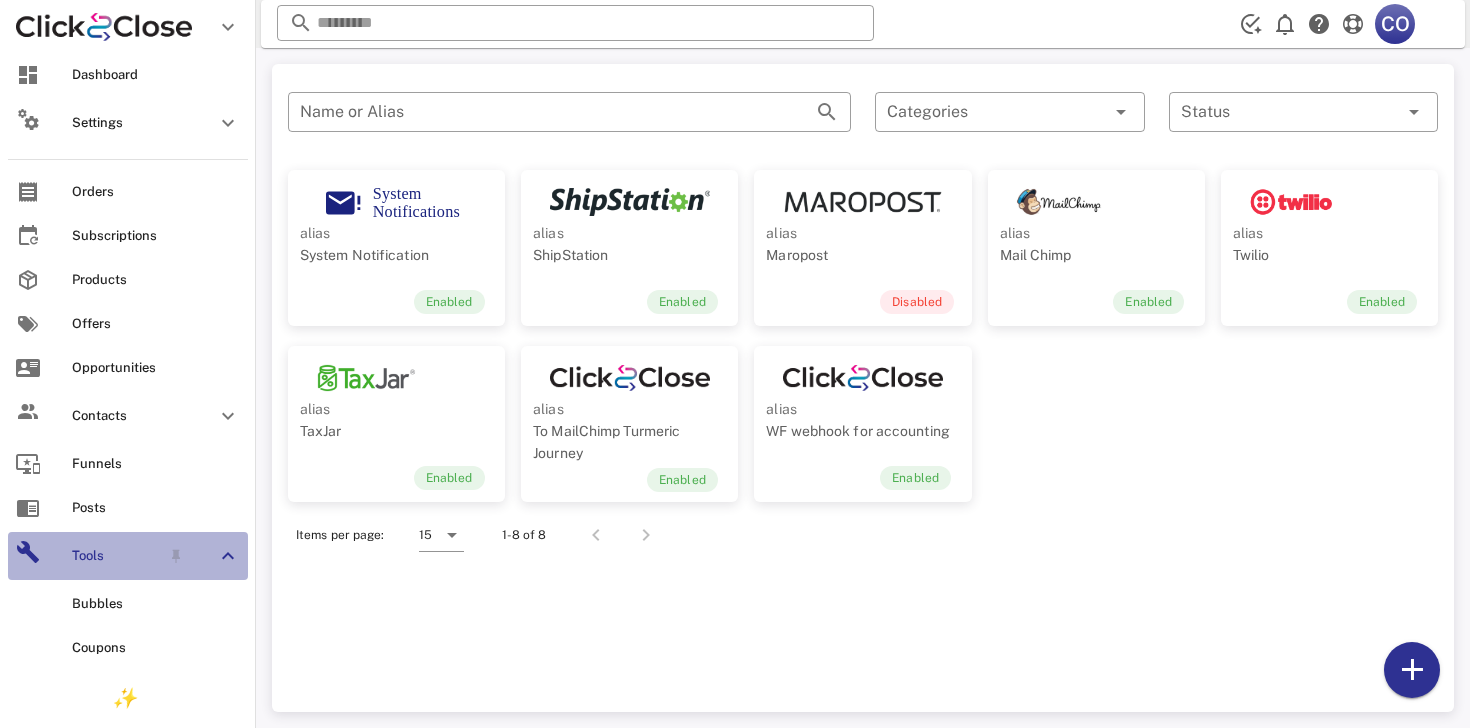 click at bounding box center [228, 556] 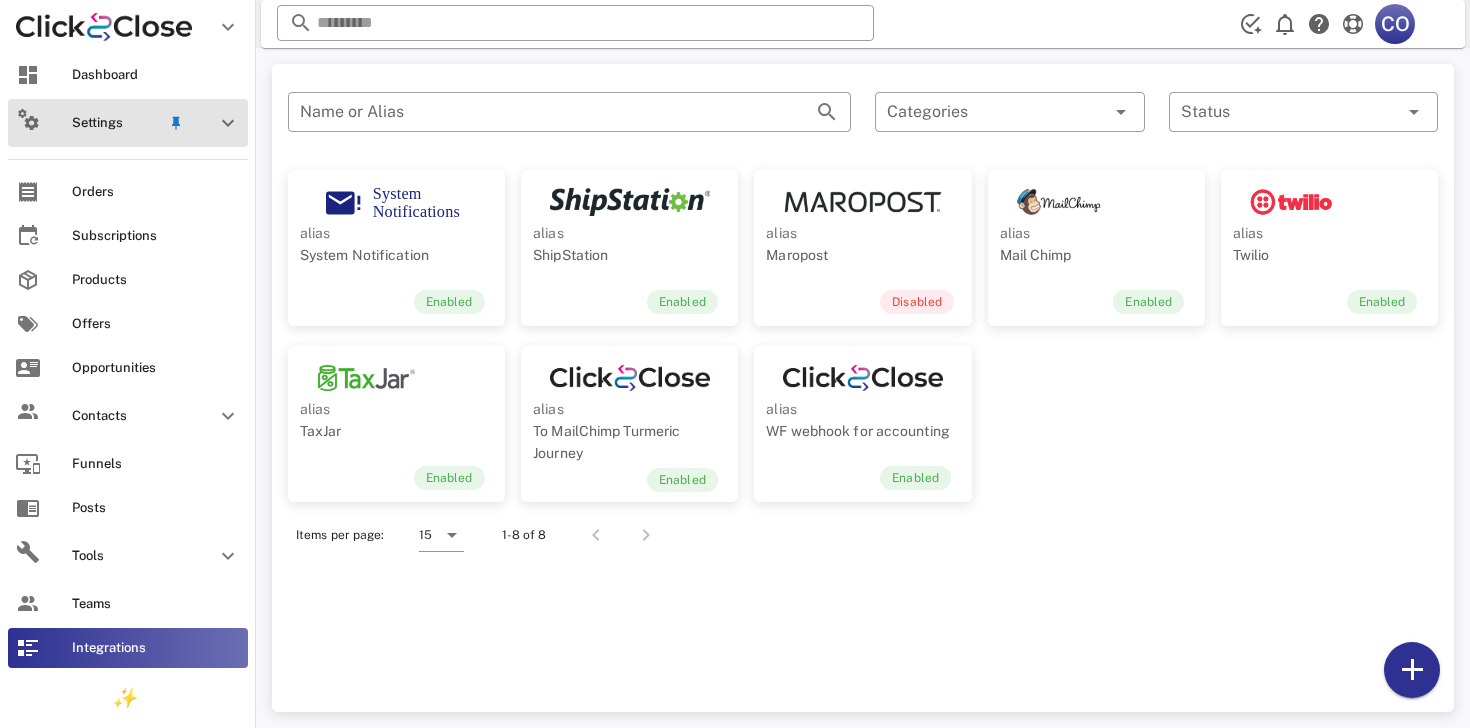 click at bounding box center [228, 123] 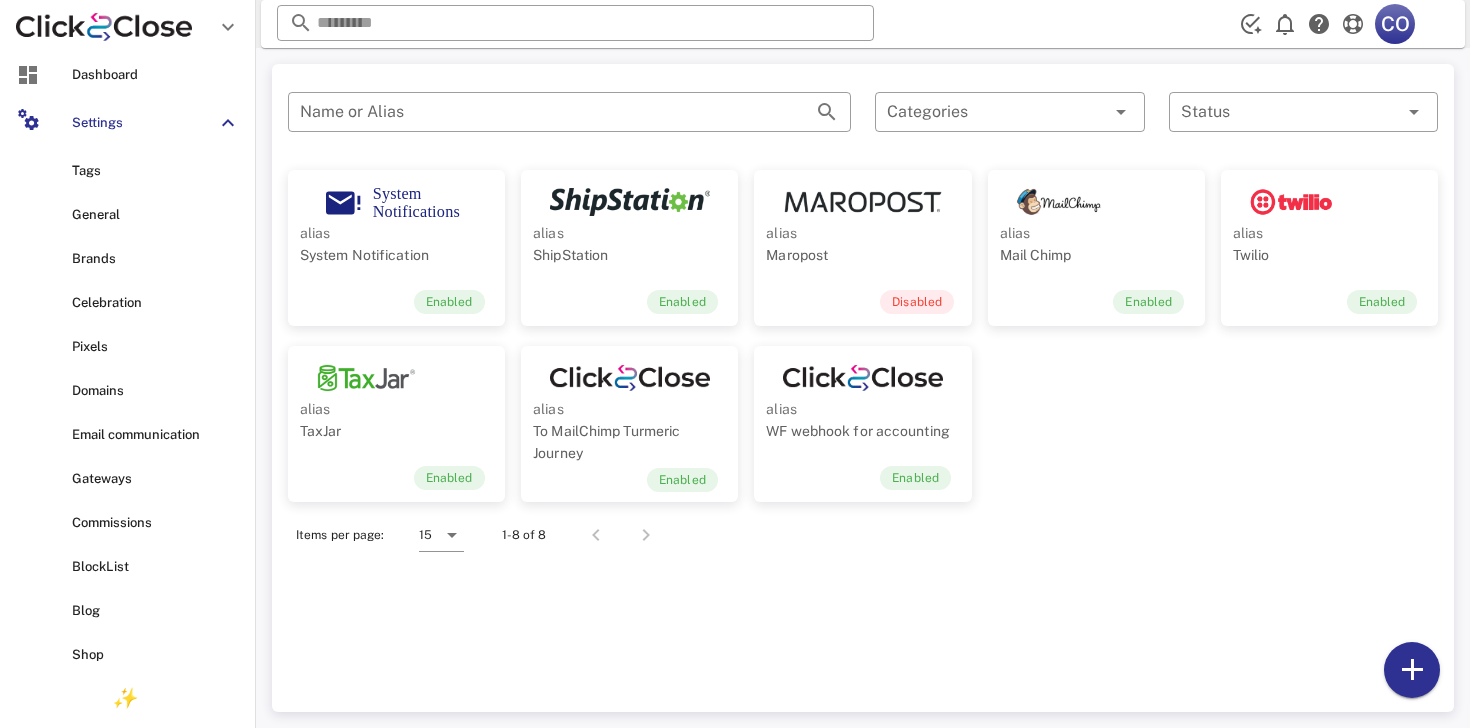 click on "Tags General Brands Celebration Pixels Domains Email communication Gateways Commissions BlockList Blog Shop Members Site Redirects Terms and Conditions Opportunities Sales targets Ranks Permissions" at bounding box center [128, 567] 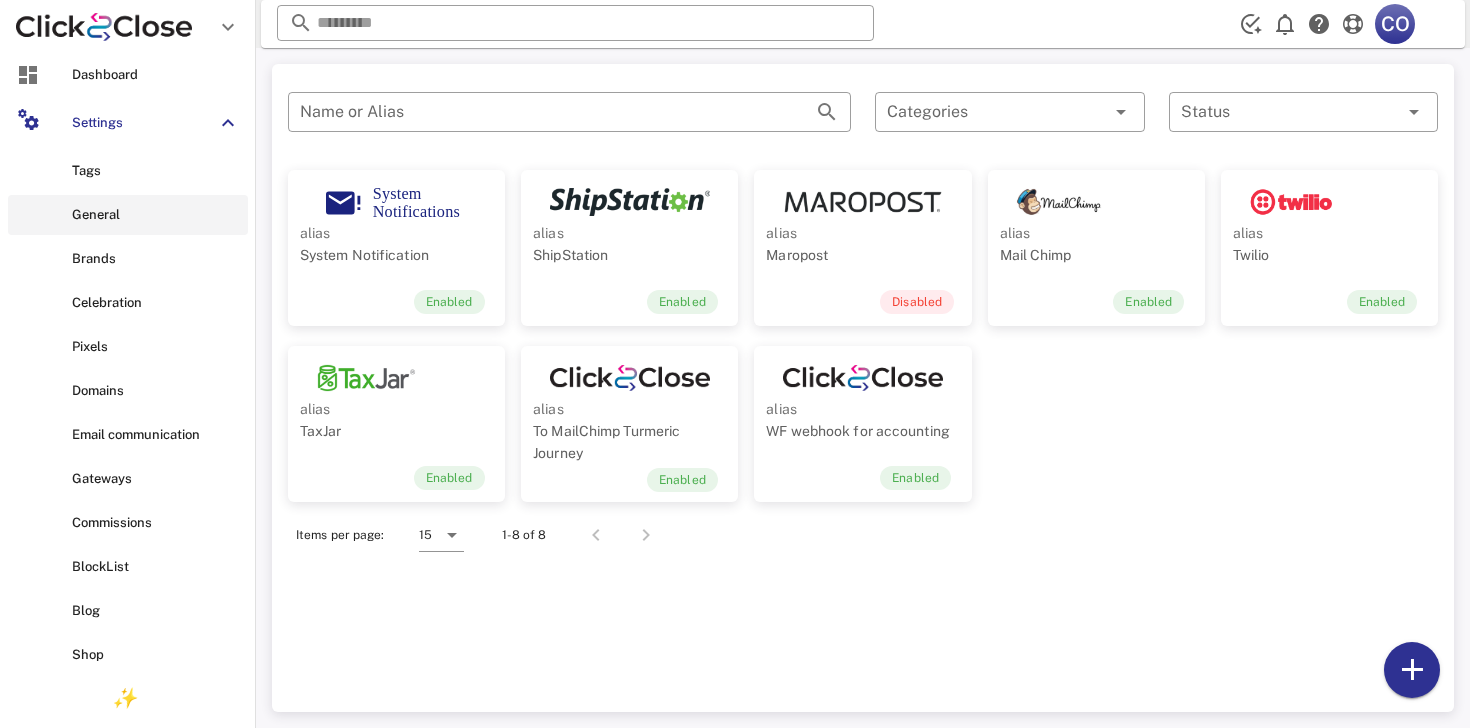 click on "General" at bounding box center (128, 215) 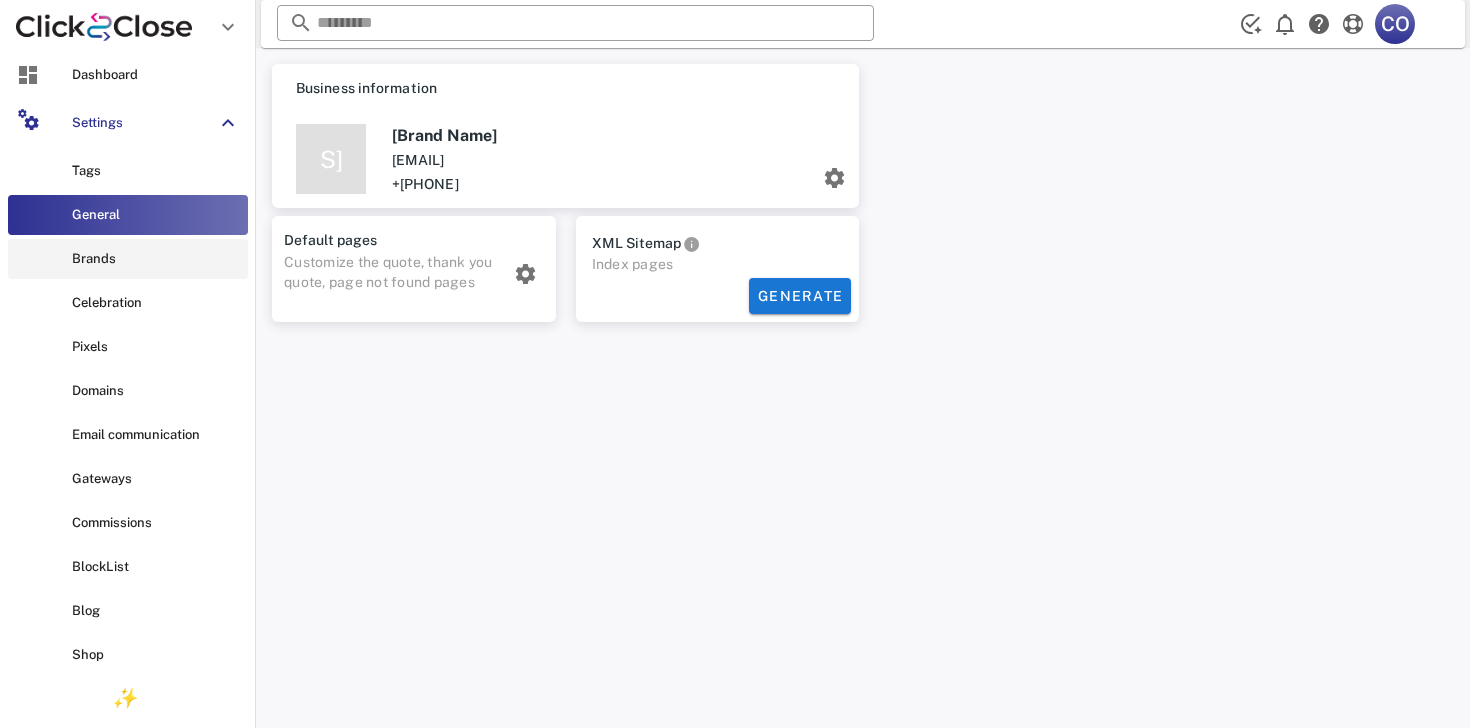 click on "Brands" at bounding box center (156, 259) 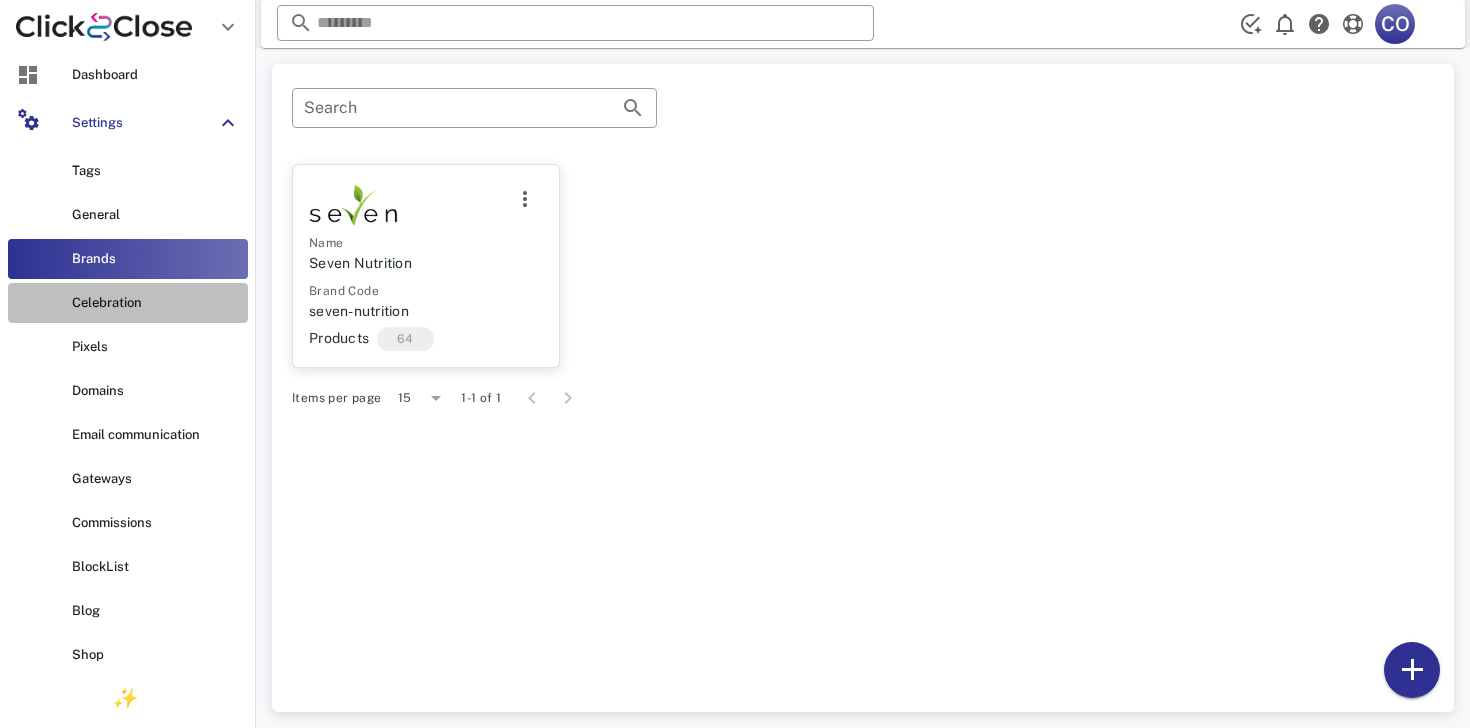 click on "Celebration" at bounding box center [156, 303] 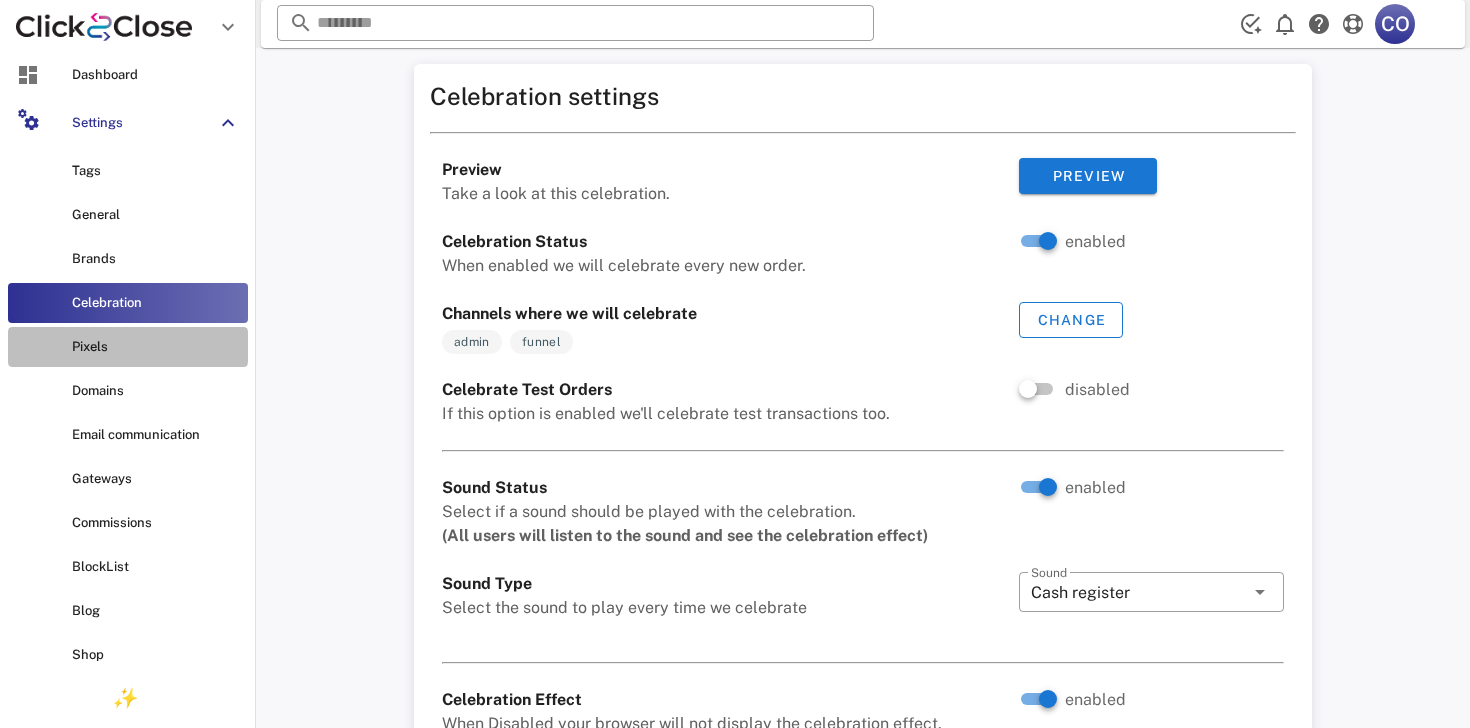 click on "Pixels" at bounding box center [156, 347] 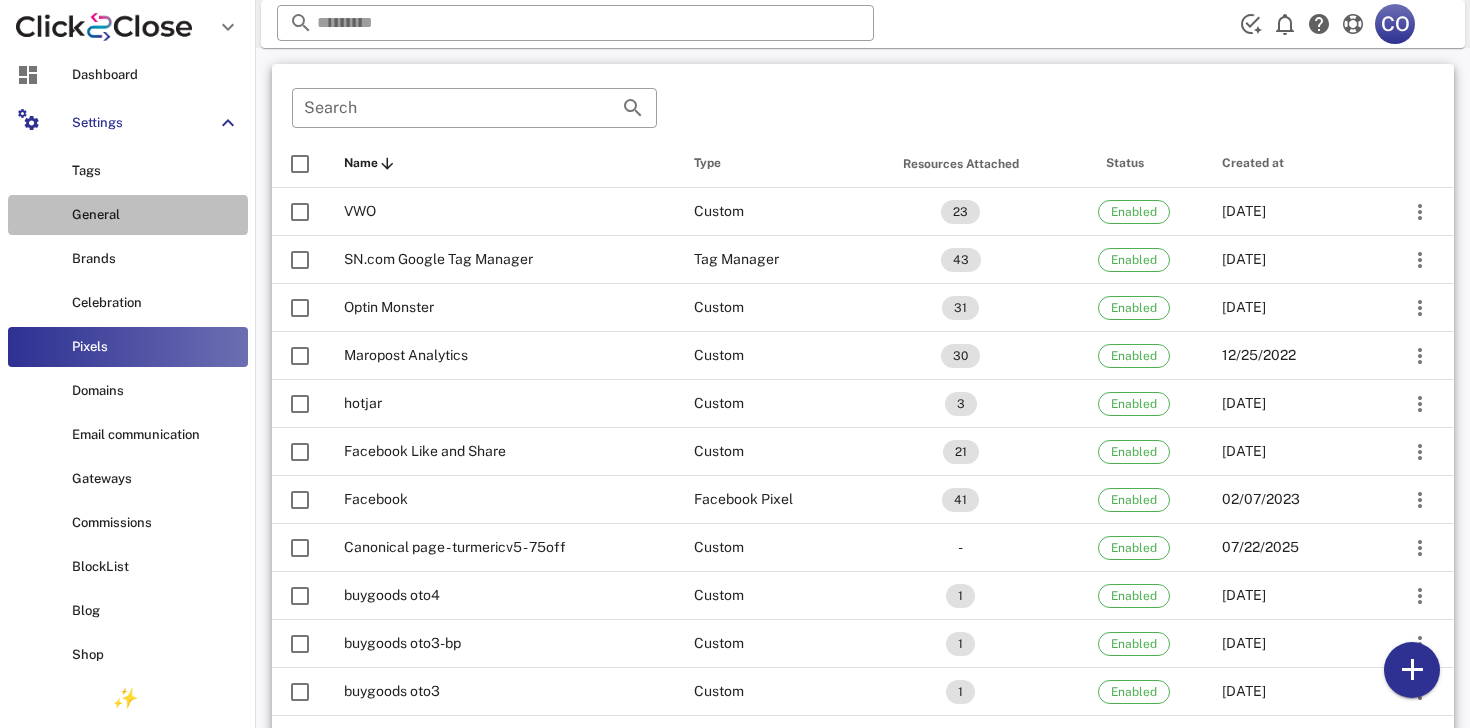click on "General" at bounding box center (128, 215) 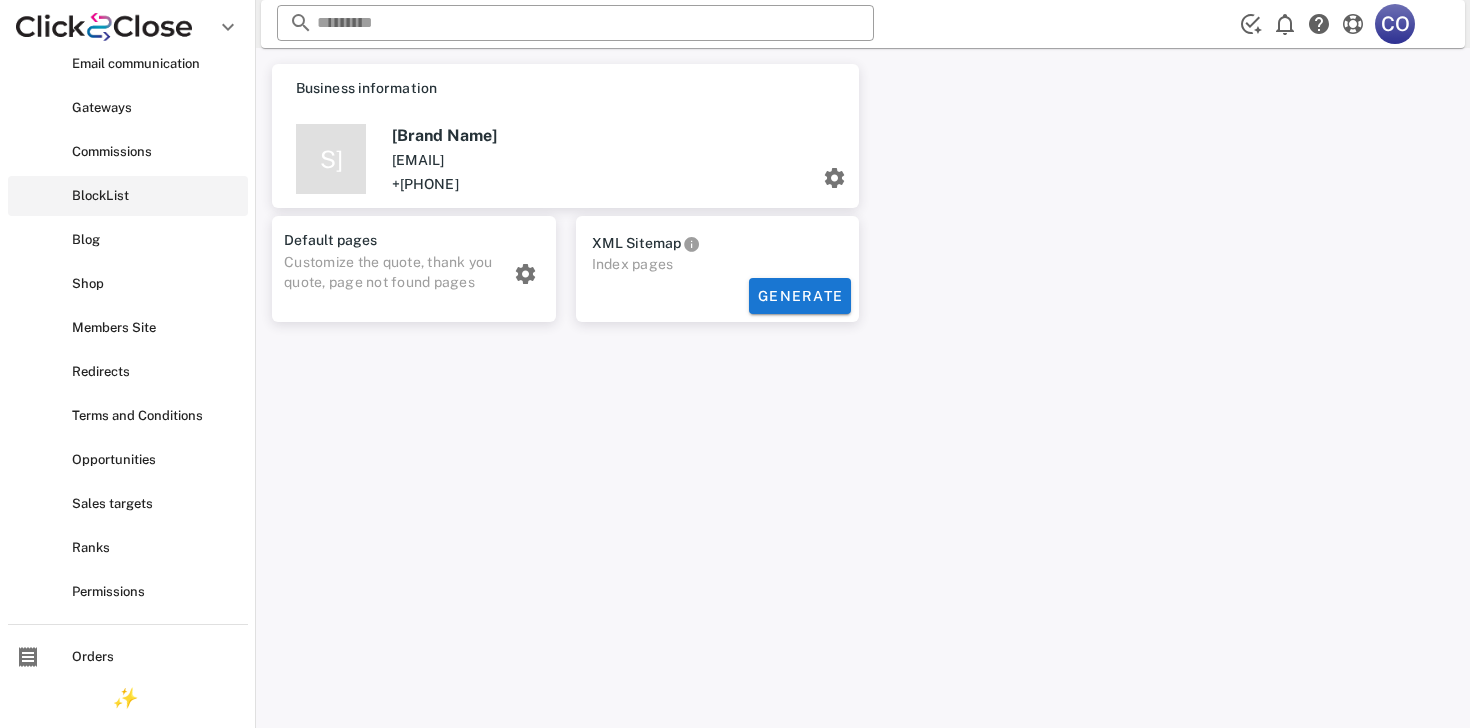 scroll, scrollTop: 405, scrollLeft: 0, axis: vertical 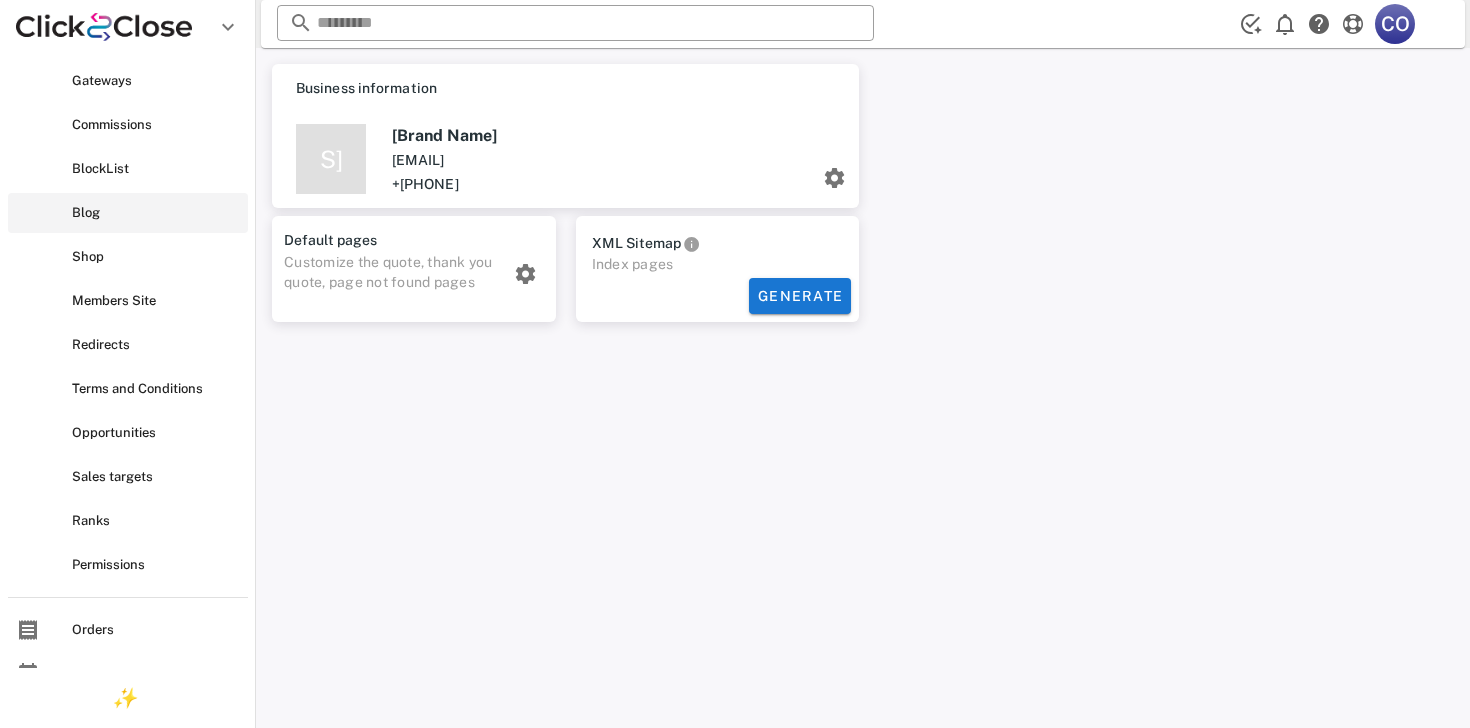 click on "Blog" at bounding box center [156, 213] 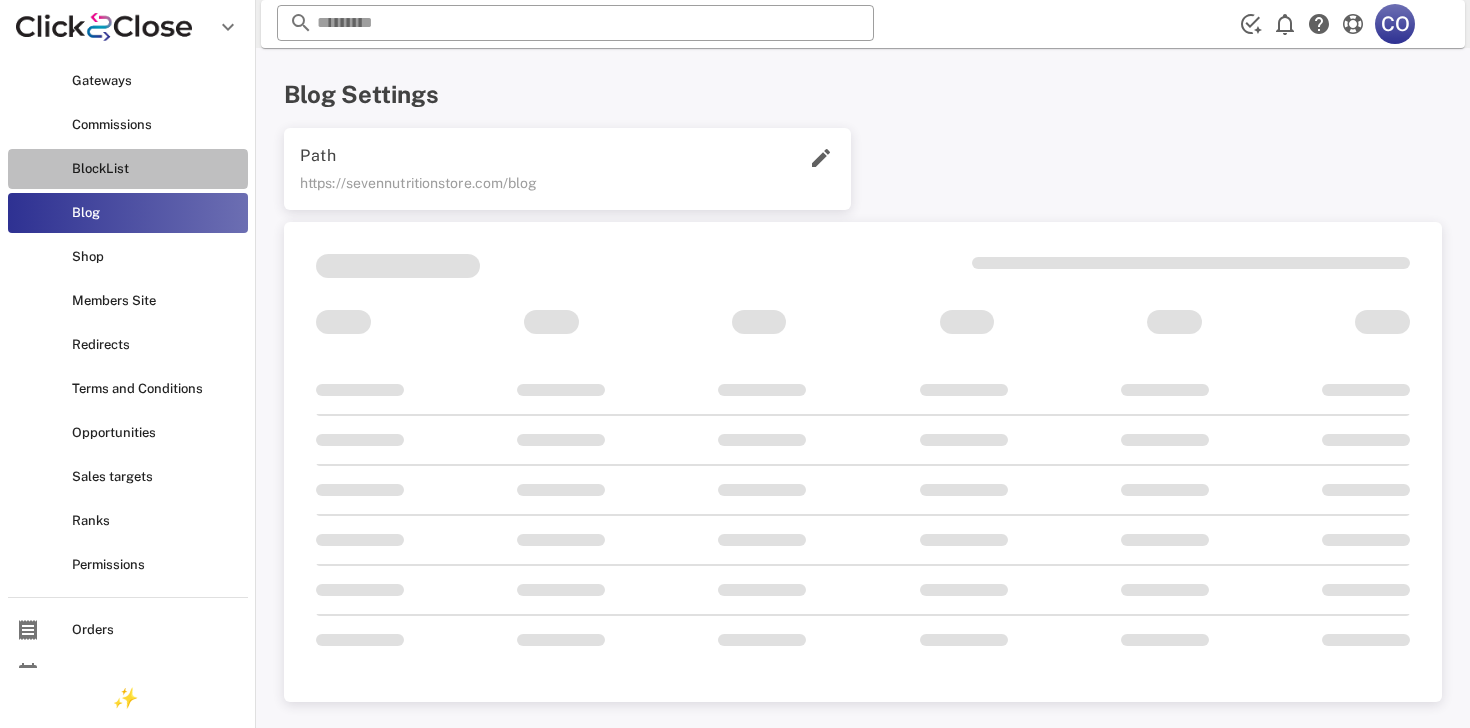click on "BlockList" at bounding box center [128, 169] 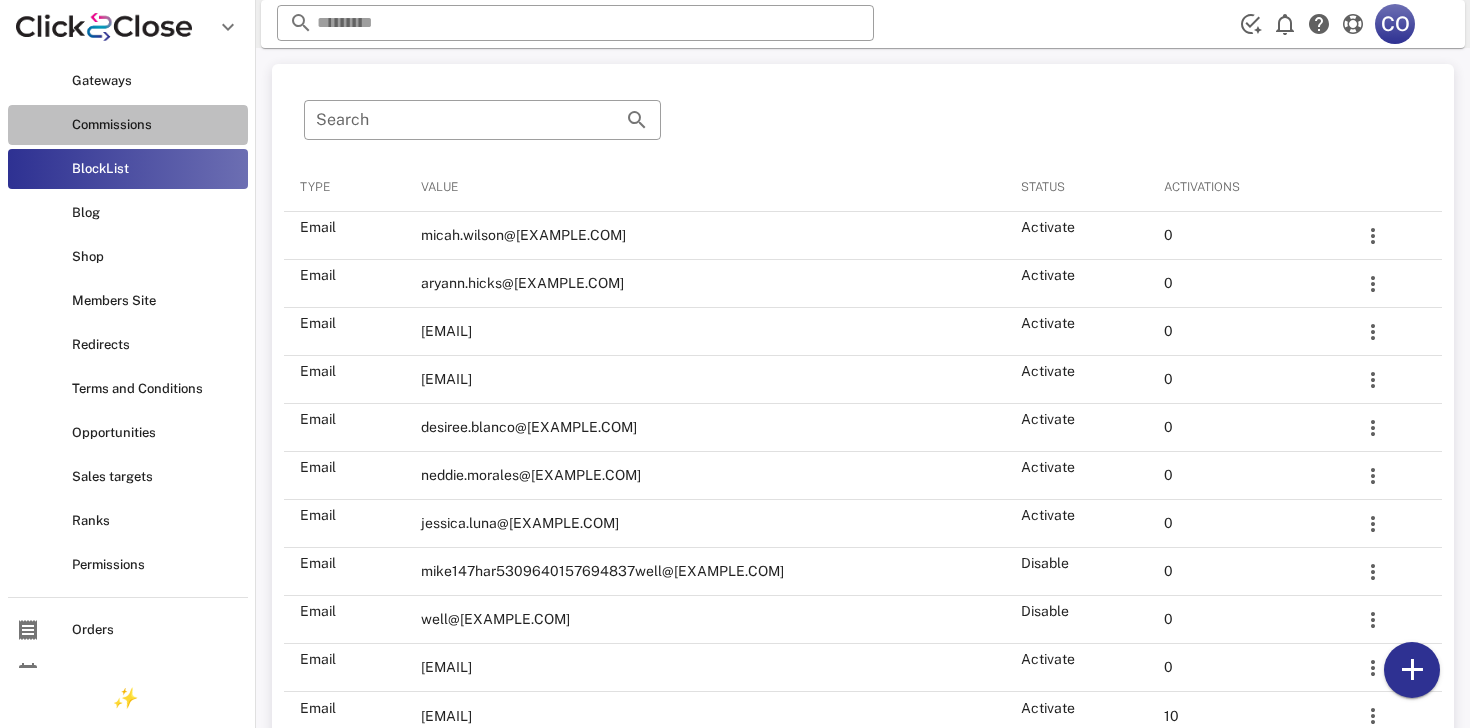 click on "Commissions" at bounding box center [128, 125] 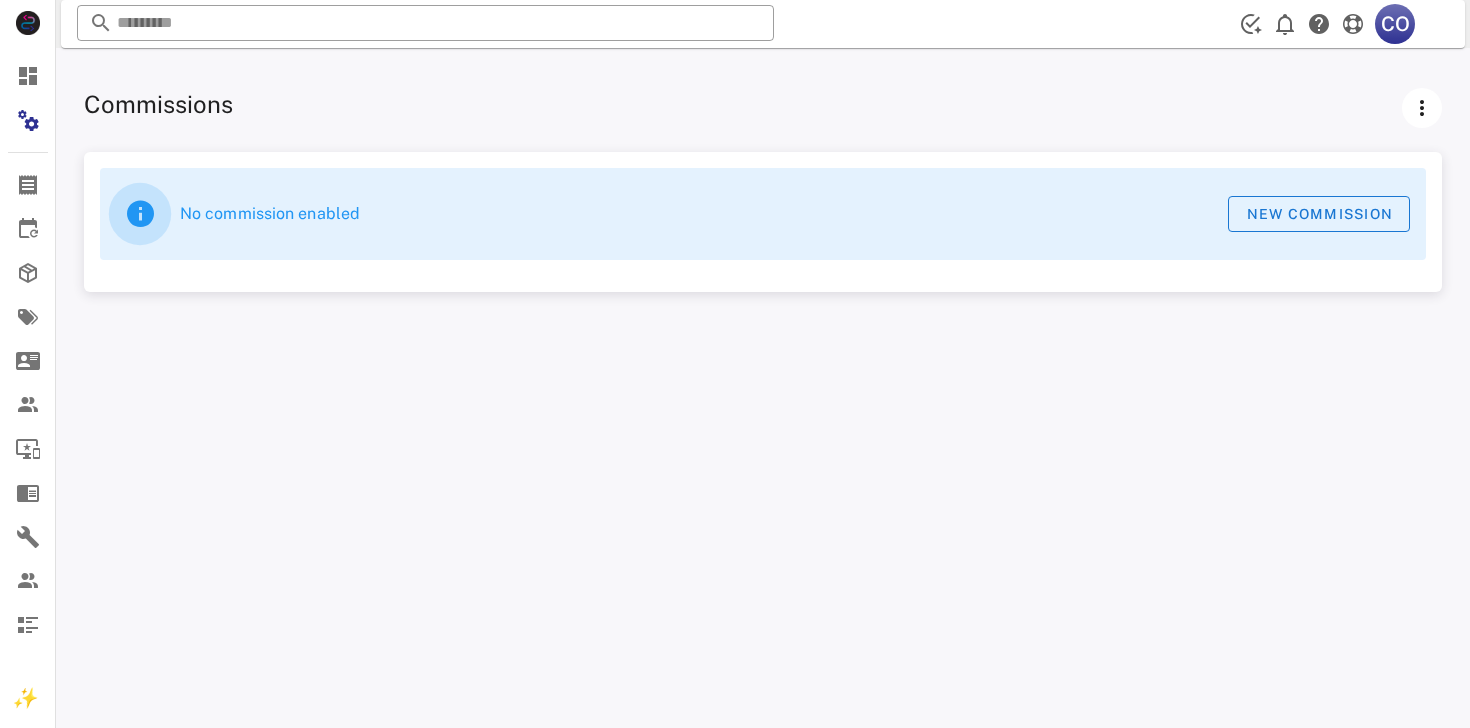 scroll, scrollTop: 0, scrollLeft: 0, axis: both 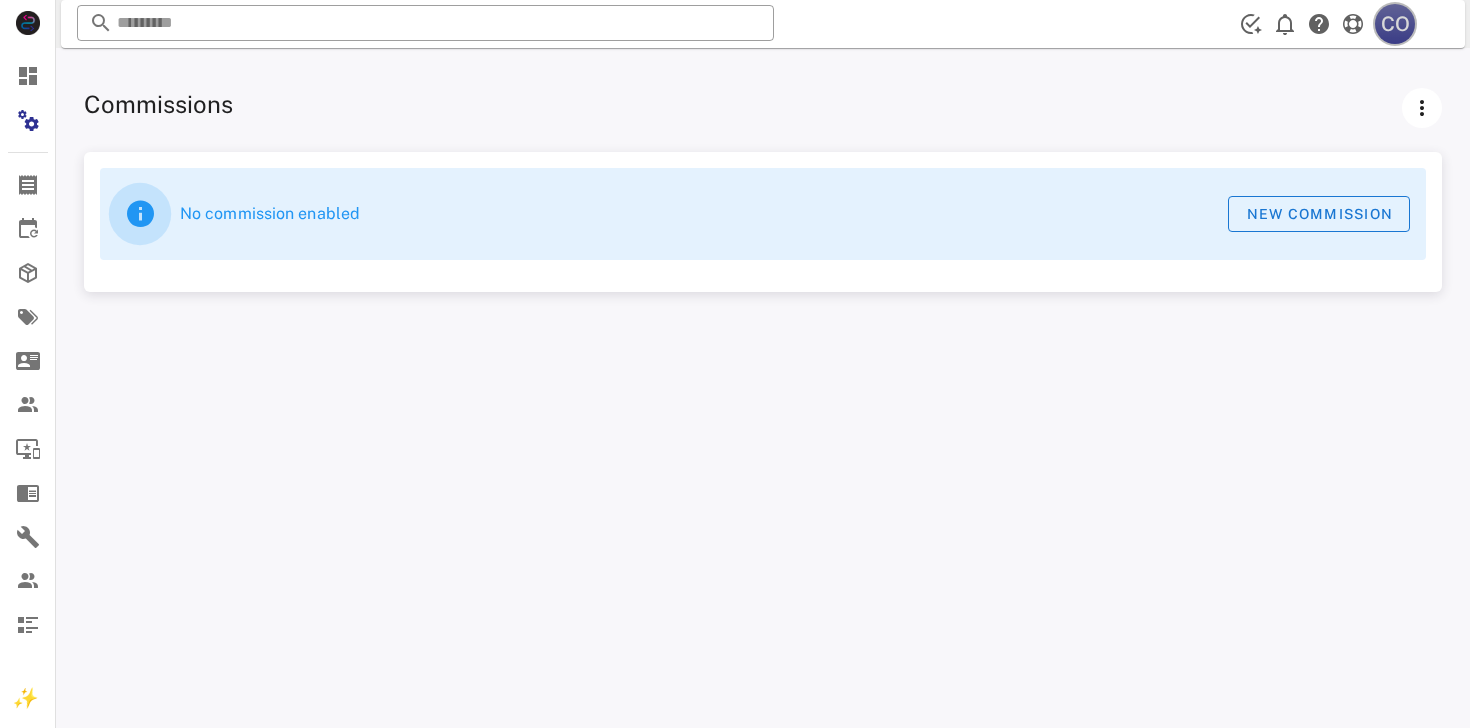 click on "CO" at bounding box center [1395, 24] 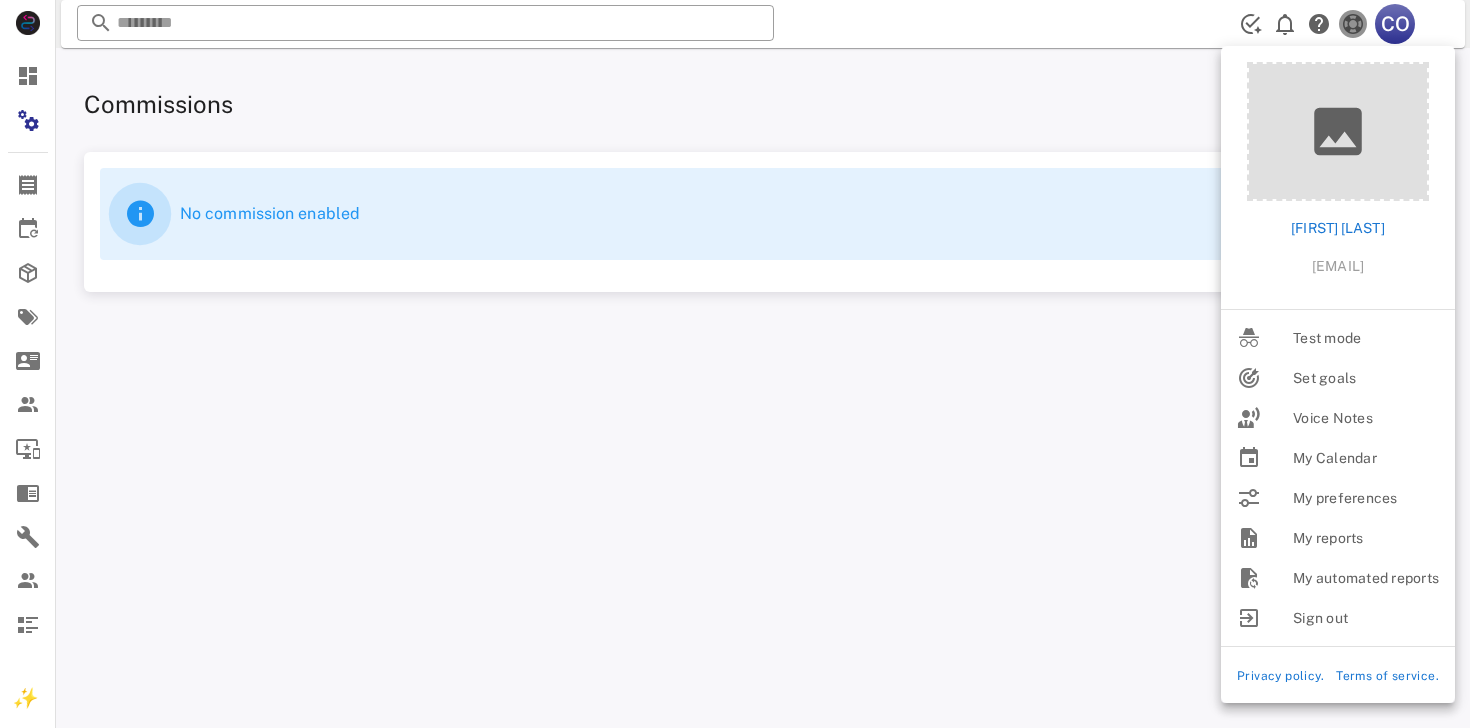 click at bounding box center (1353, 24) 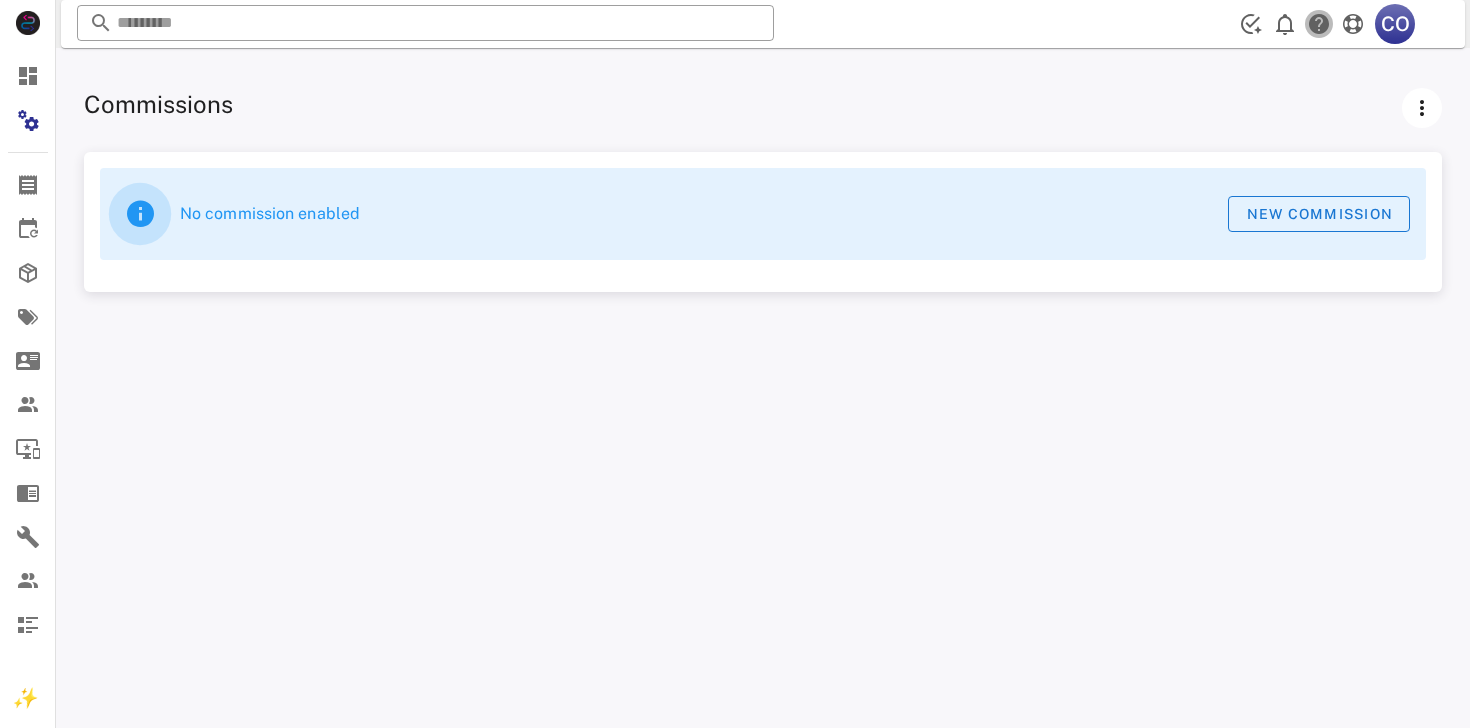 click at bounding box center [1319, 24] 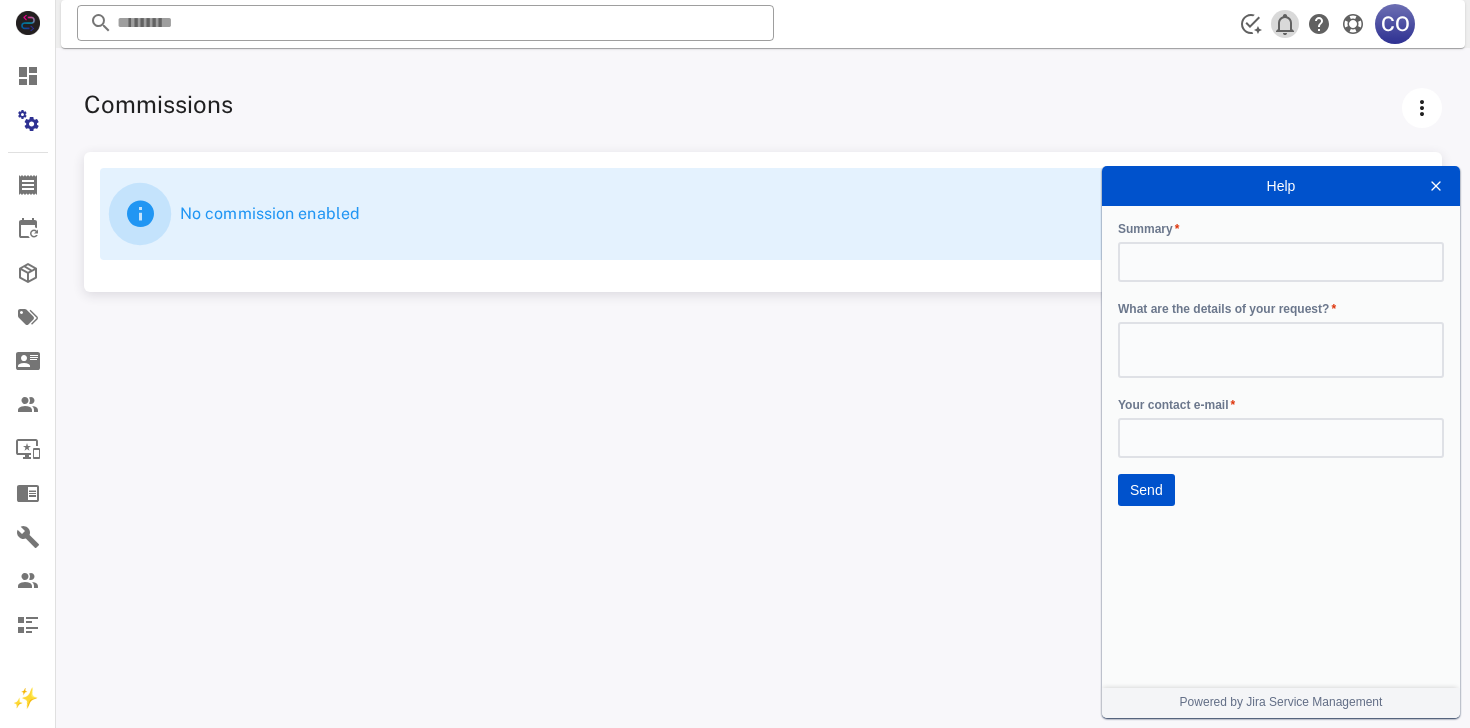 click at bounding box center [1285, 24] 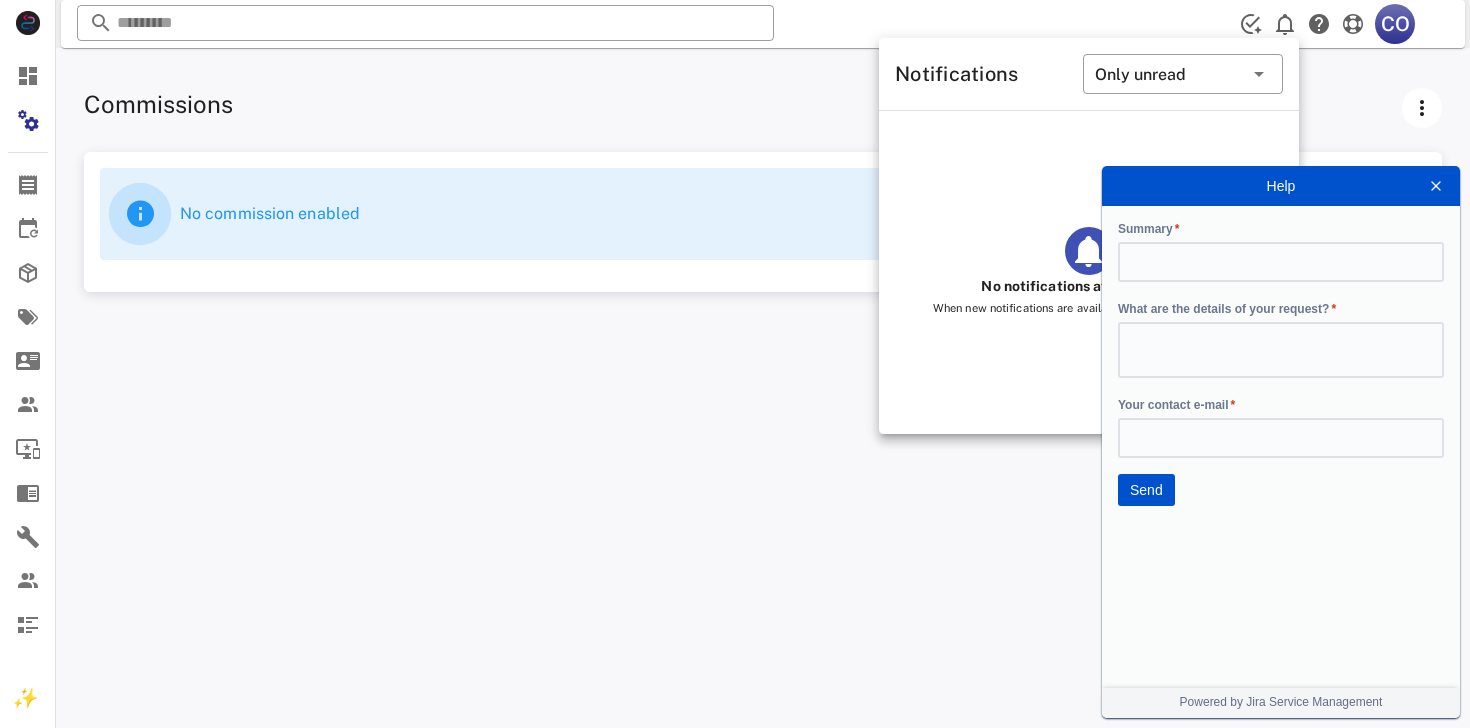 click at bounding box center [1436, 186] 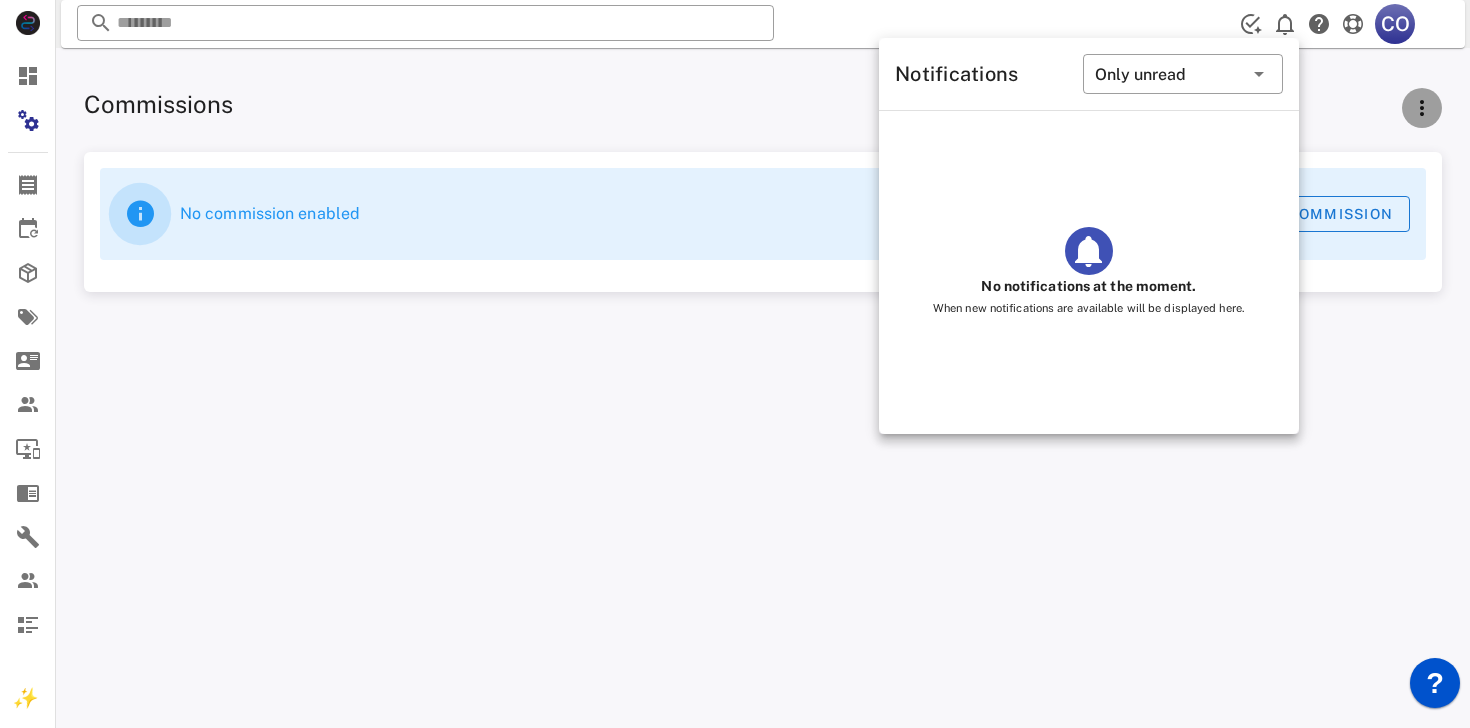 click at bounding box center [1422, 108] 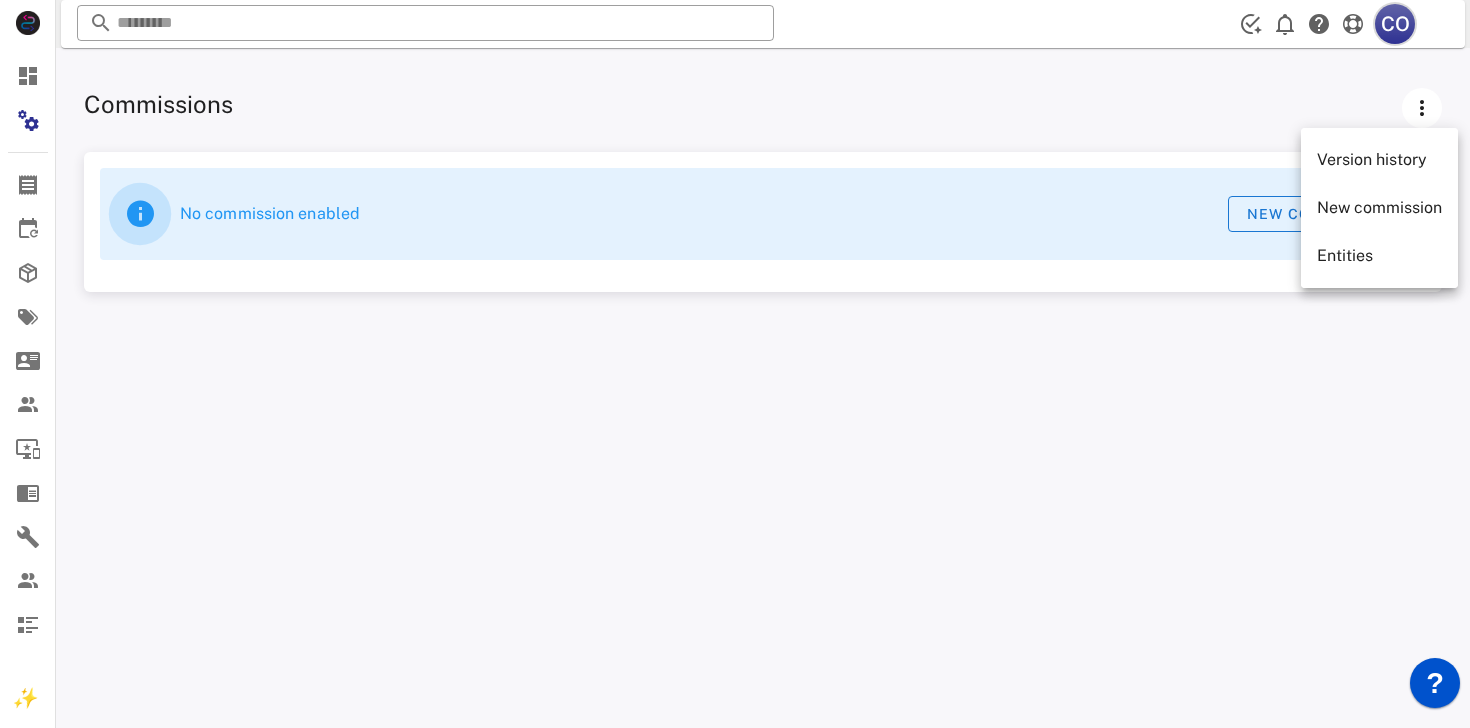 click on "CO" at bounding box center (1395, 24) 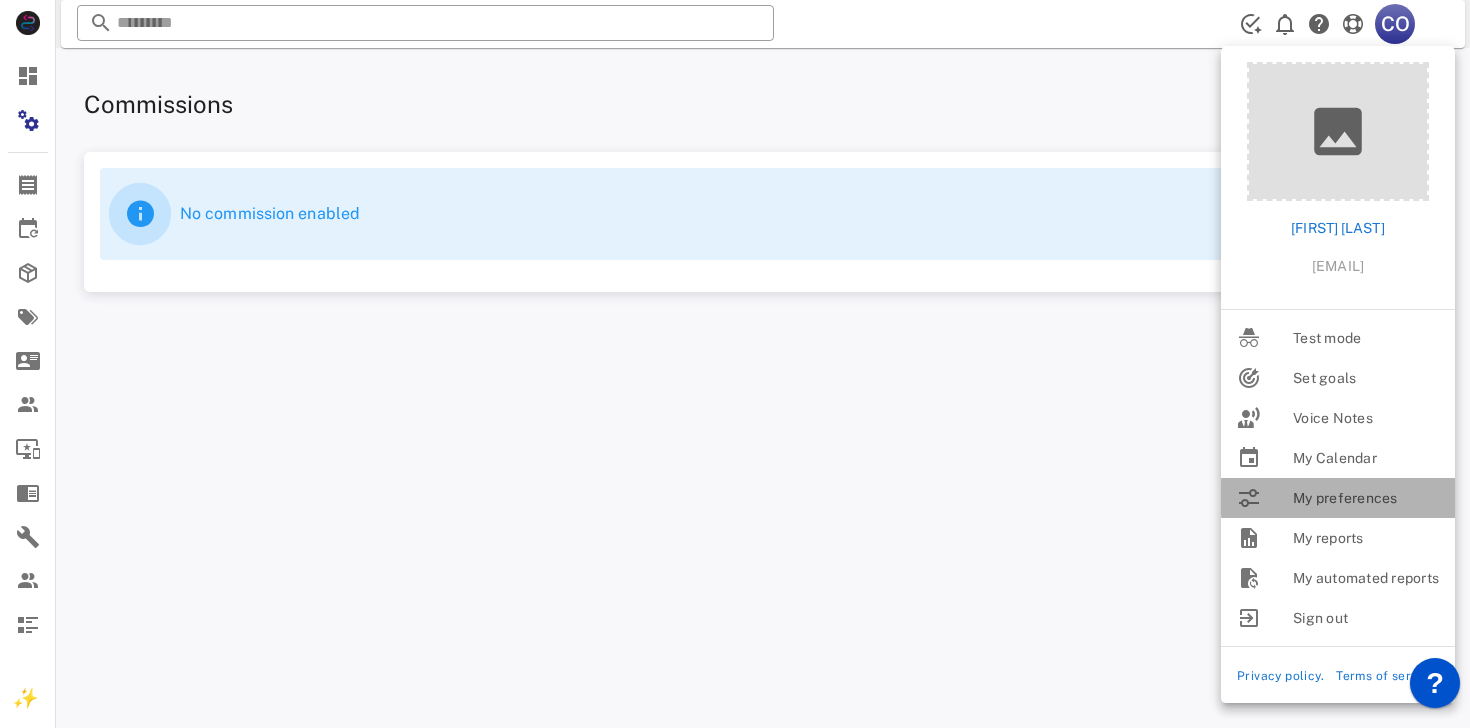 click on "My preferences" at bounding box center (1366, 498) 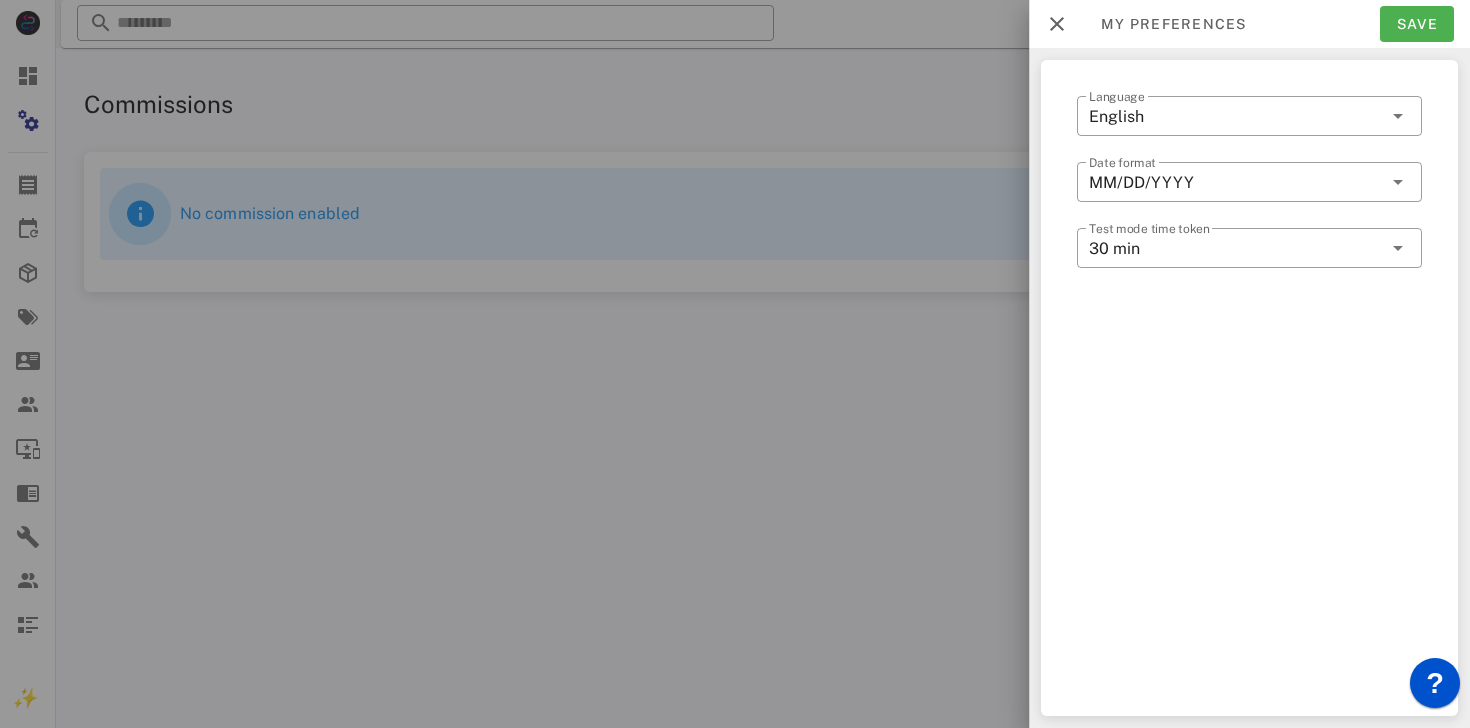 click at bounding box center (735, 364) 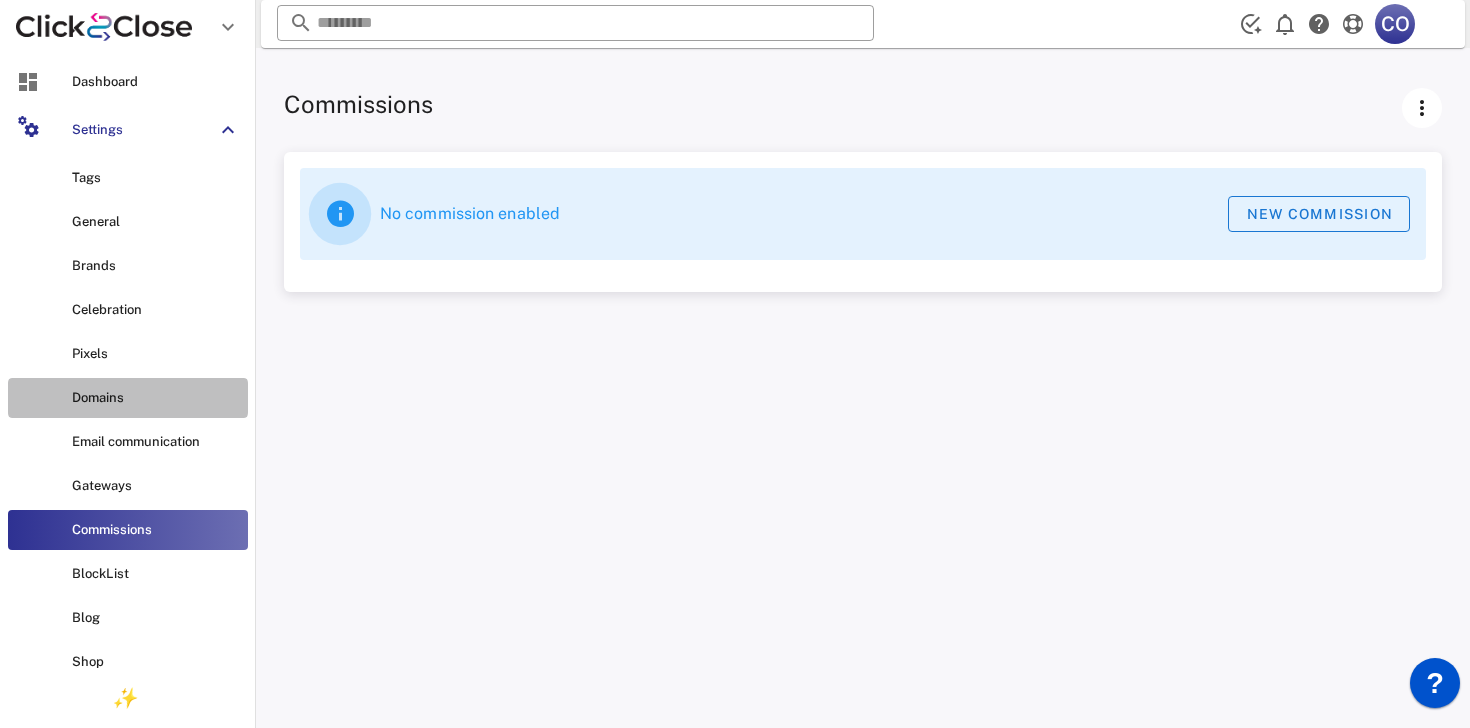 click on "Domains" at bounding box center [128, 398] 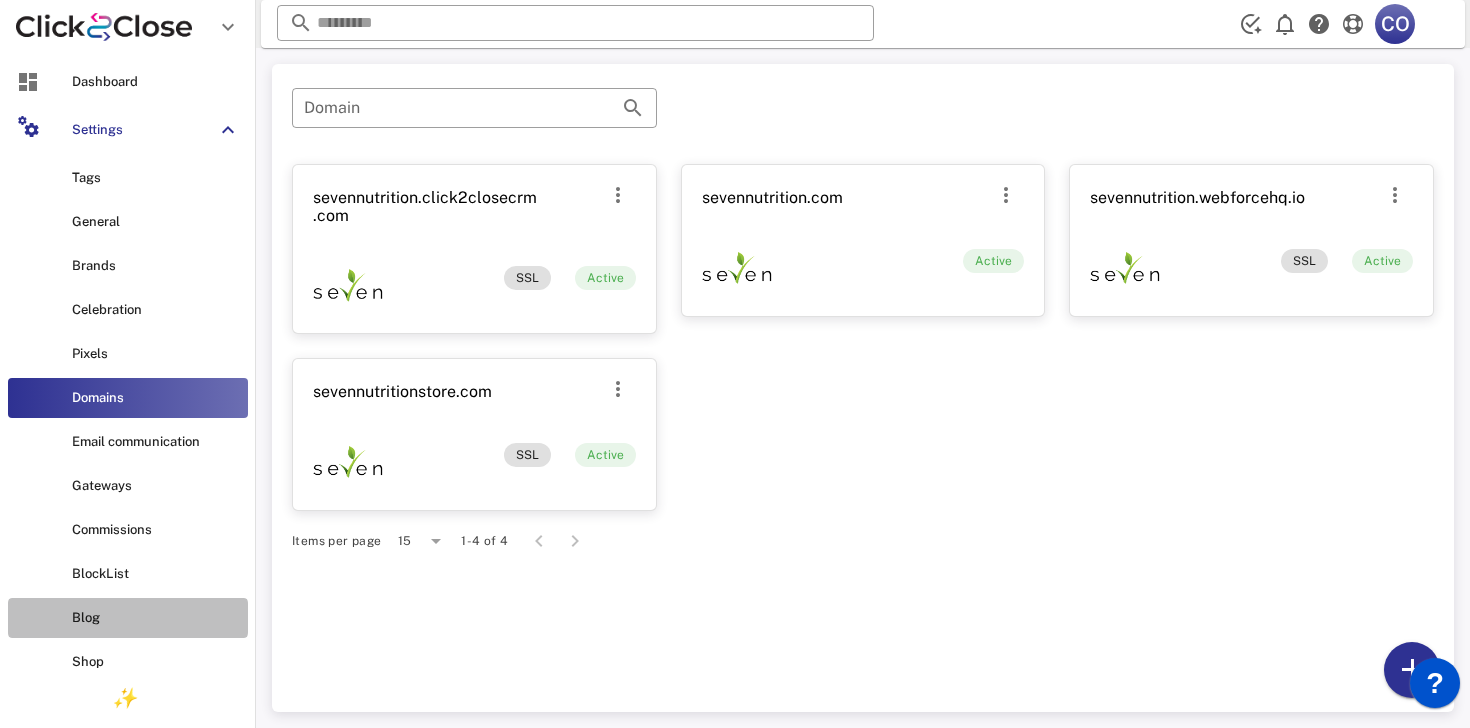 click on "Blog" at bounding box center (156, 618) 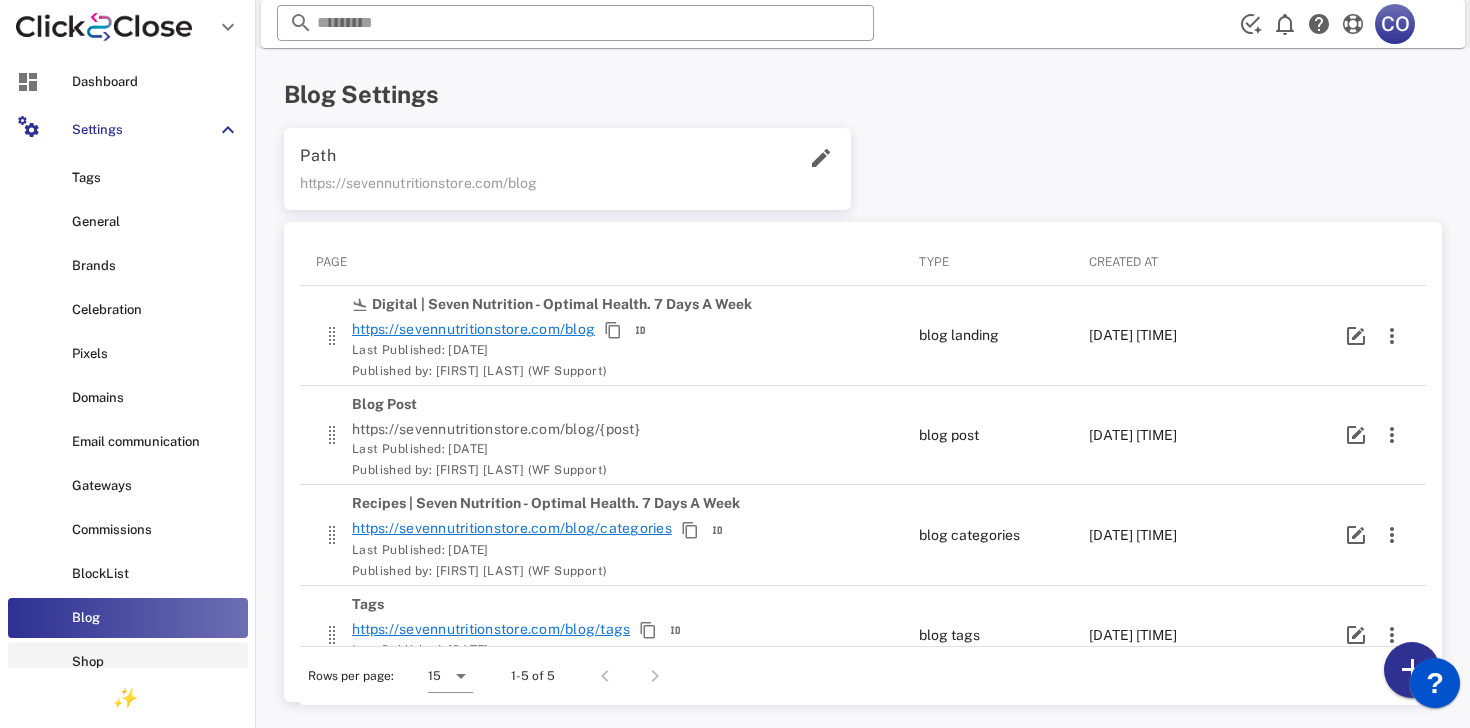 click on "Shop" at bounding box center (156, 662) 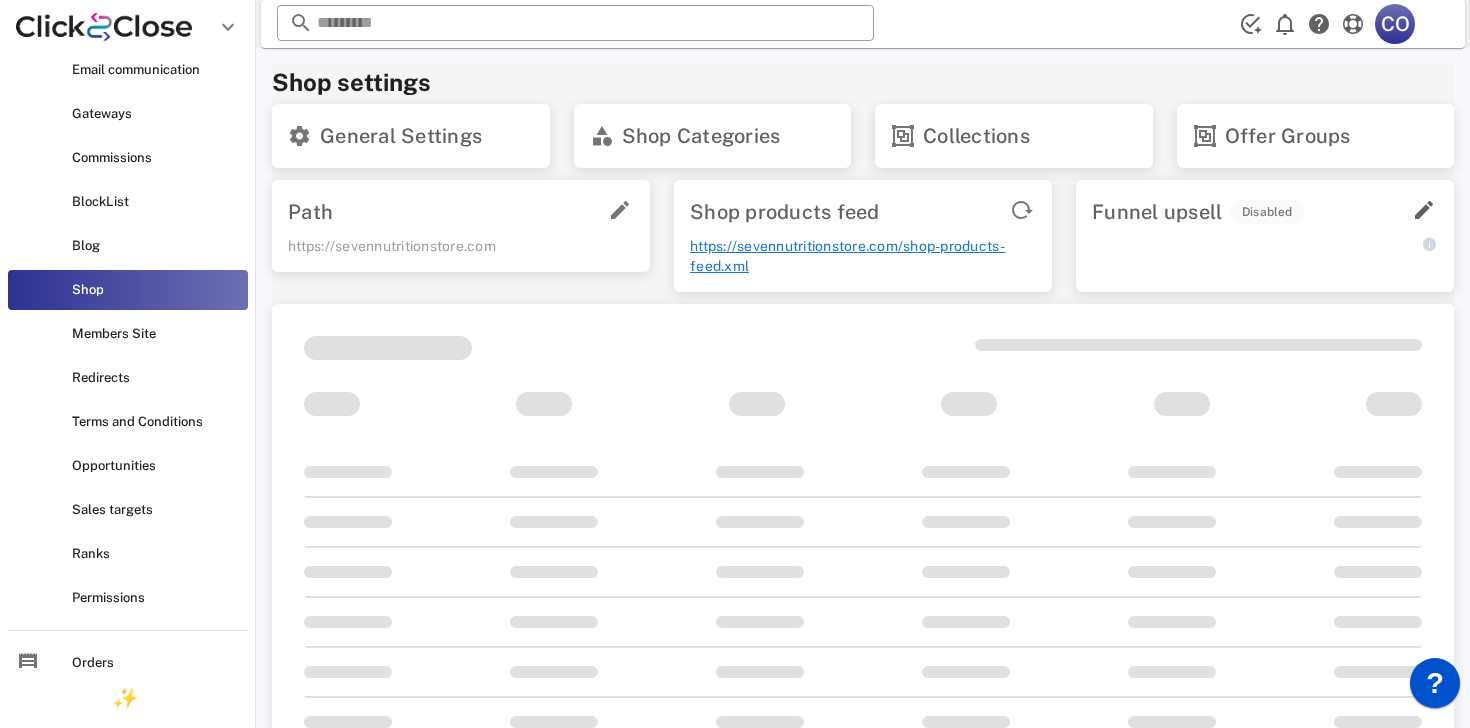 scroll, scrollTop: 0, scrollLeft: 0, axis: both 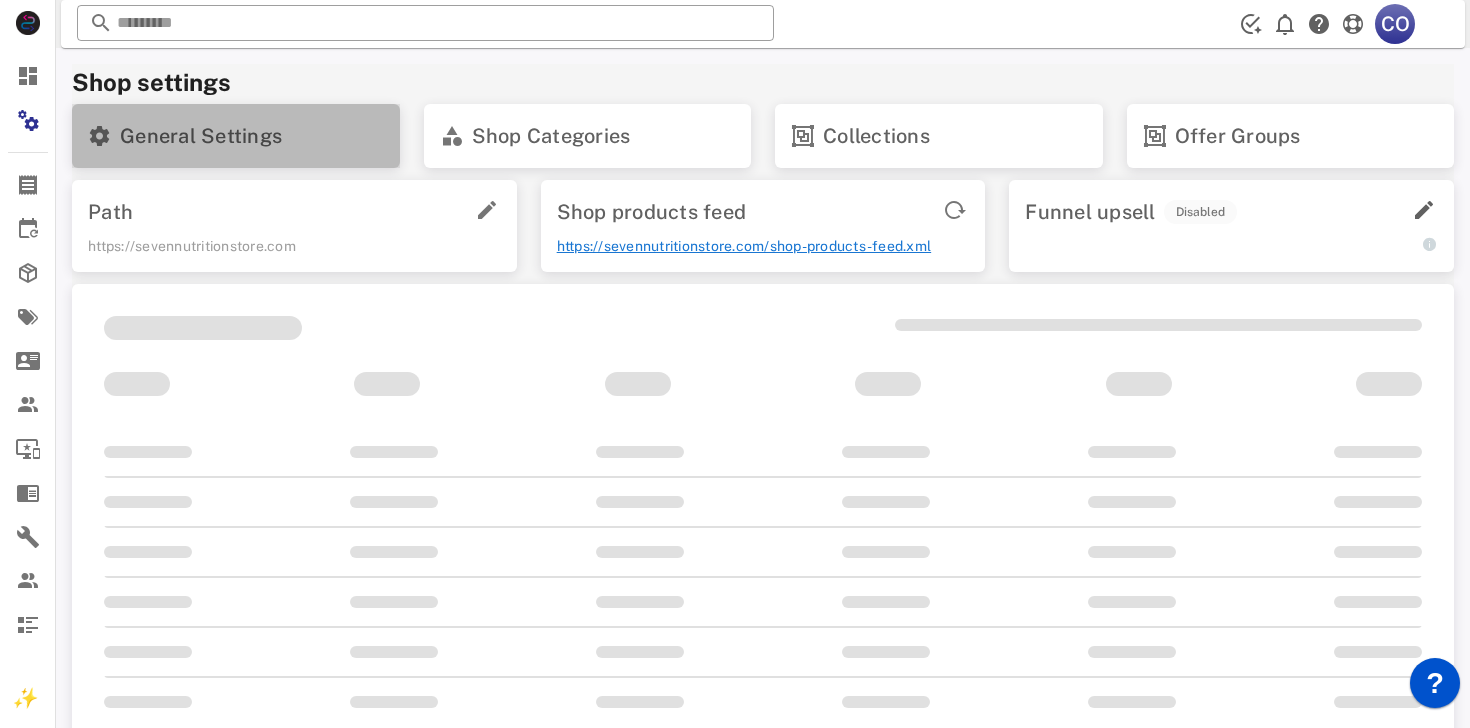 click on "General Settings" at bounding box center [201, 136] 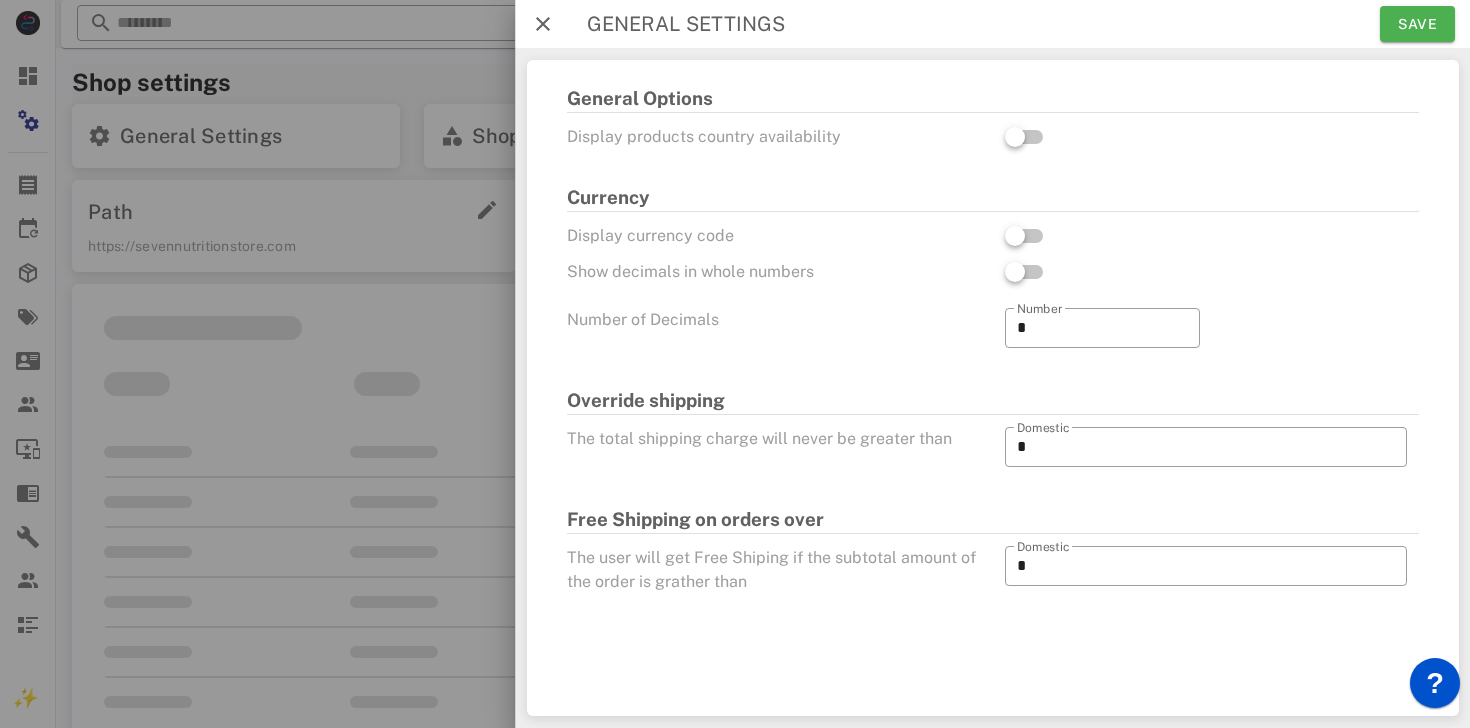 click at bounding box center (735, 364) 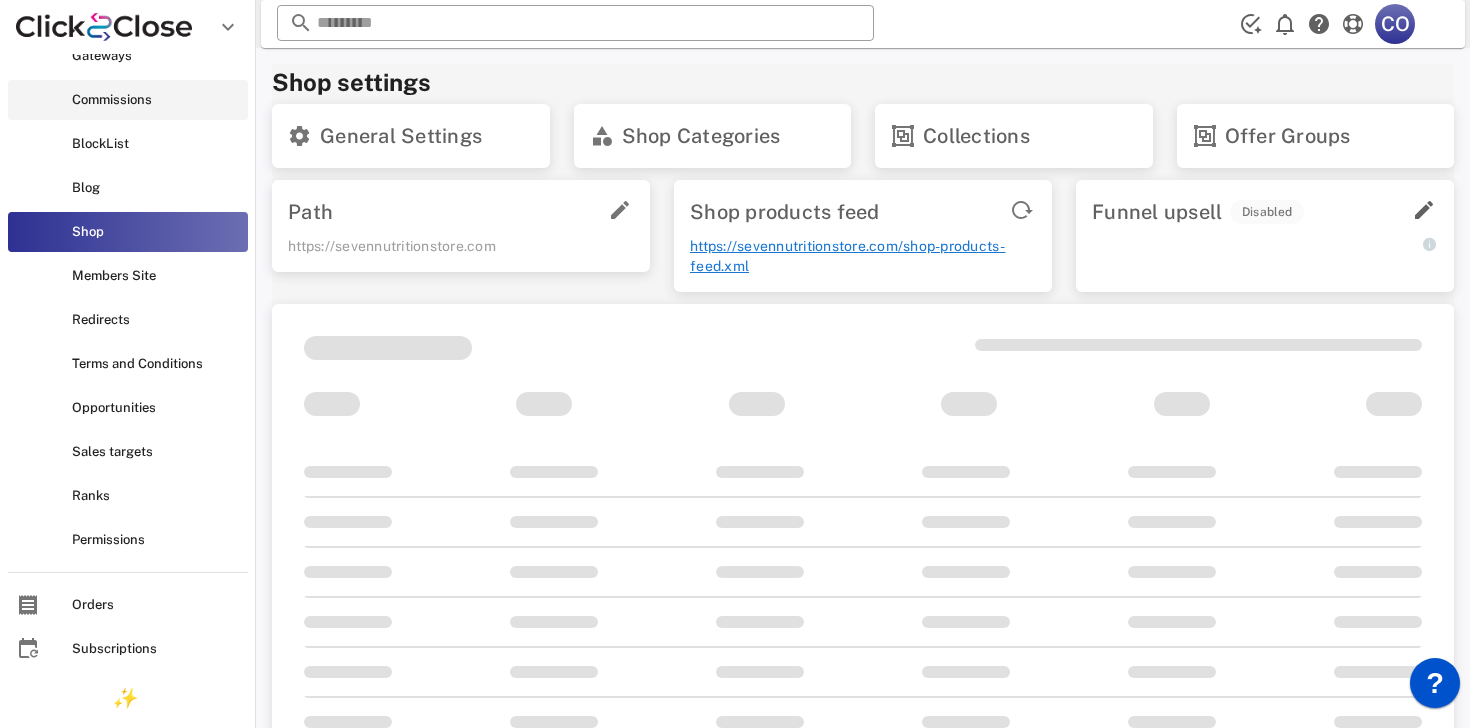 scroll, scrollTop: 437, scrollLeft: 0, axis: vertical 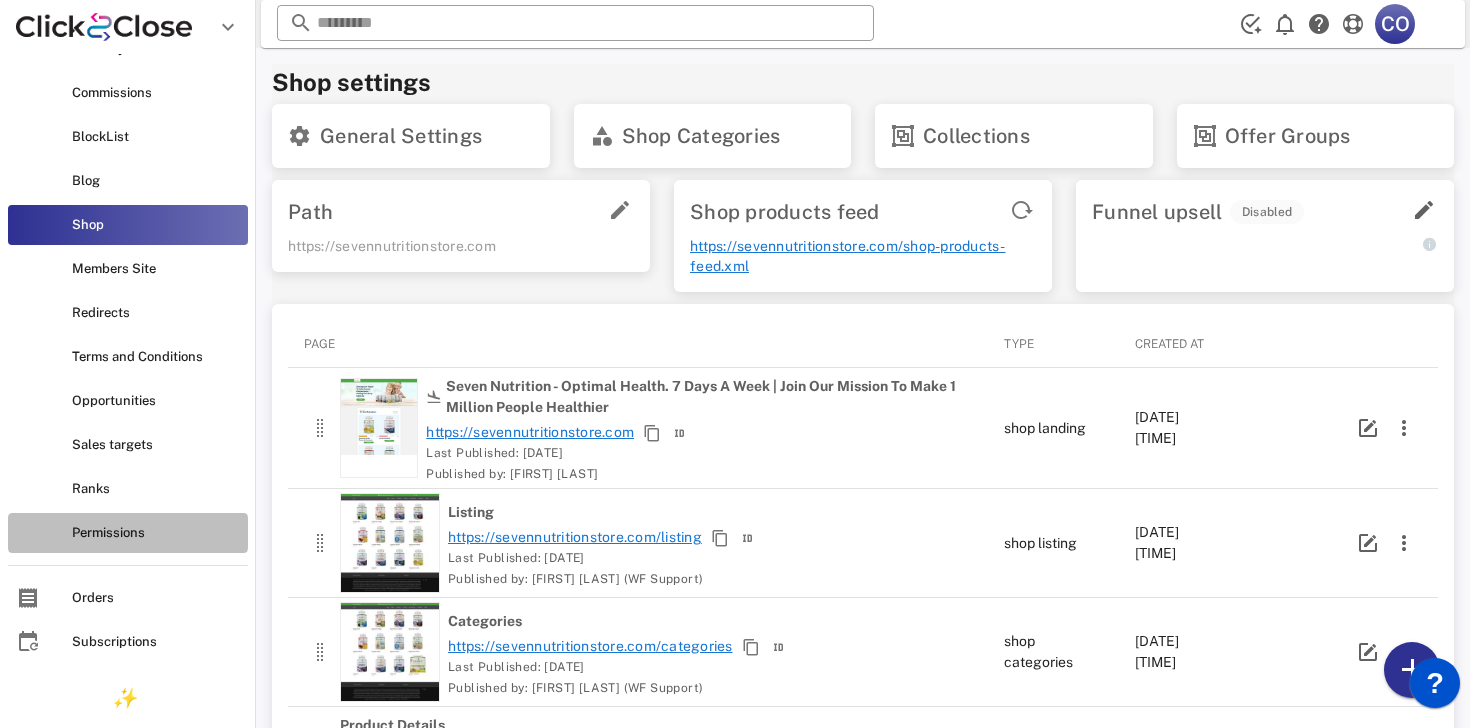 click on "Permissions" at bounding box center (156, 533) 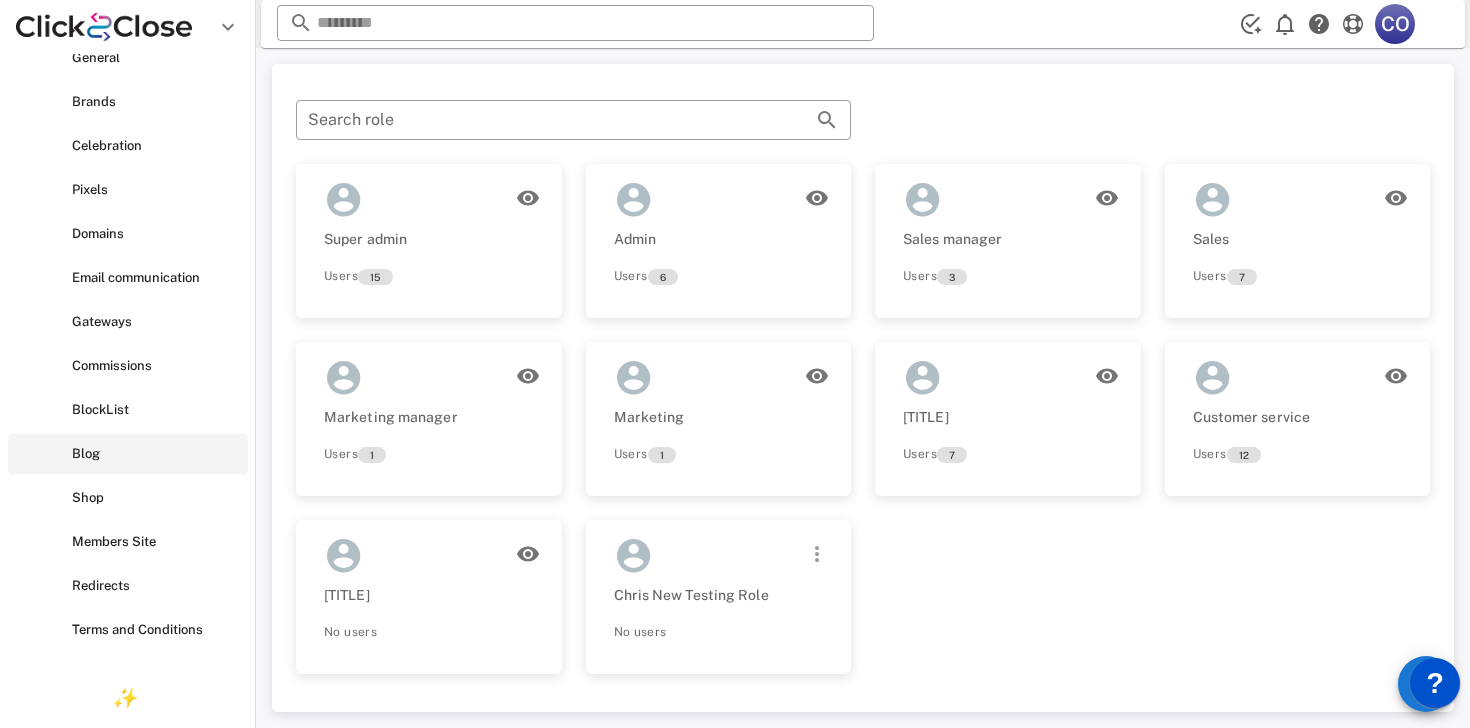 scroll, scrollTop: 32, scrollLeft: 0, axis: vertical 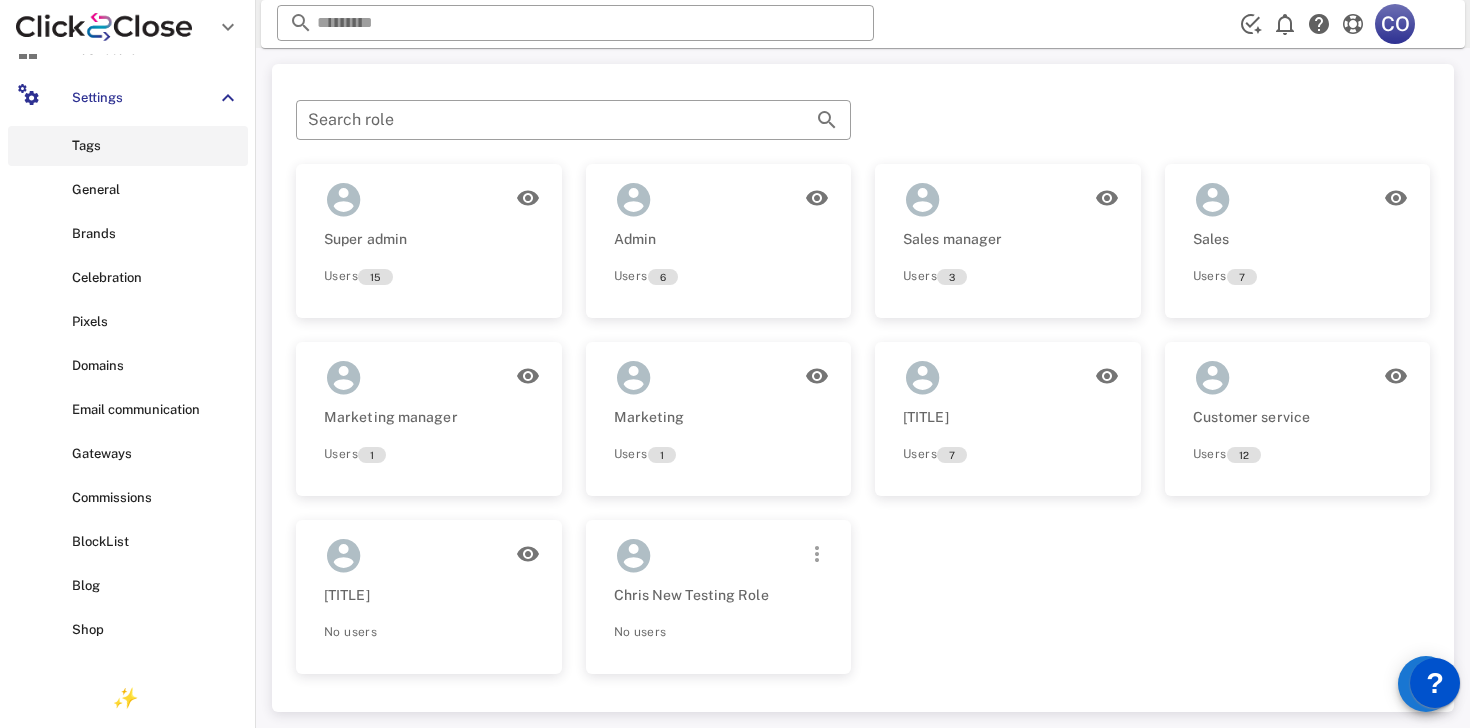 click on "Tags" at bounding box center (156, 146) 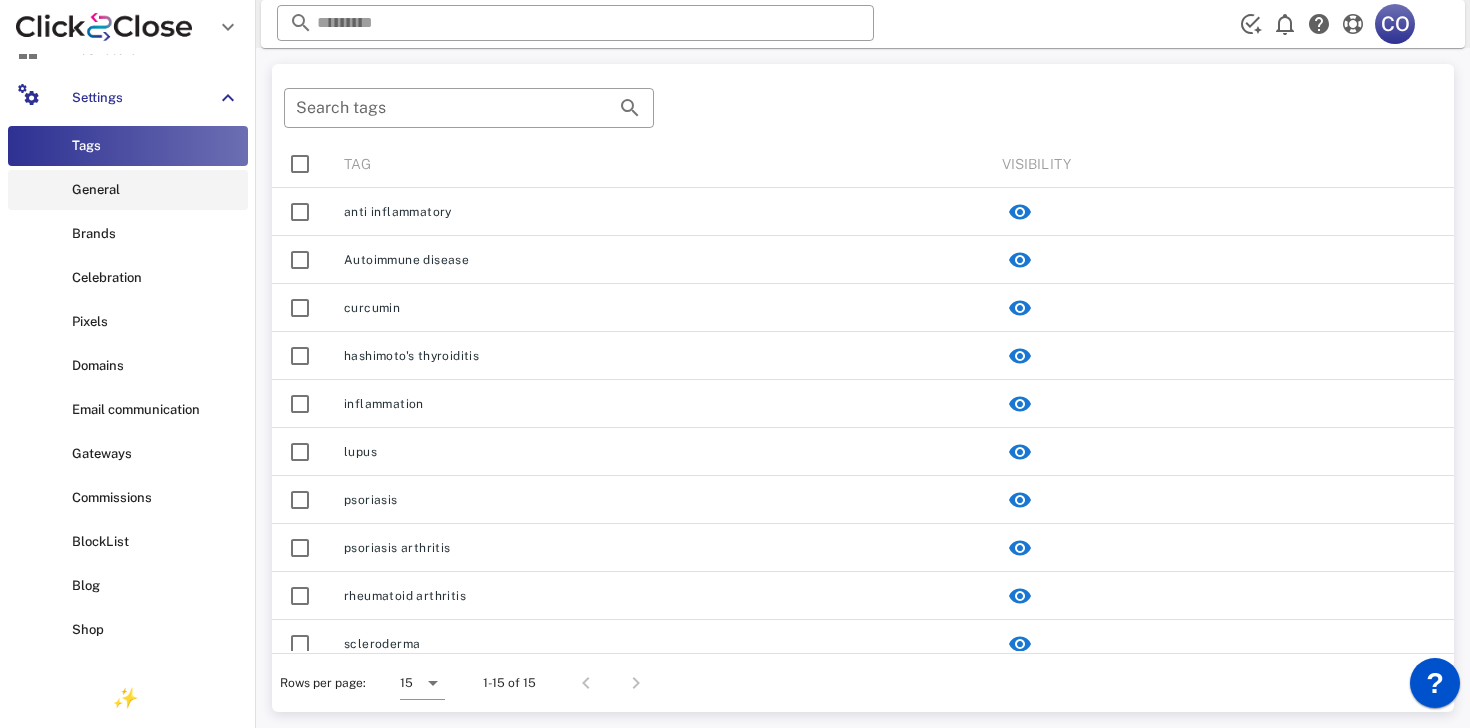 click on "General" at bounding box center [156, 190] 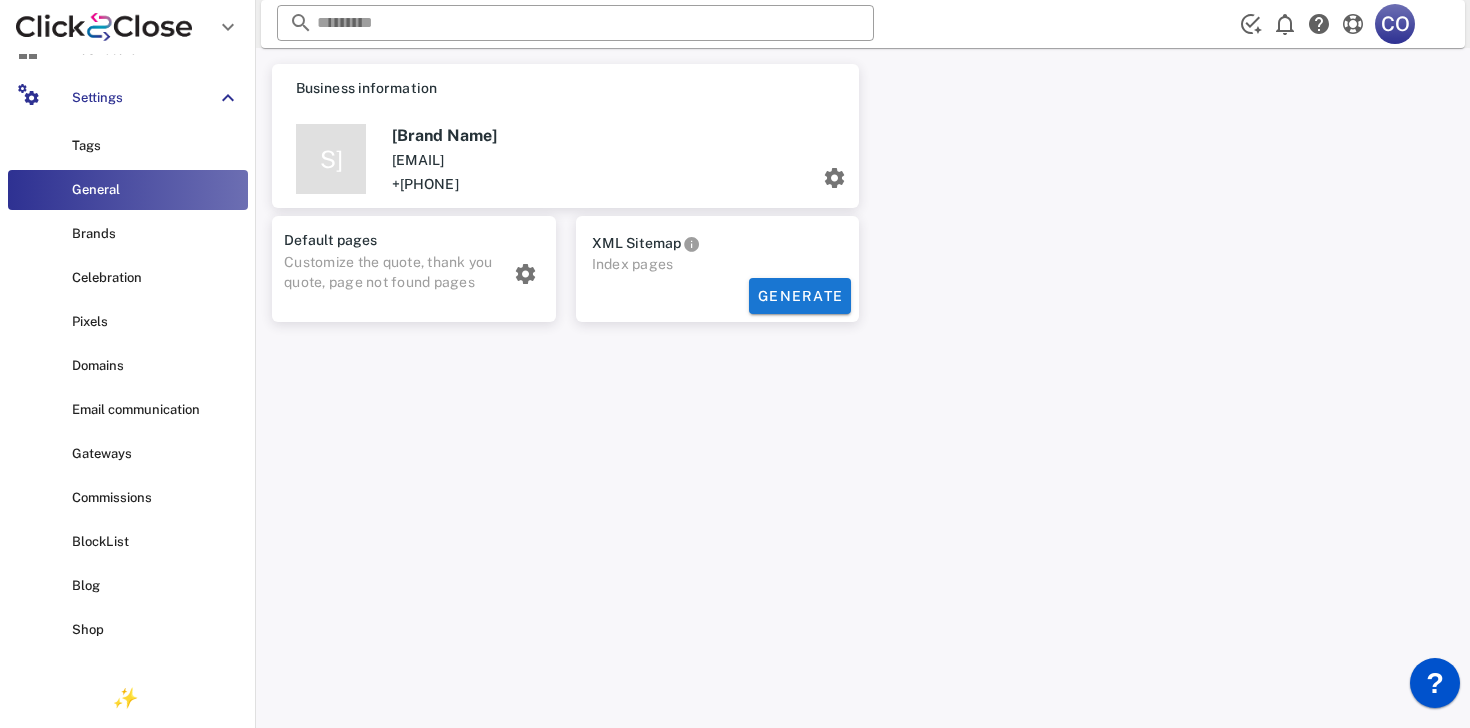 scroll, scrollTop: 0, scrollLeft: 0, axis: both 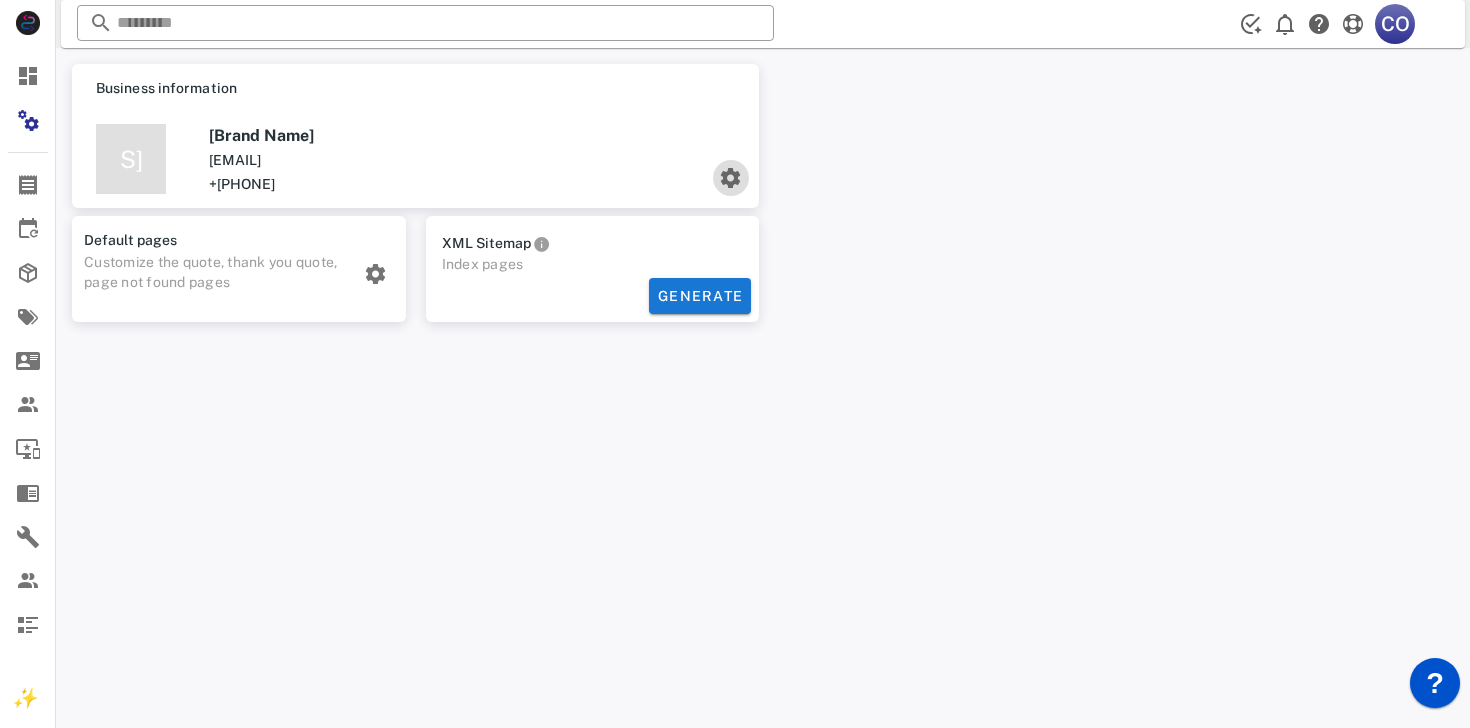 click at bounding box center (731, 178) 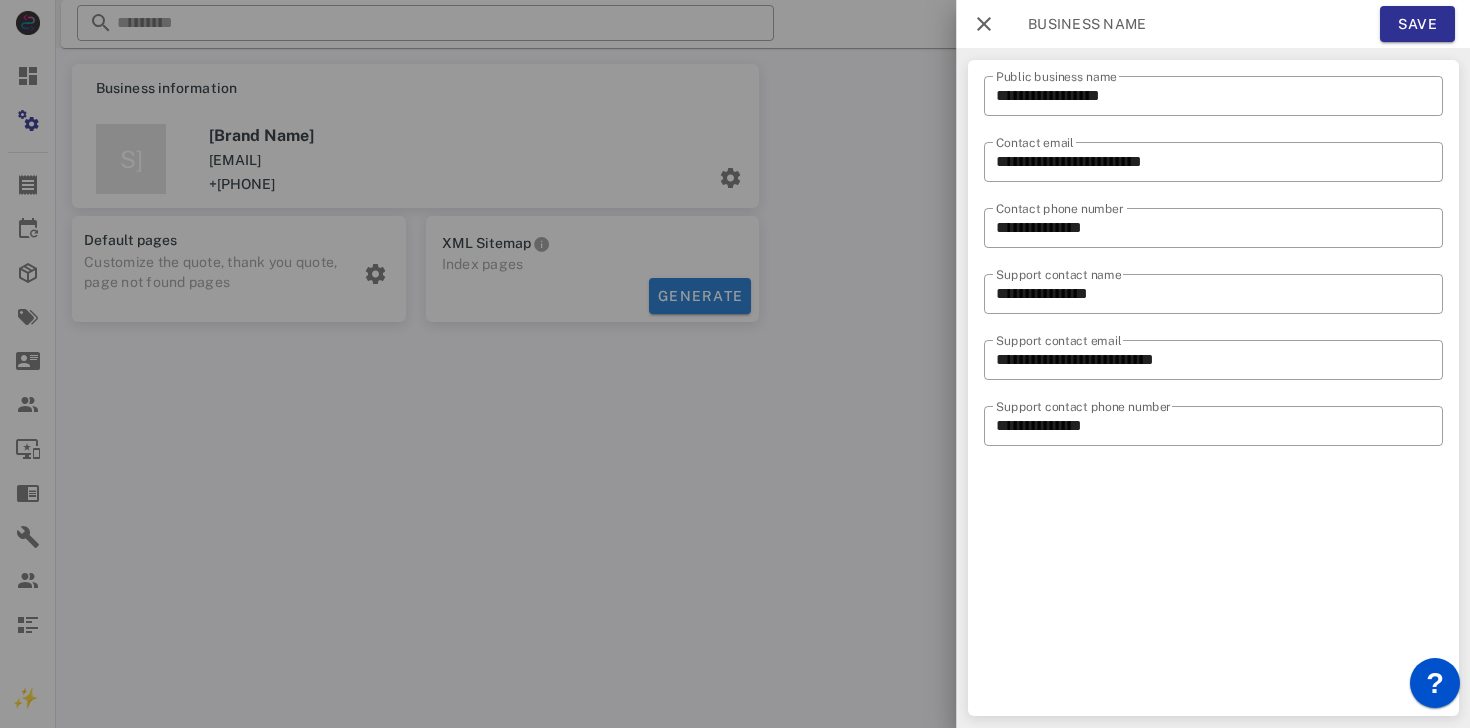 click at bounding box center (735, 364) 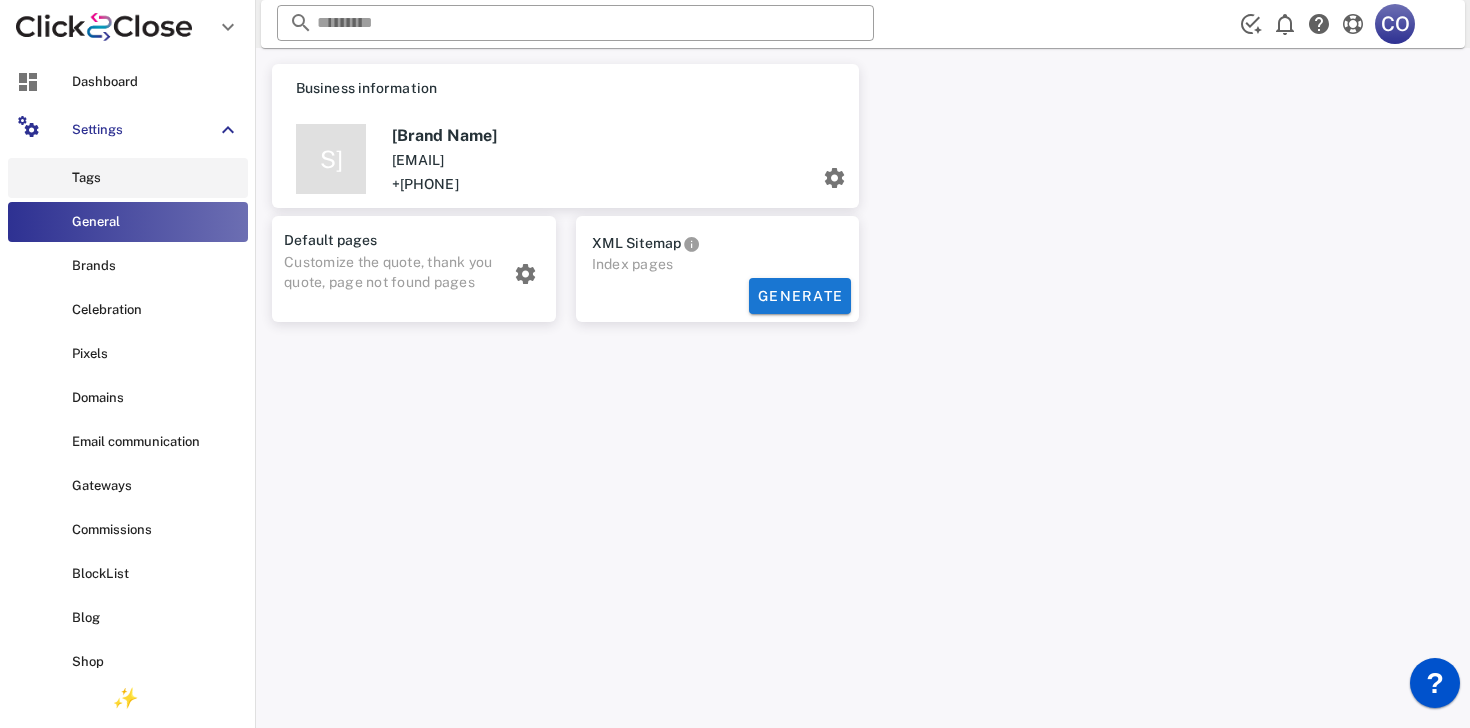 click on "Tags" at bounding box center [156, 178] 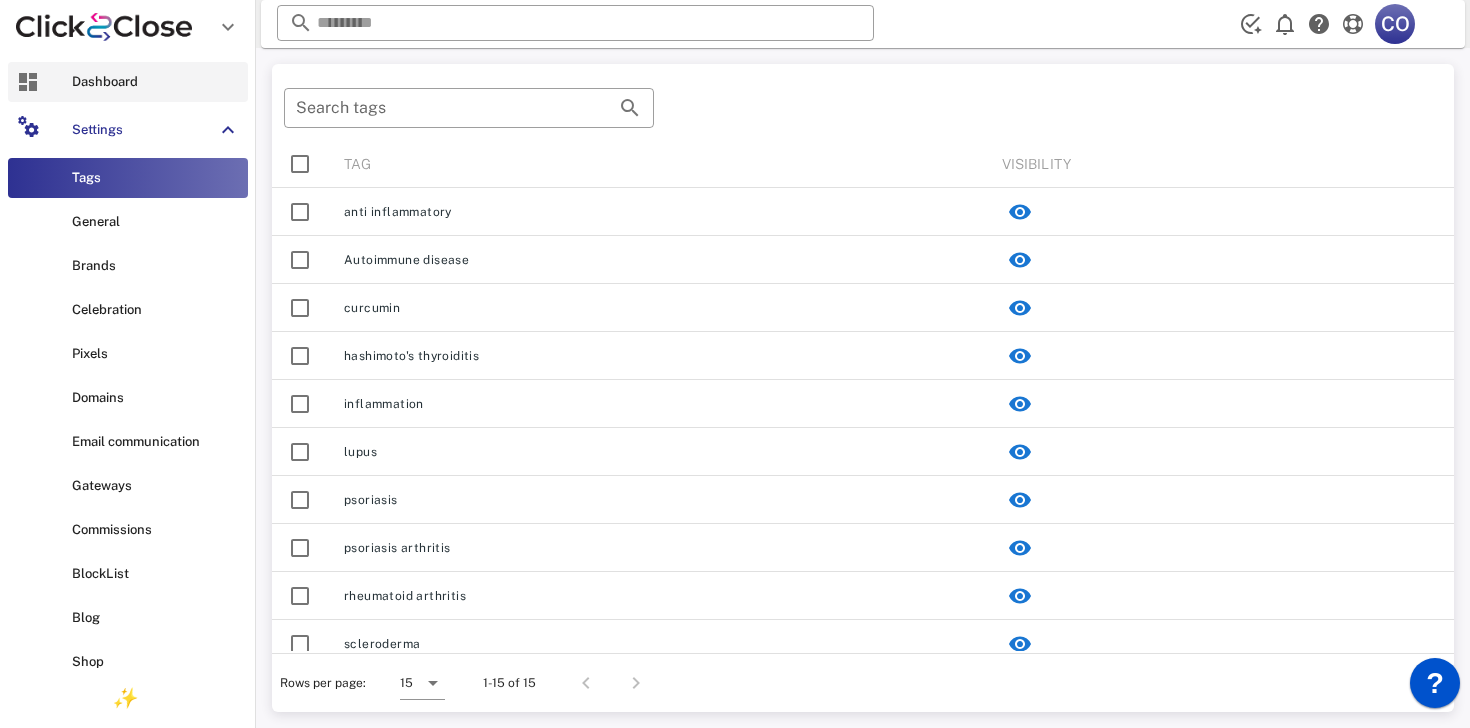 click on "Dashboard" at bounding box center [156, 82] 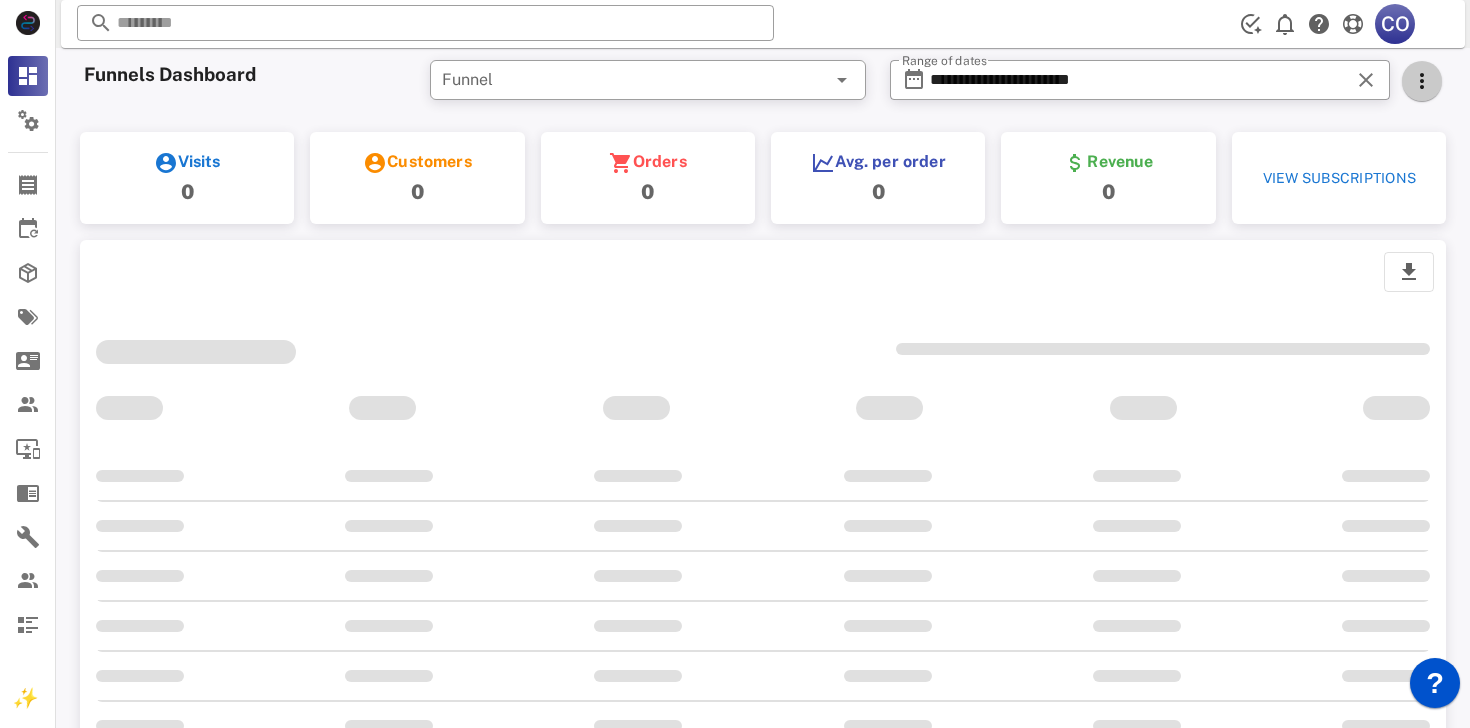 click at bounding box center [1422, 81] 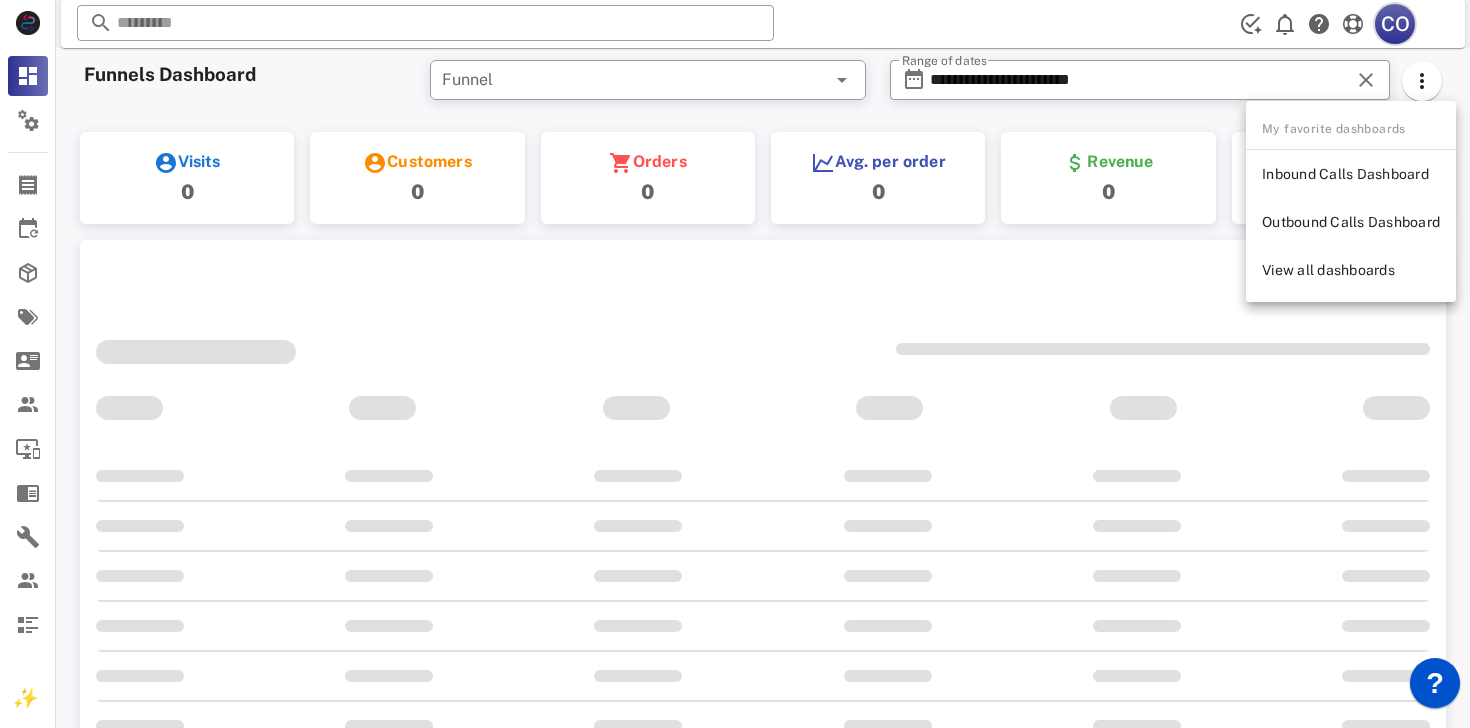 click on "CO" at bounding box center (1395, 24) 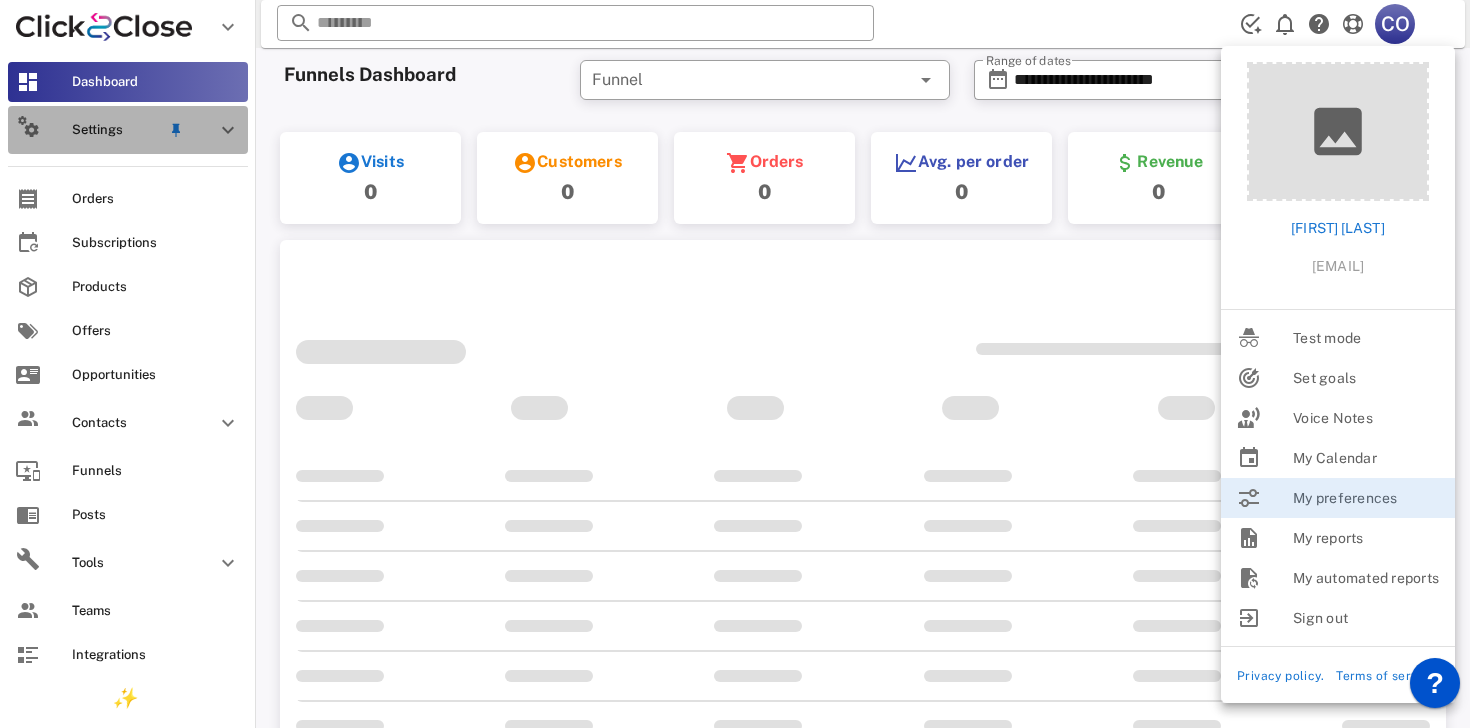 click on "Settings" at bounding box center (128, 130) 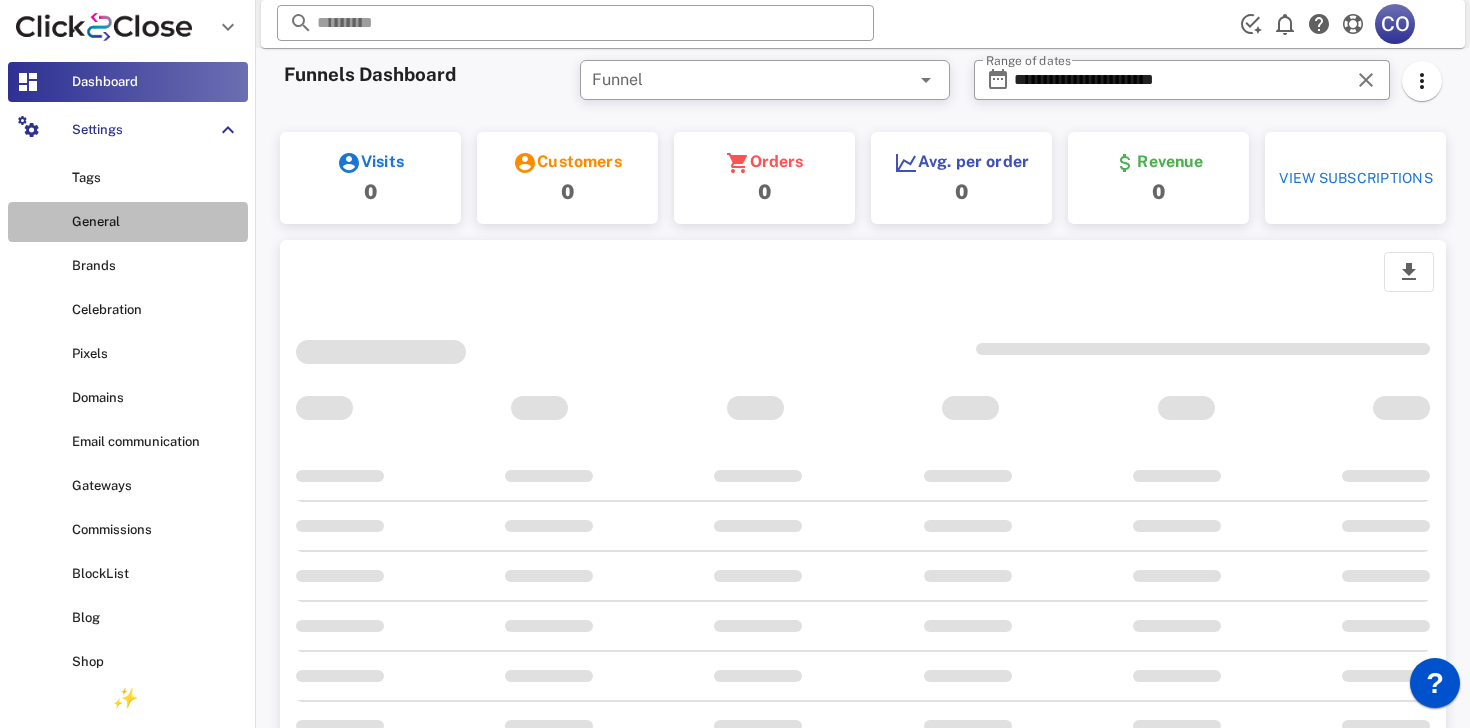 click on "General" at bounding box center [128, 222] 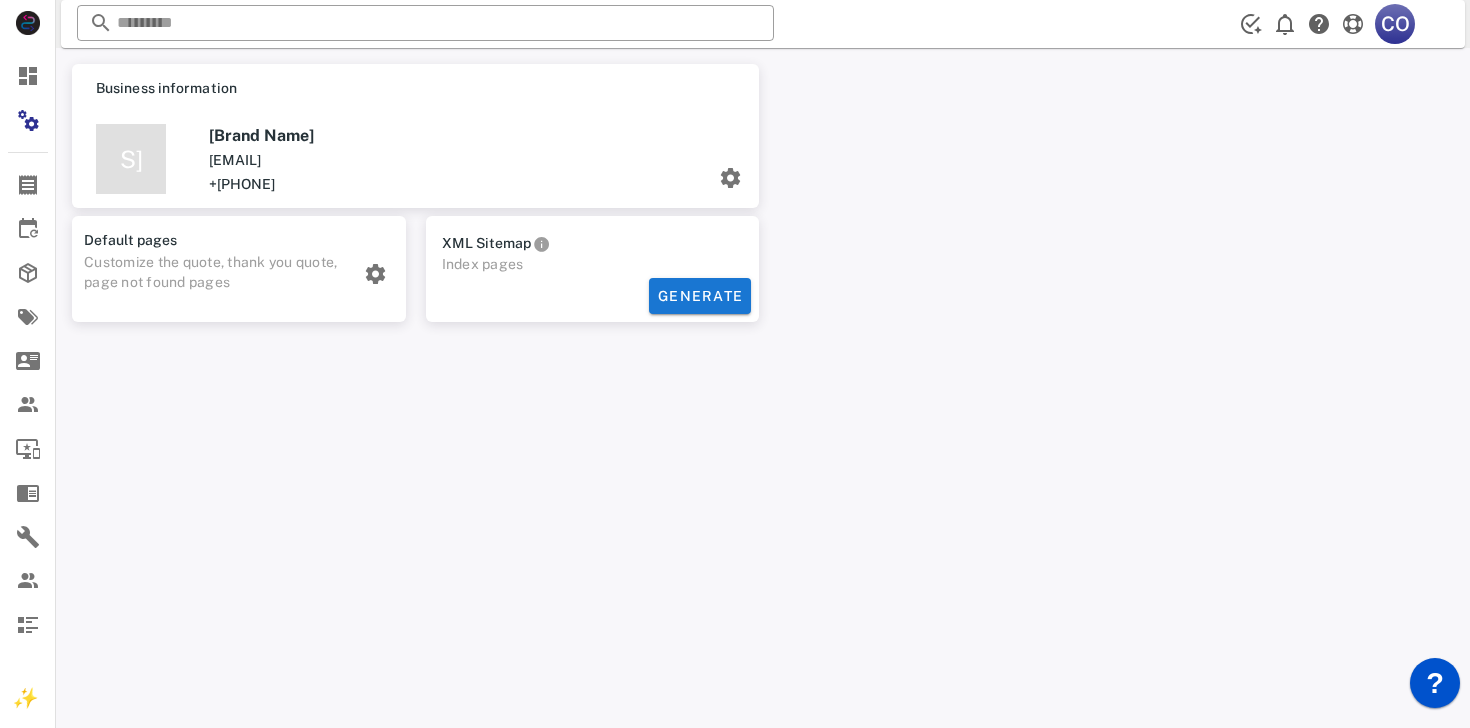 scroll, scrollTop: 0, scrollLeft: 0, axis: both 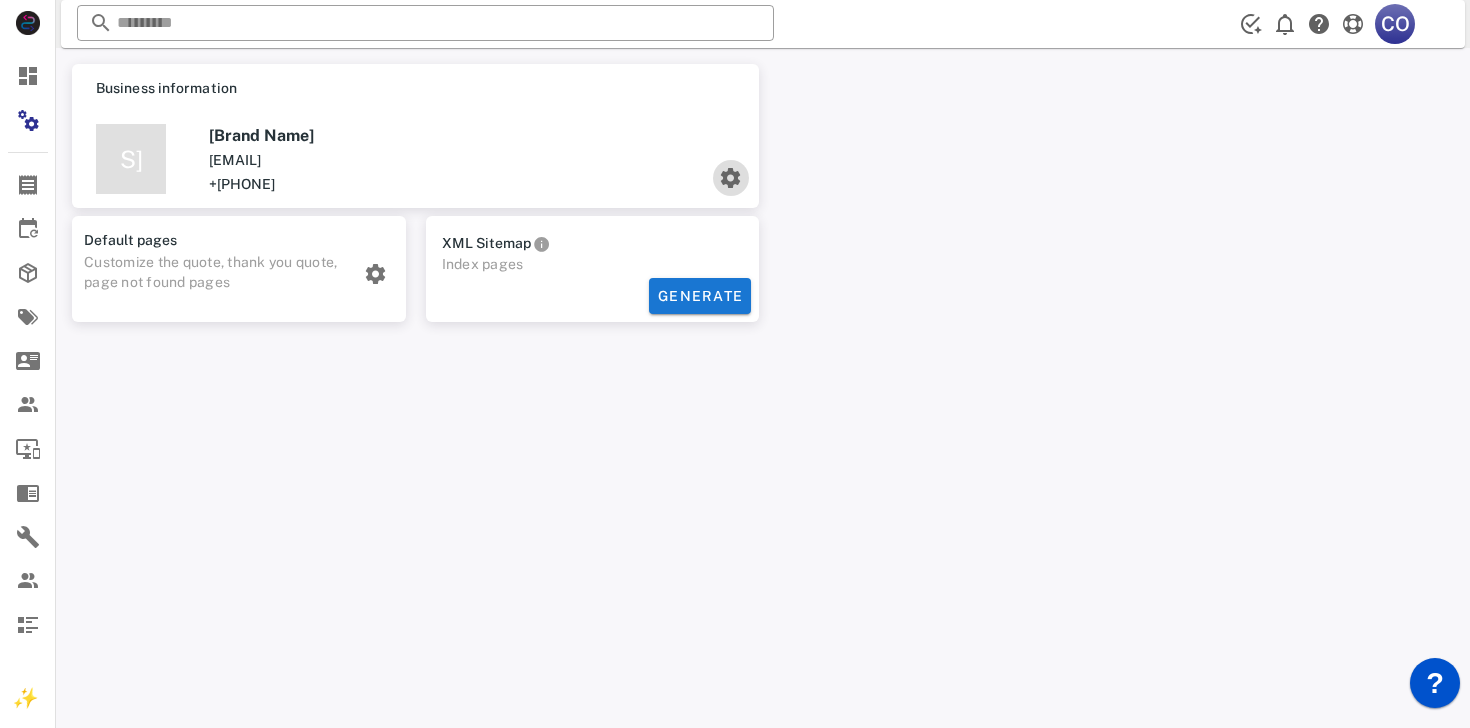 click at bounding box center [731, 178] 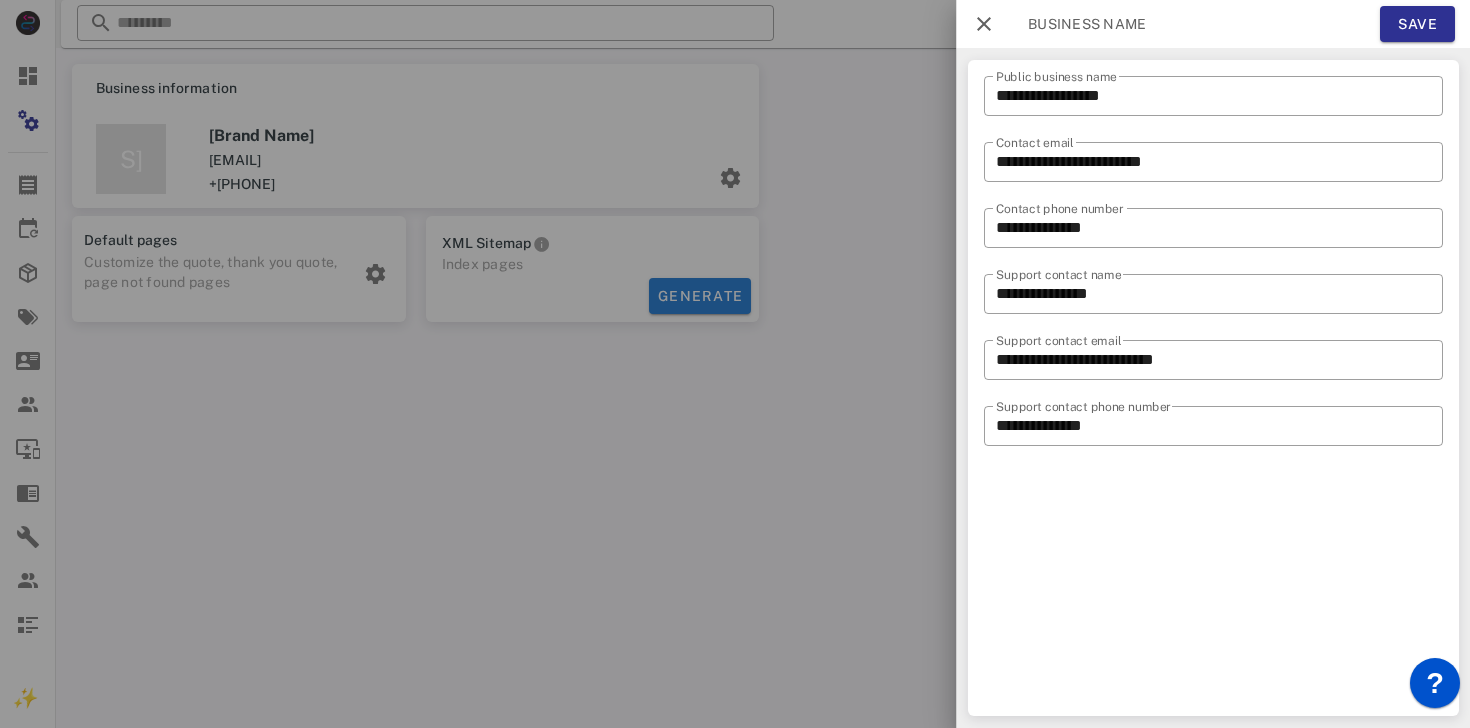 click at bounding box center [735, 364] 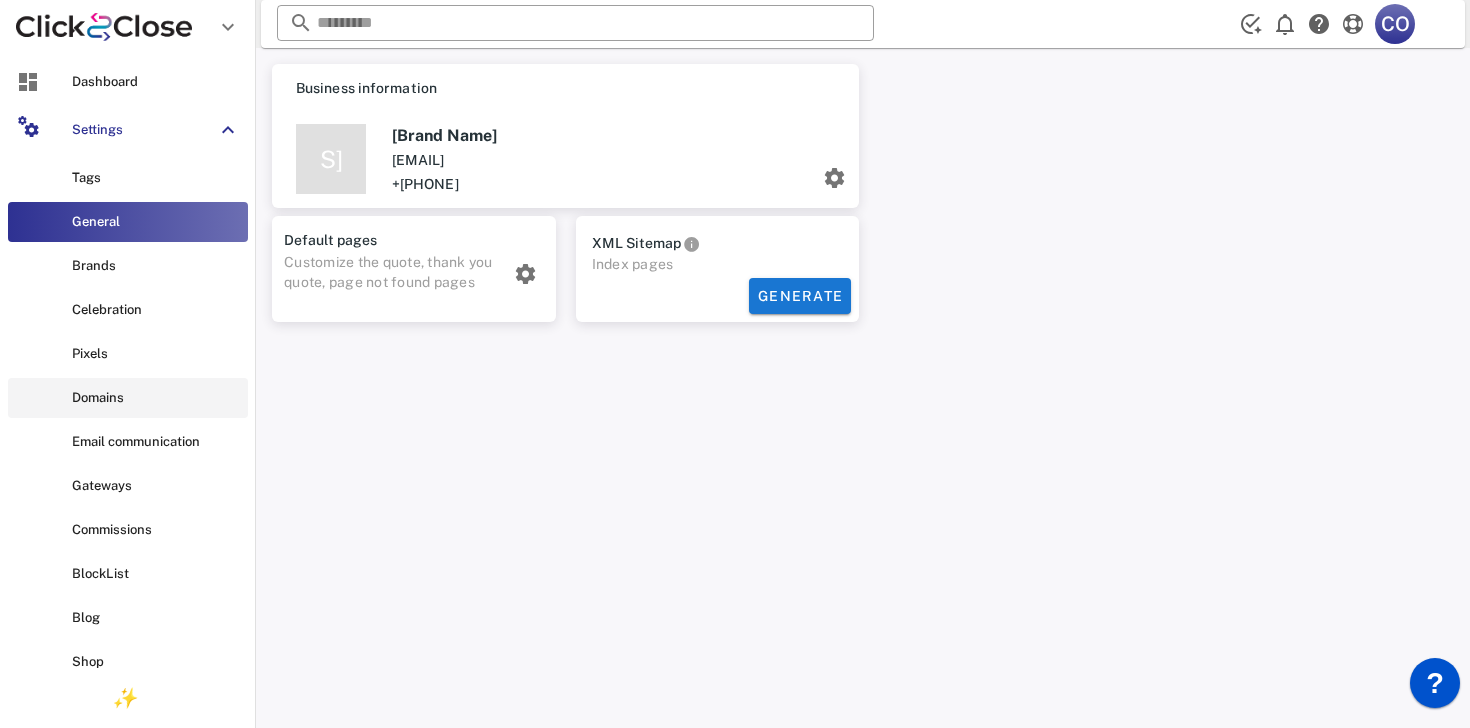 click on "Domains" at bounding box center (156, 398) 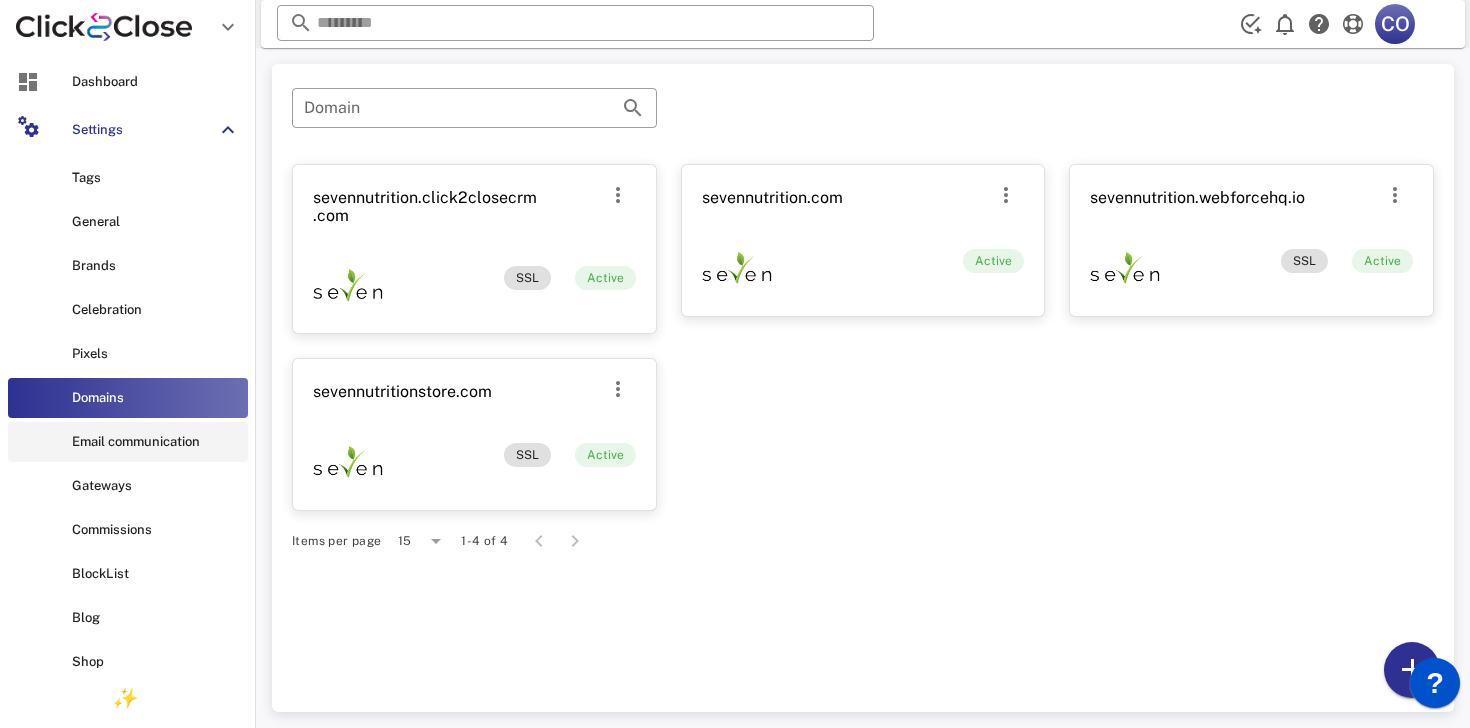 click on "Email communication" at bounding box center (156, 442) 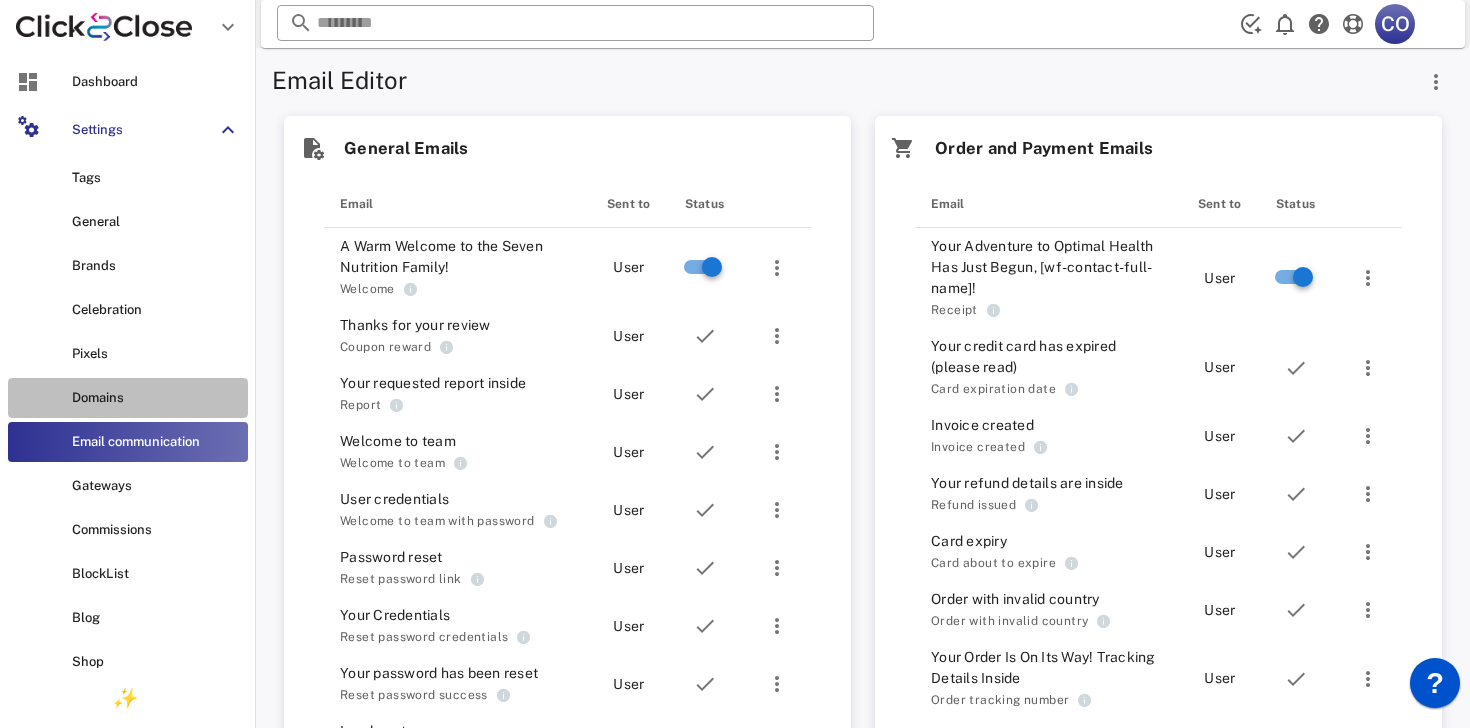 click on "Domains" at bounding box center [128, 398] 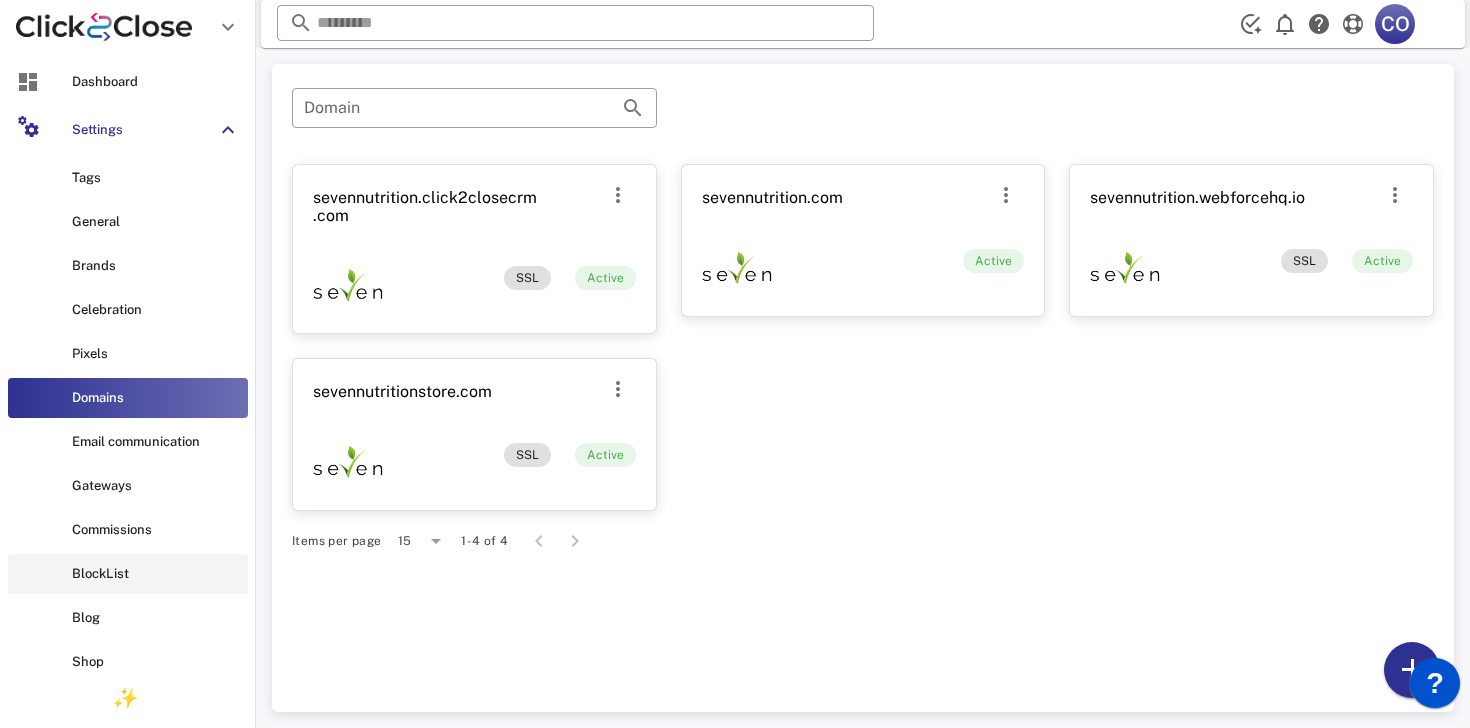 click on "BlockList" at bounding box center [156, 574] 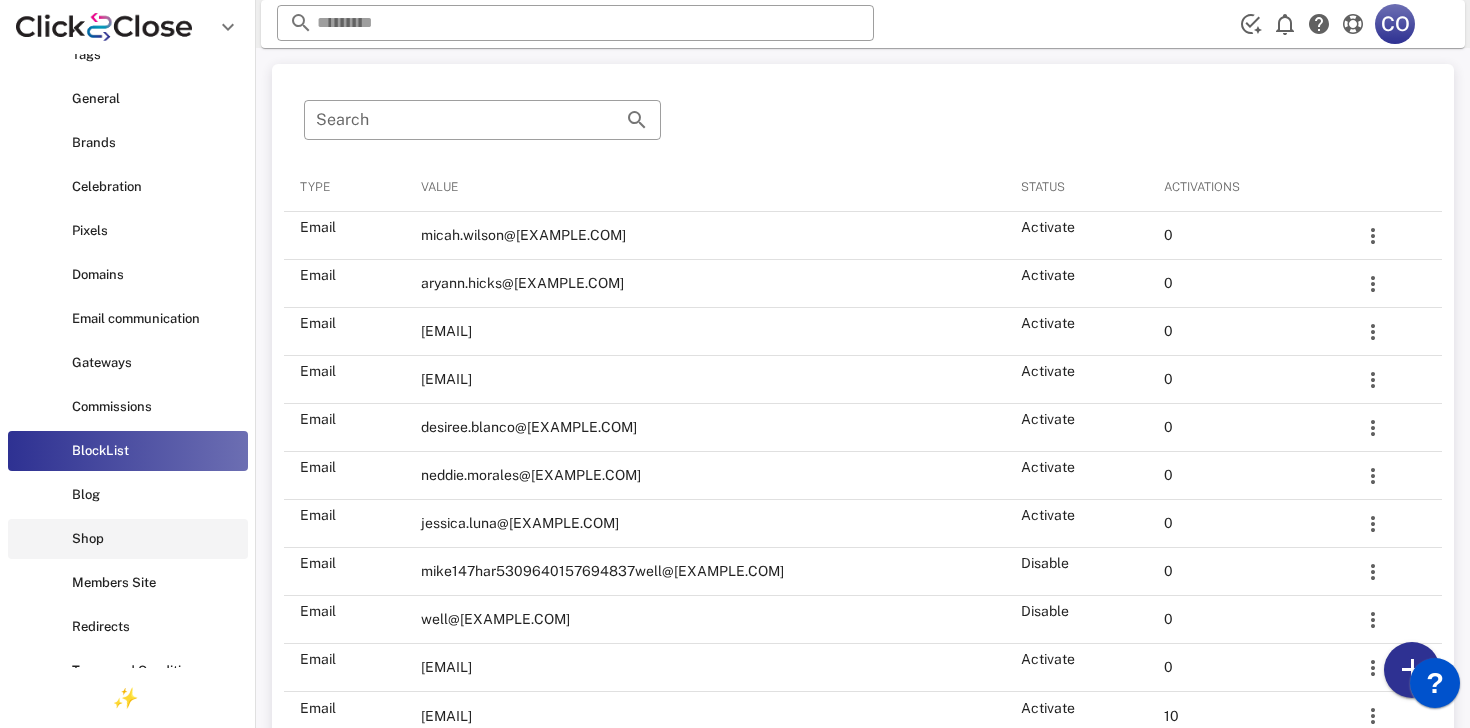 scroll, scrollTop: 122, scrollLeft: 0, axis: vertical 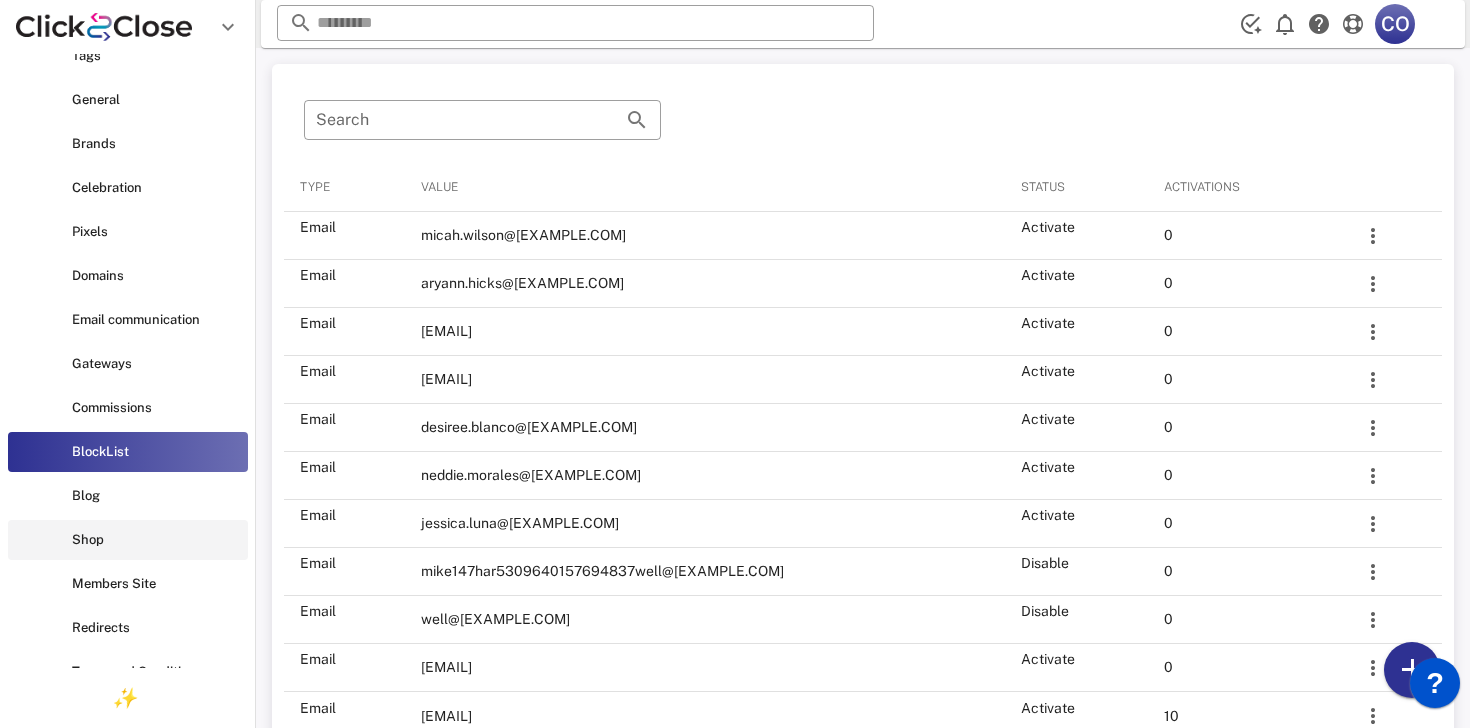 click on "Domains" at bounding box center (156, 276) 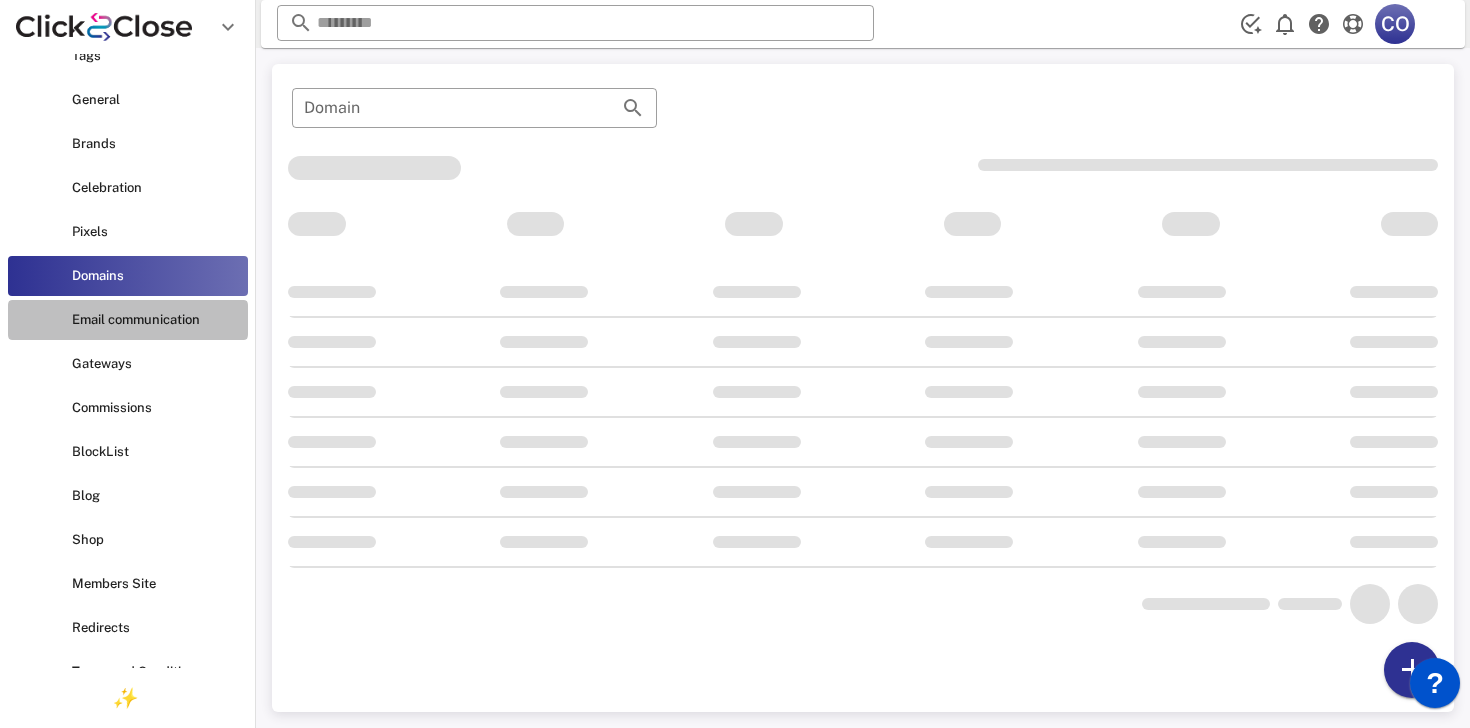 click on "Email communication" at bounding box center (128, 320) 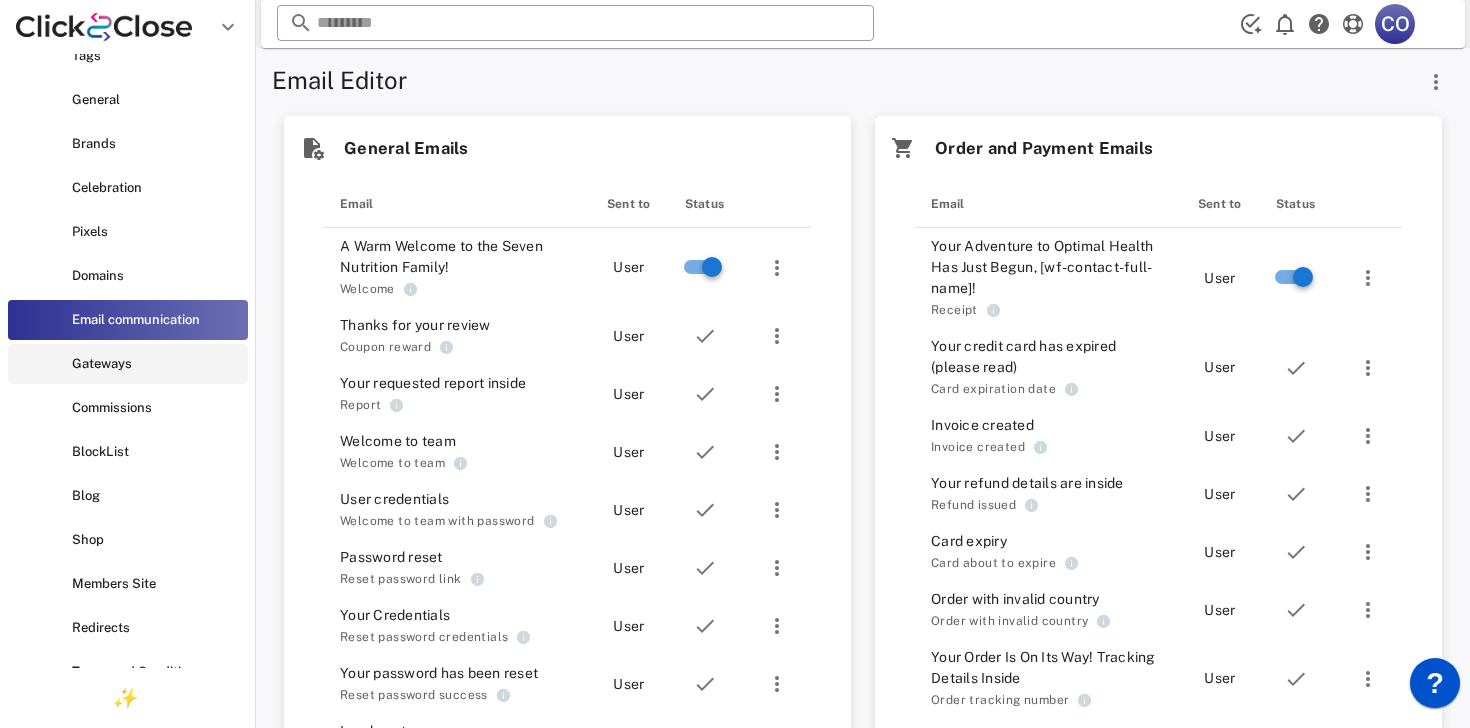 click on "Gateways" at bounding box center (156, 364) 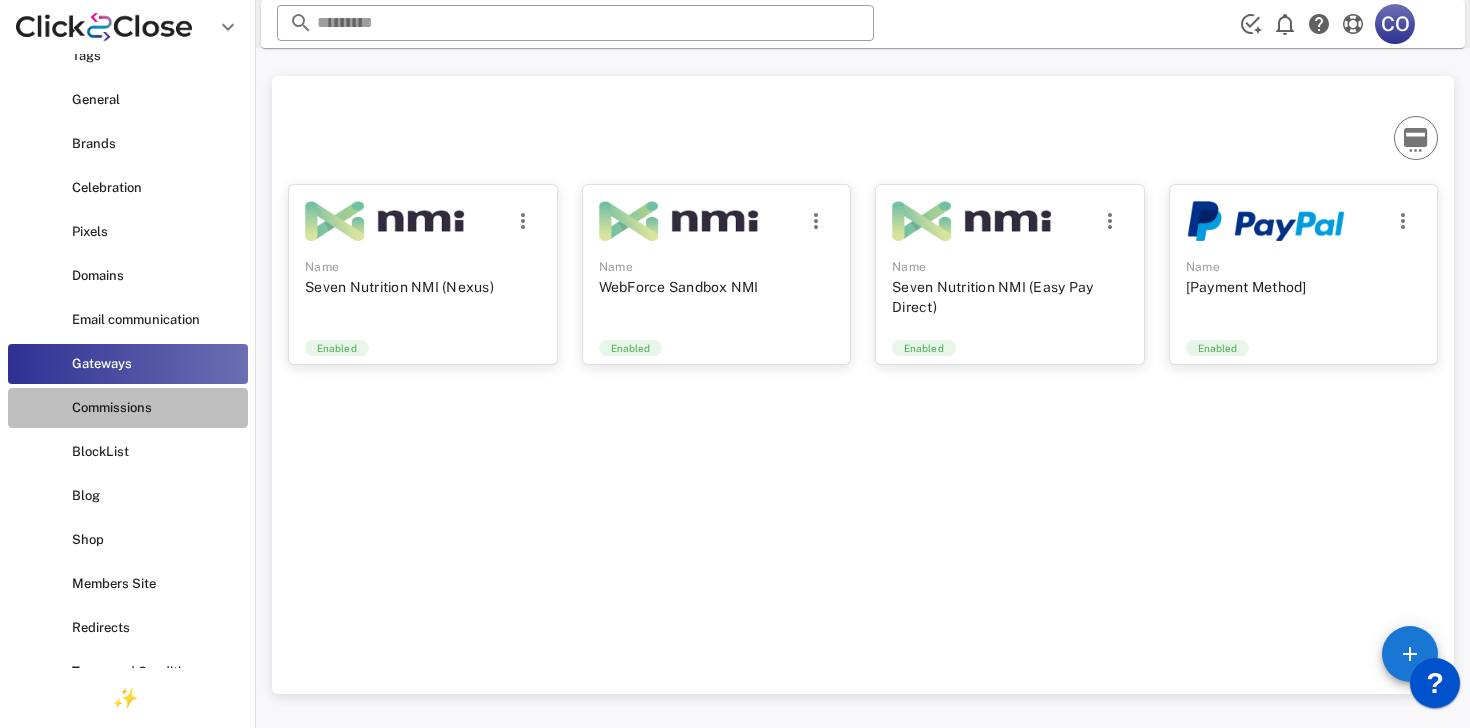 click on "Commissions" at bounding box center [156, 408] 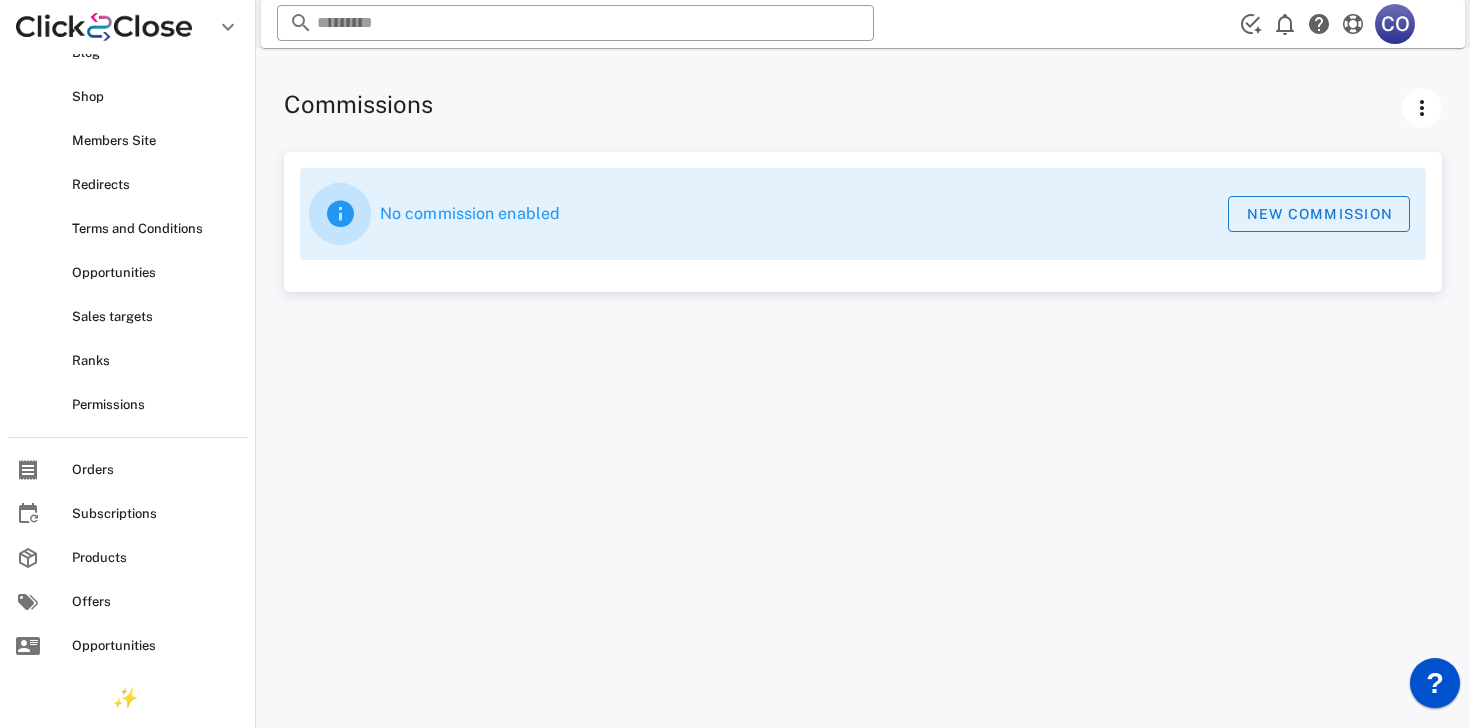 scroll, scrollTop: 851, scrollLeft: 0, axis: vertical 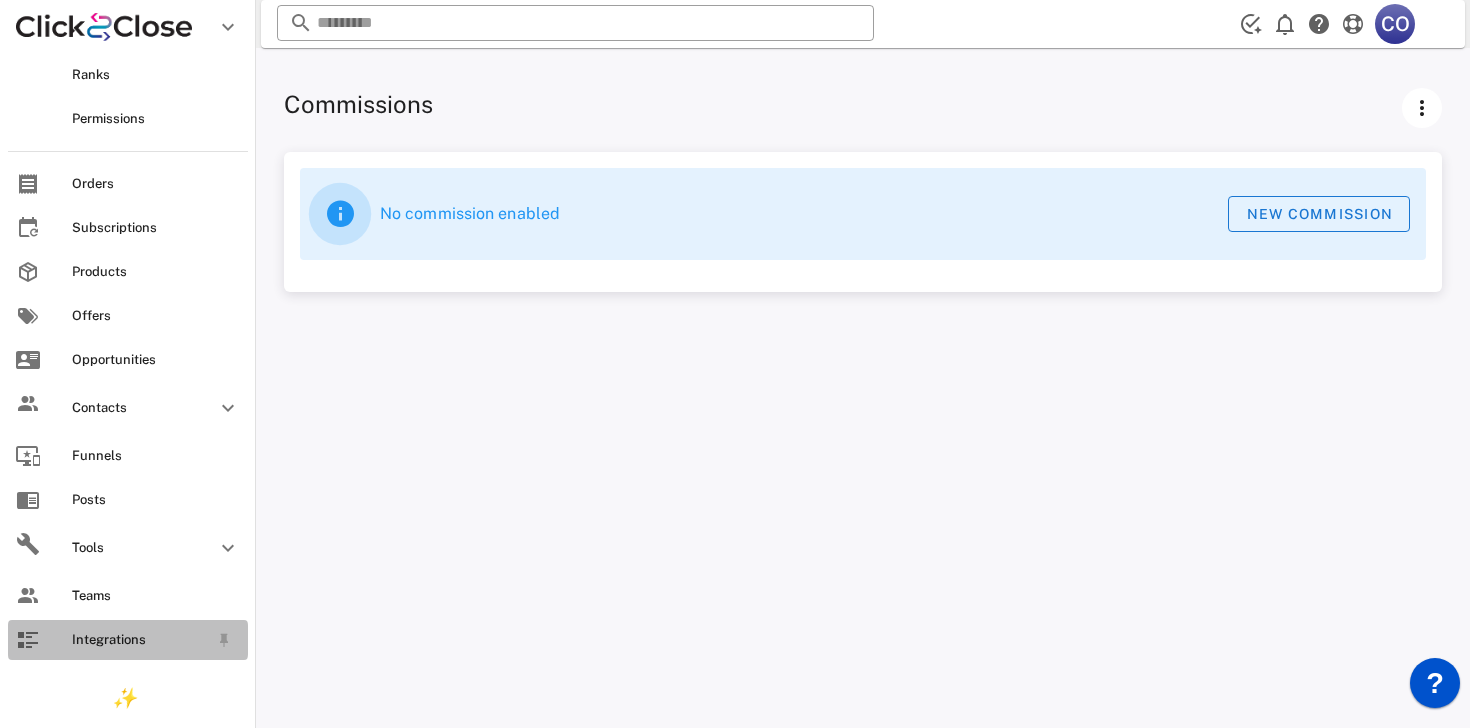 click on "Integrations" at bounding box center [140, 640] 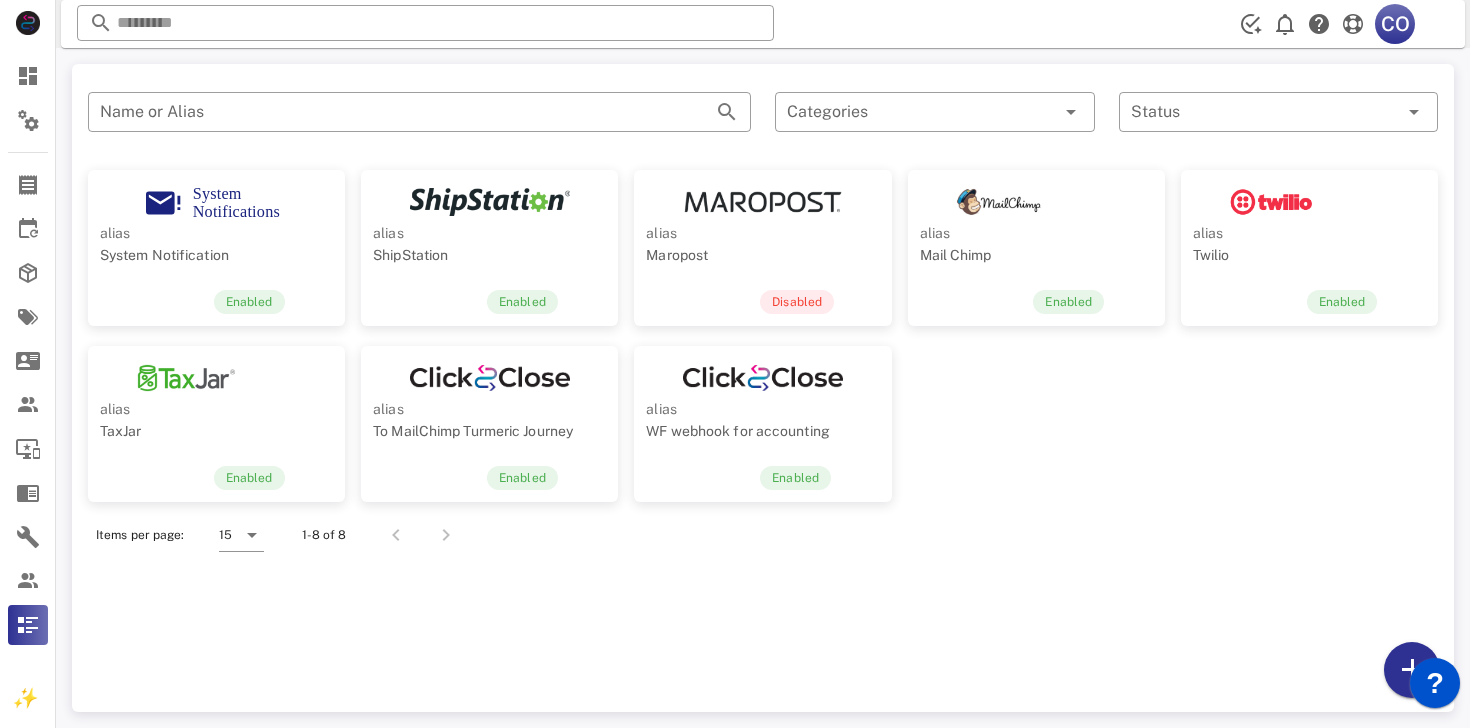scroll, scrollTop: 0, scrollLeft: 0, axis: both 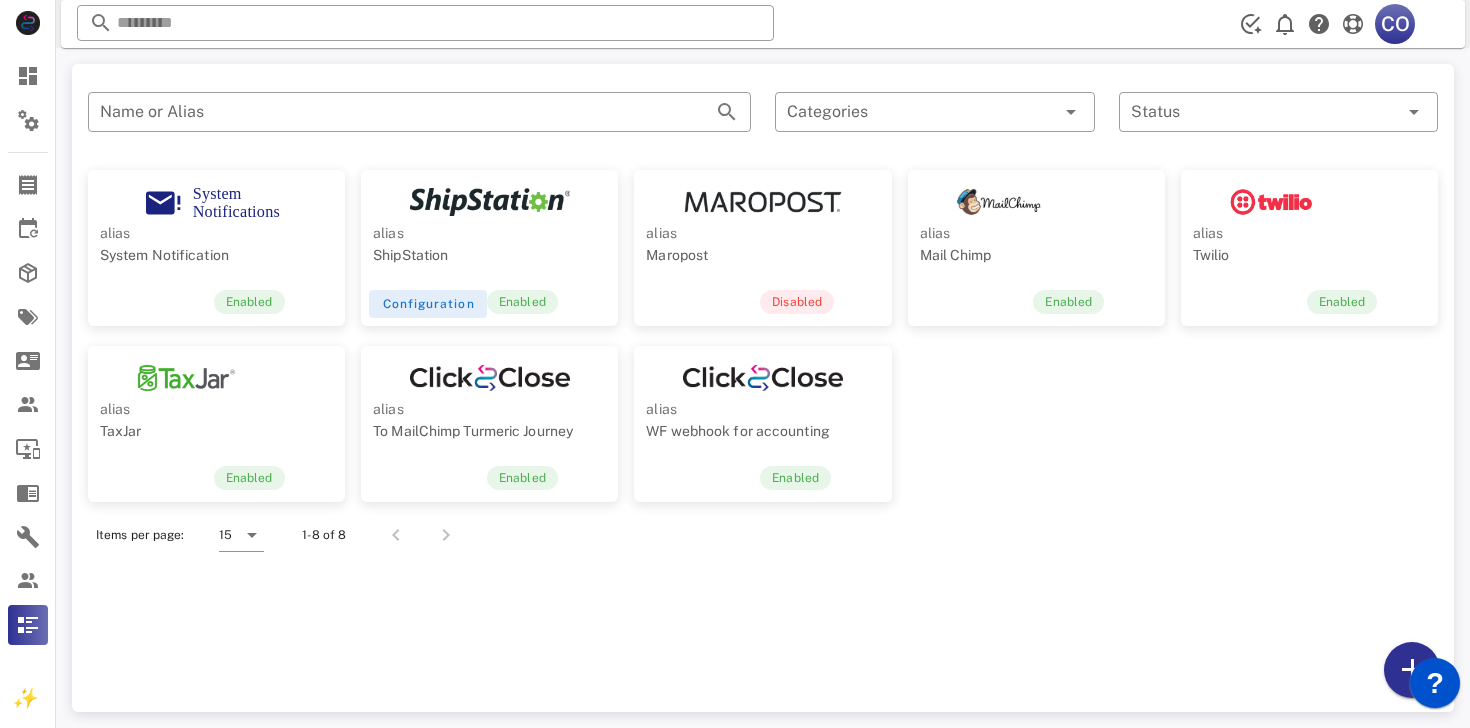 click on "Configuration" at bounding box center [428, 304] 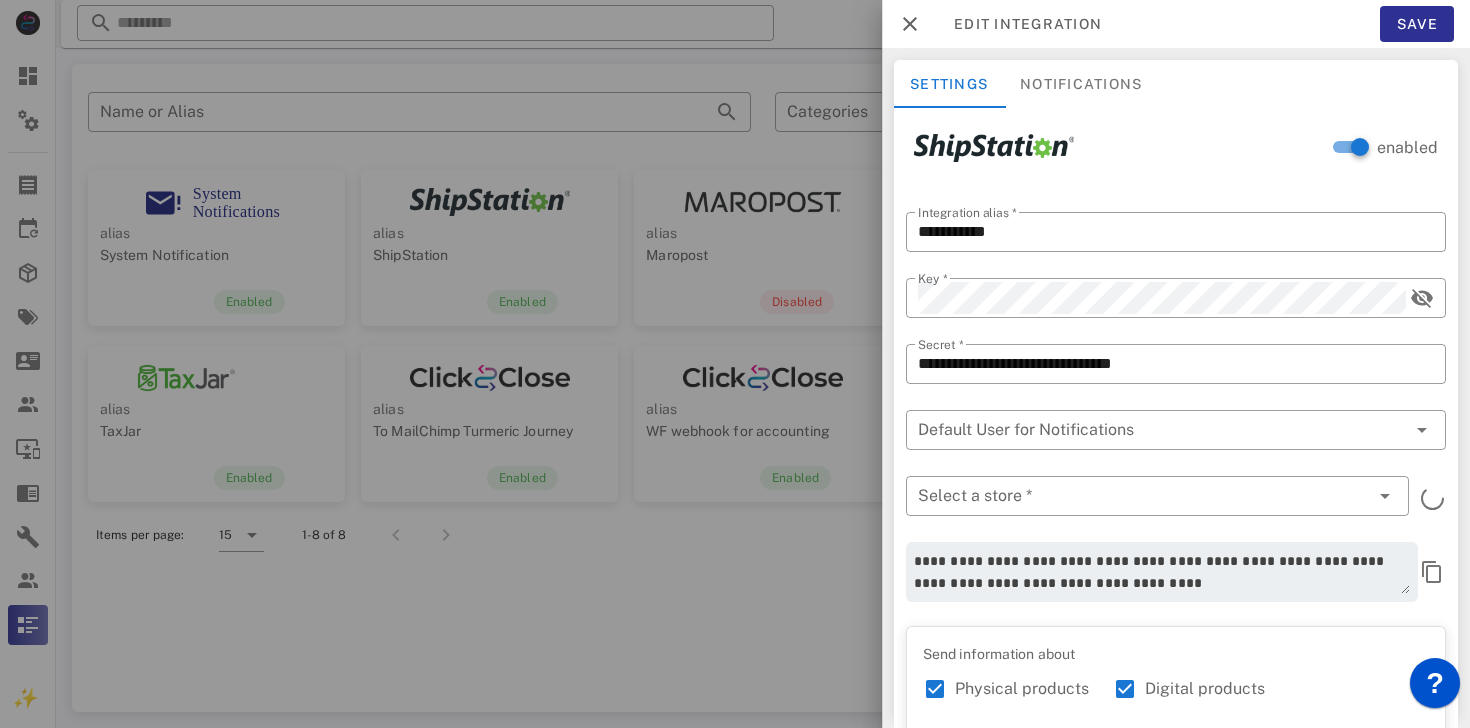 type on "**********" 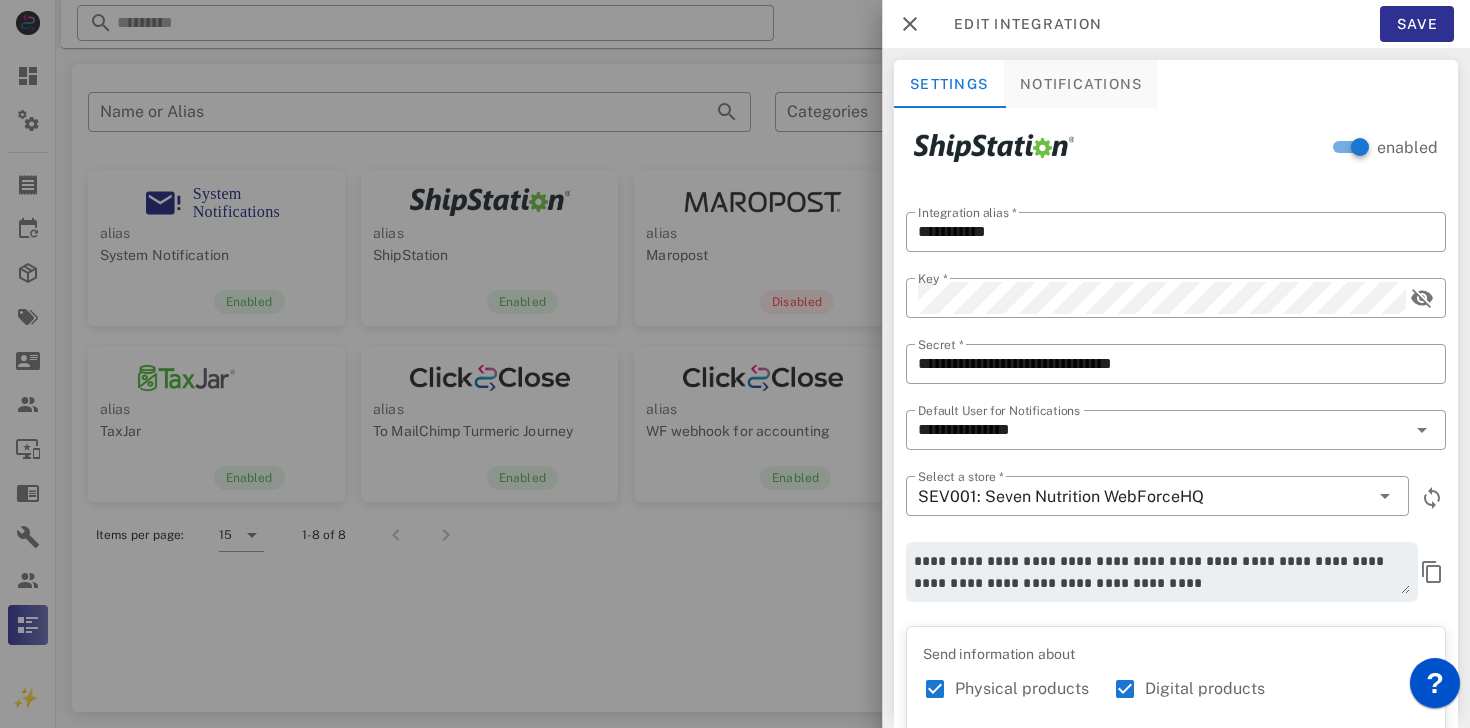 scroll, scrollTop: 24, scrollLeft: 0, axis: vertical 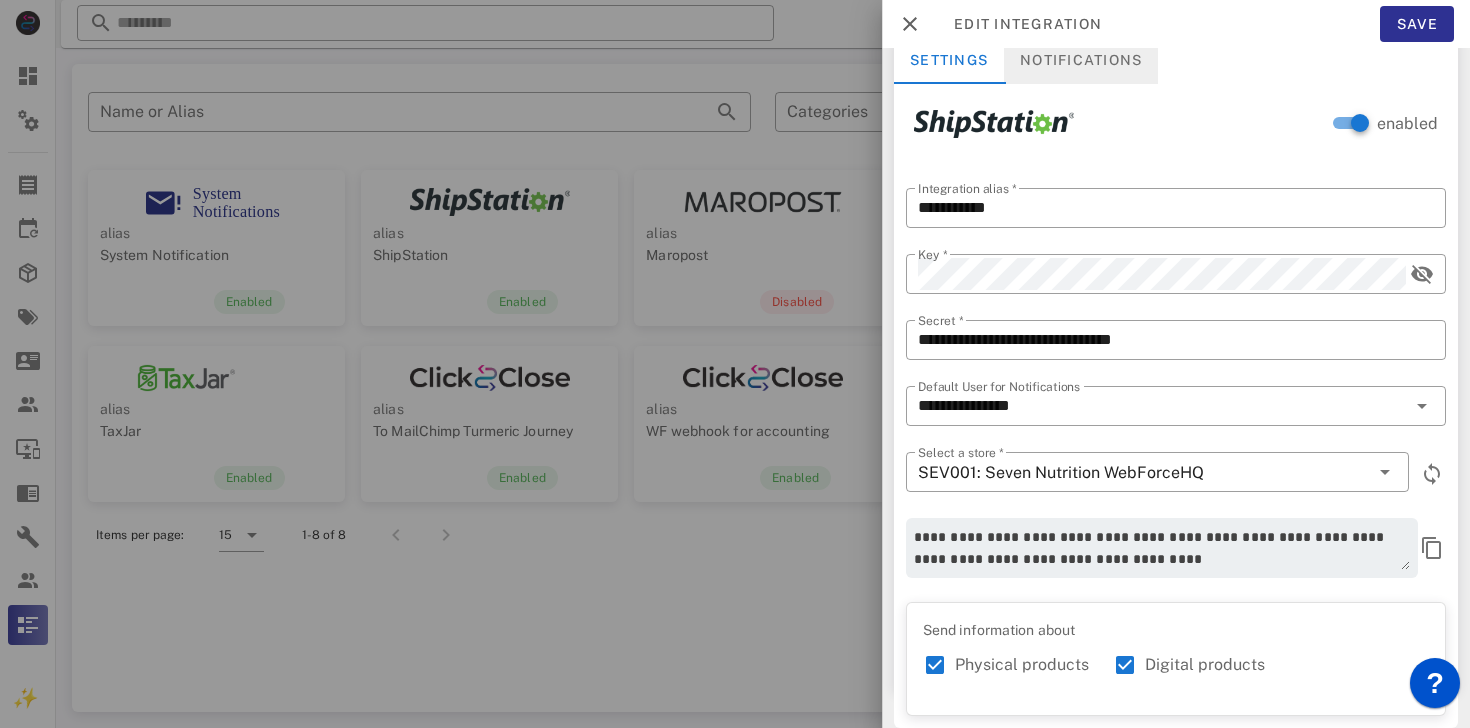 click on "Notifications" at bounding box center (1081, 60) 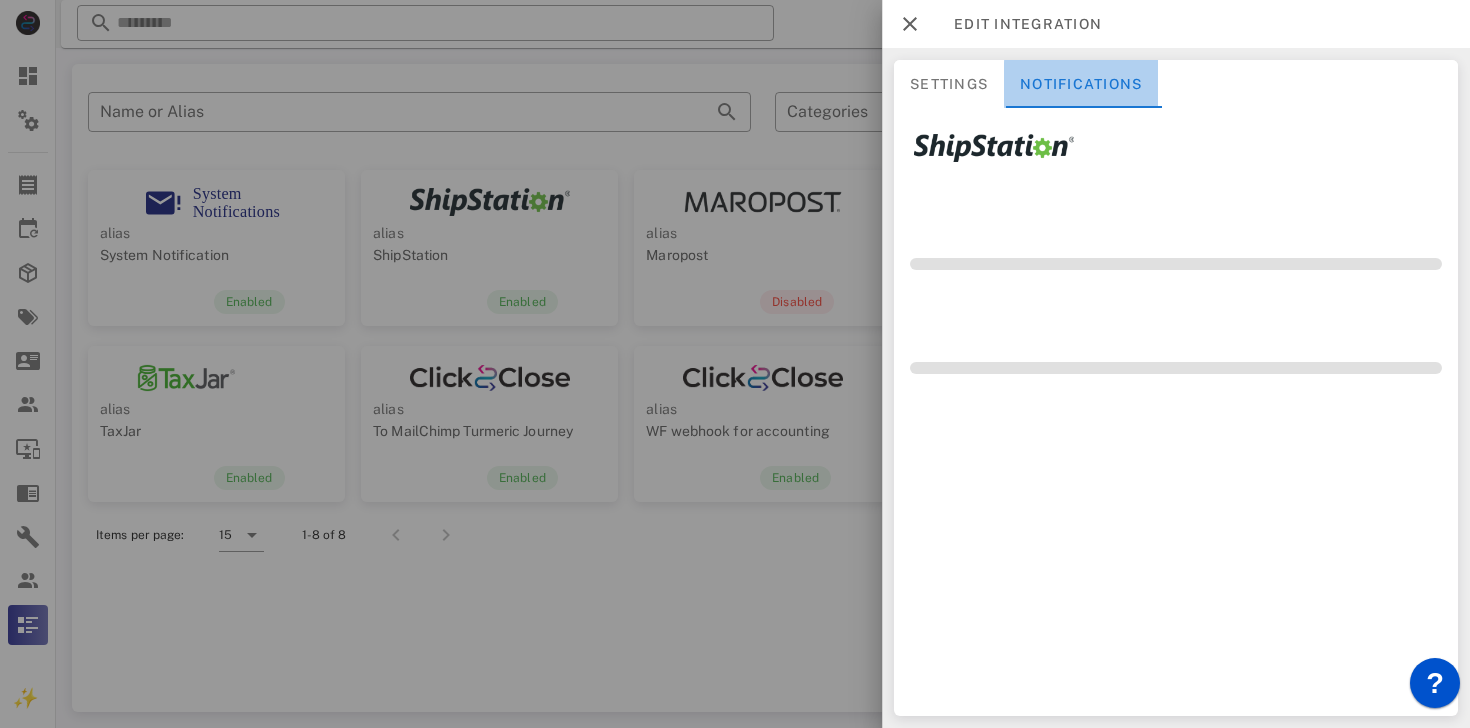 scroll, scrollTop: 0, scrollLeft: 0, axis: both 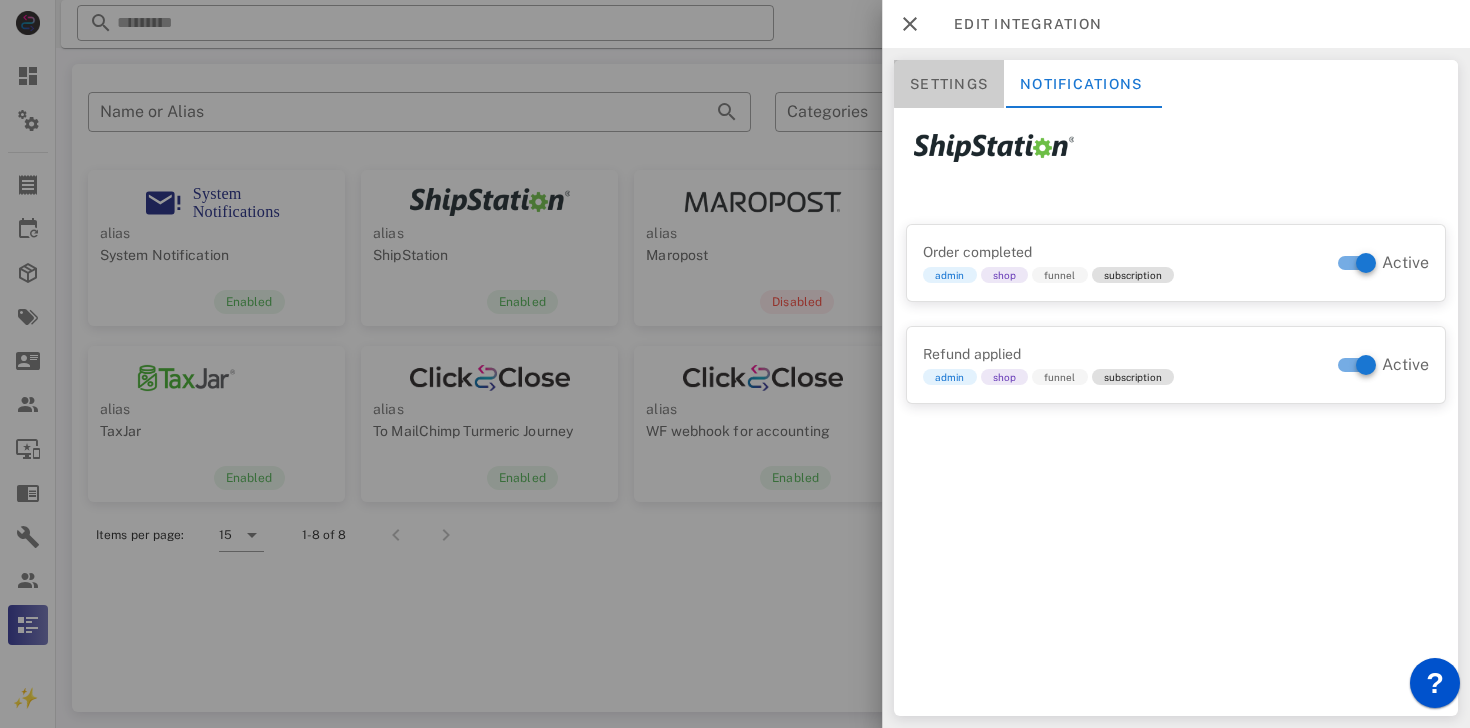 click on "Settings" at bounding box center [949, 84] 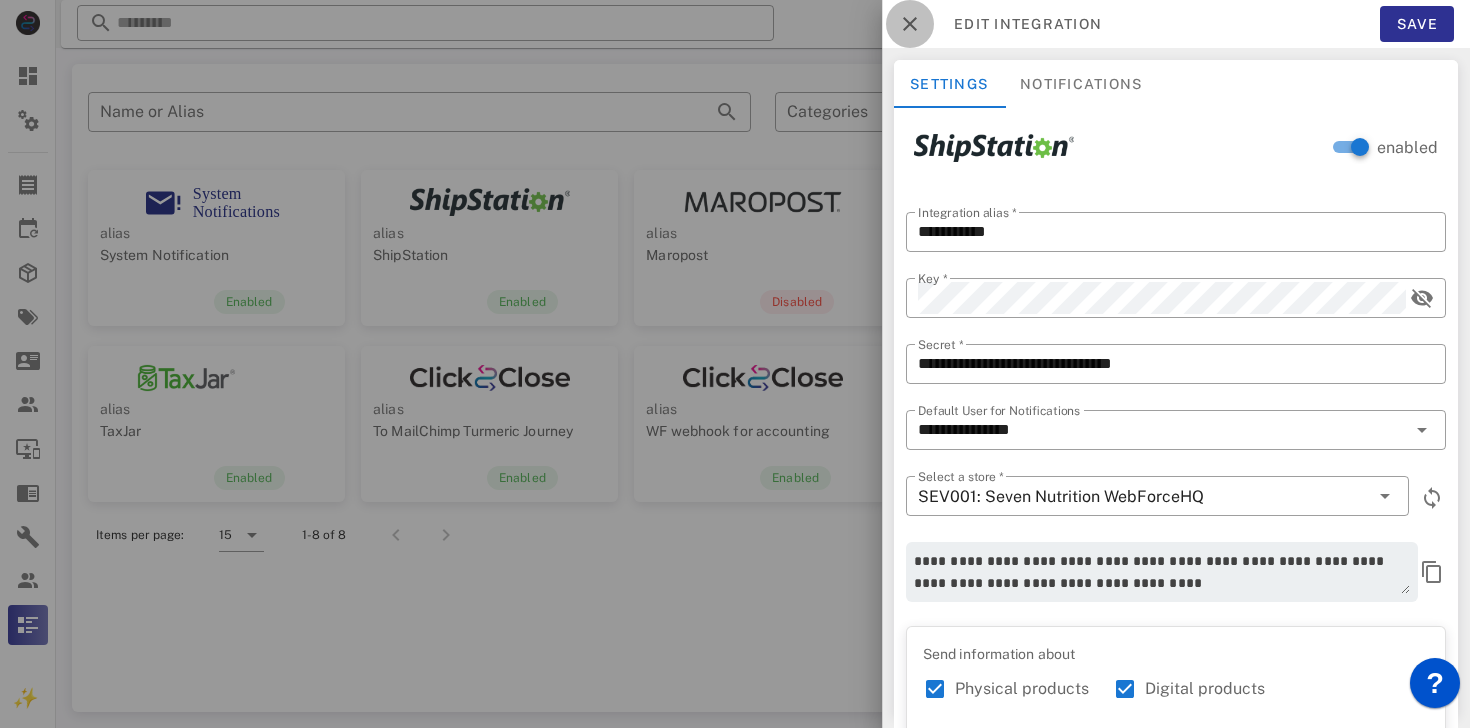 click at bounding box center (910, 24) 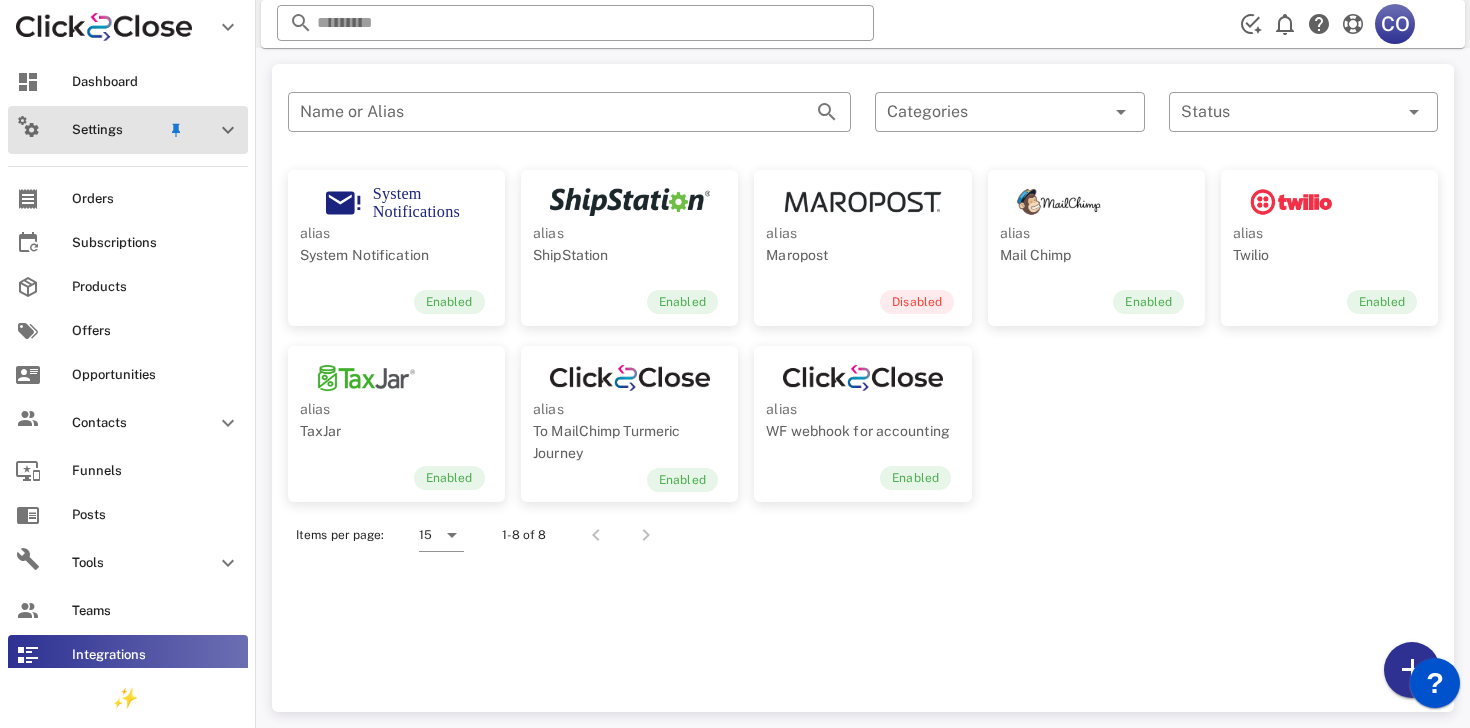 click on "Settings" at bounding box center [128, 130] 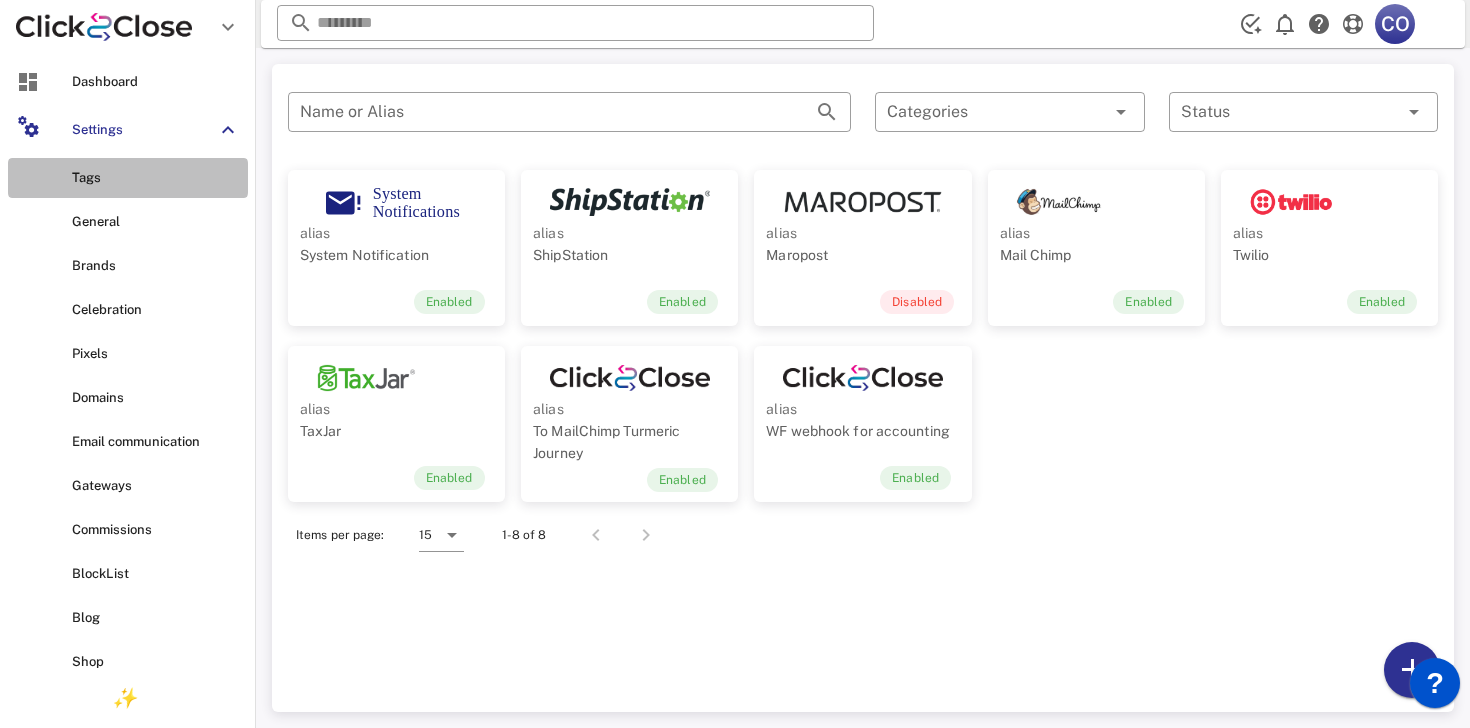 click on "Tags" at bounding box center [156, 178] 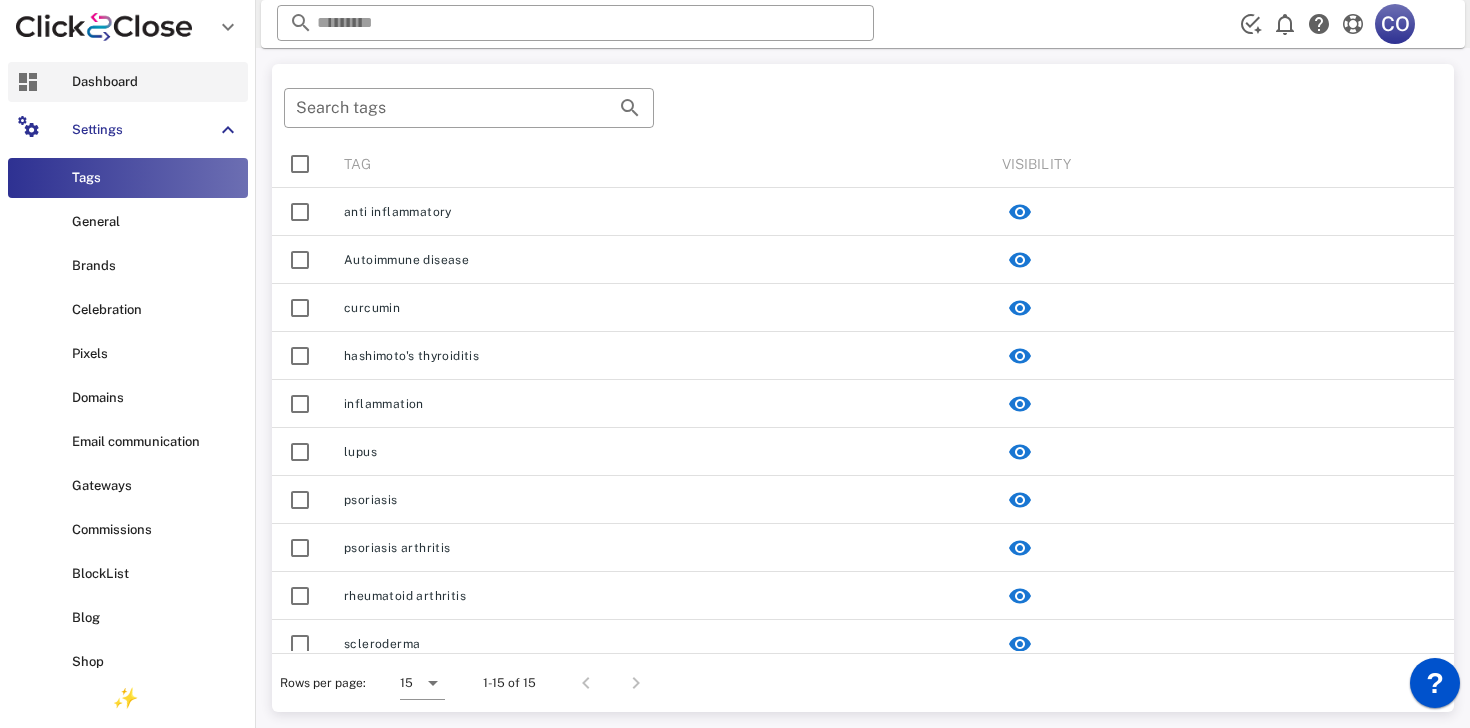 click on "Dashboard" at bounding box center [156, 82] 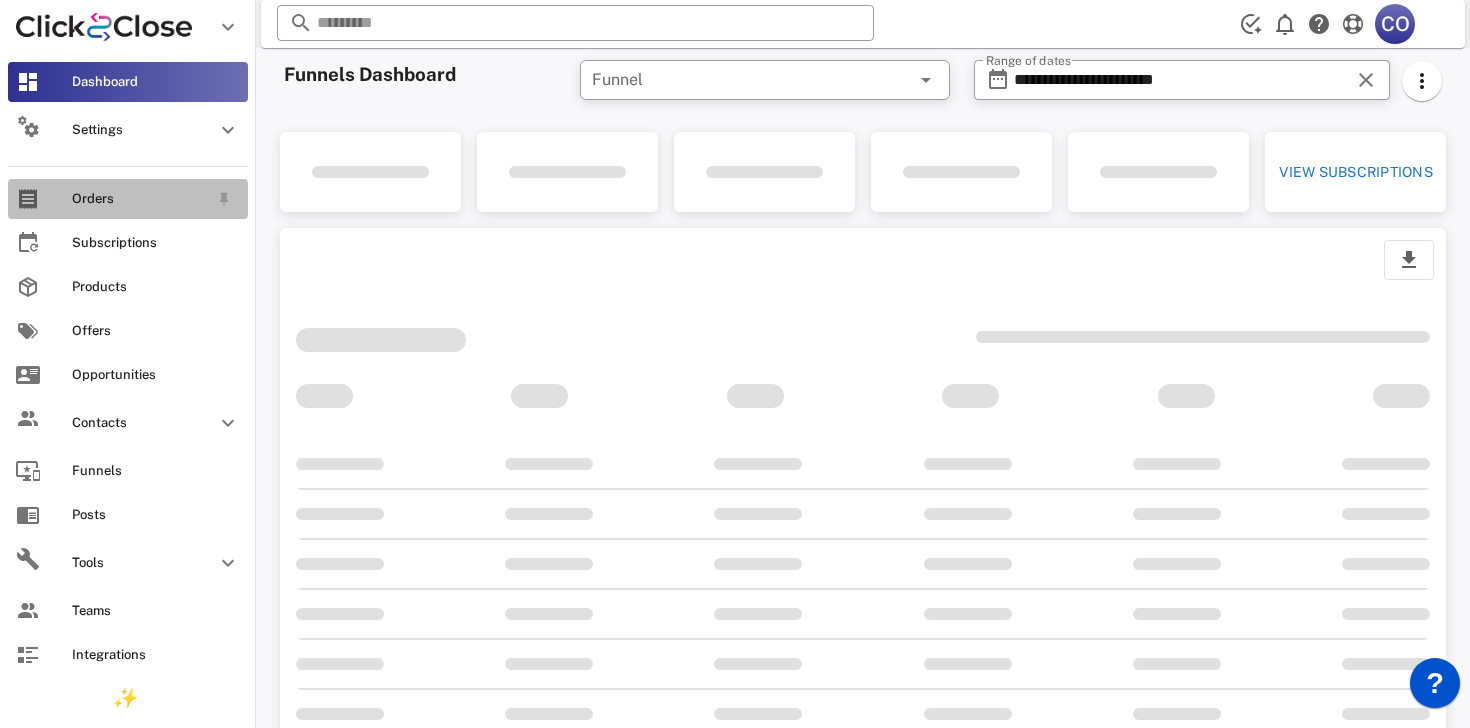 click on "Orders" at bounding box center [140, 199] 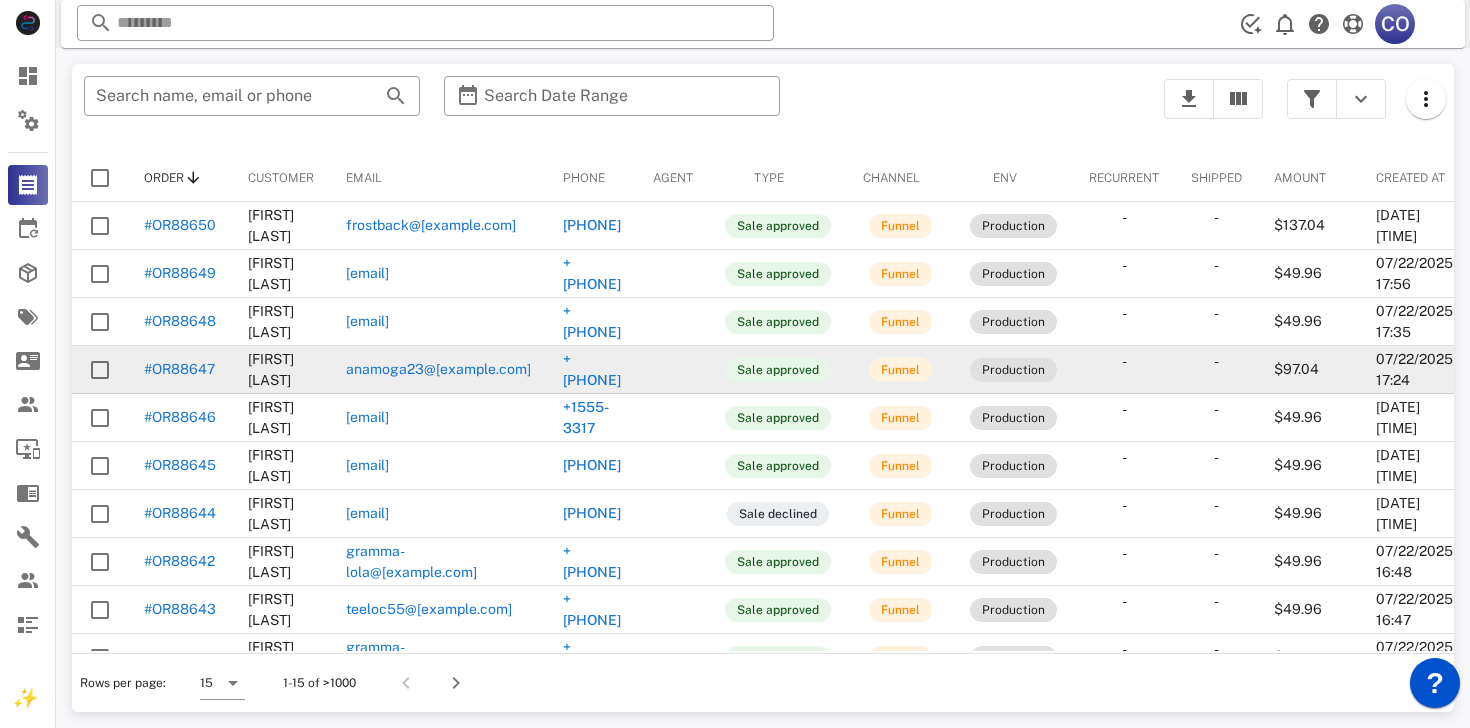 scroll, scrollTop: 271, scrollLeft: 0, axis: vertical 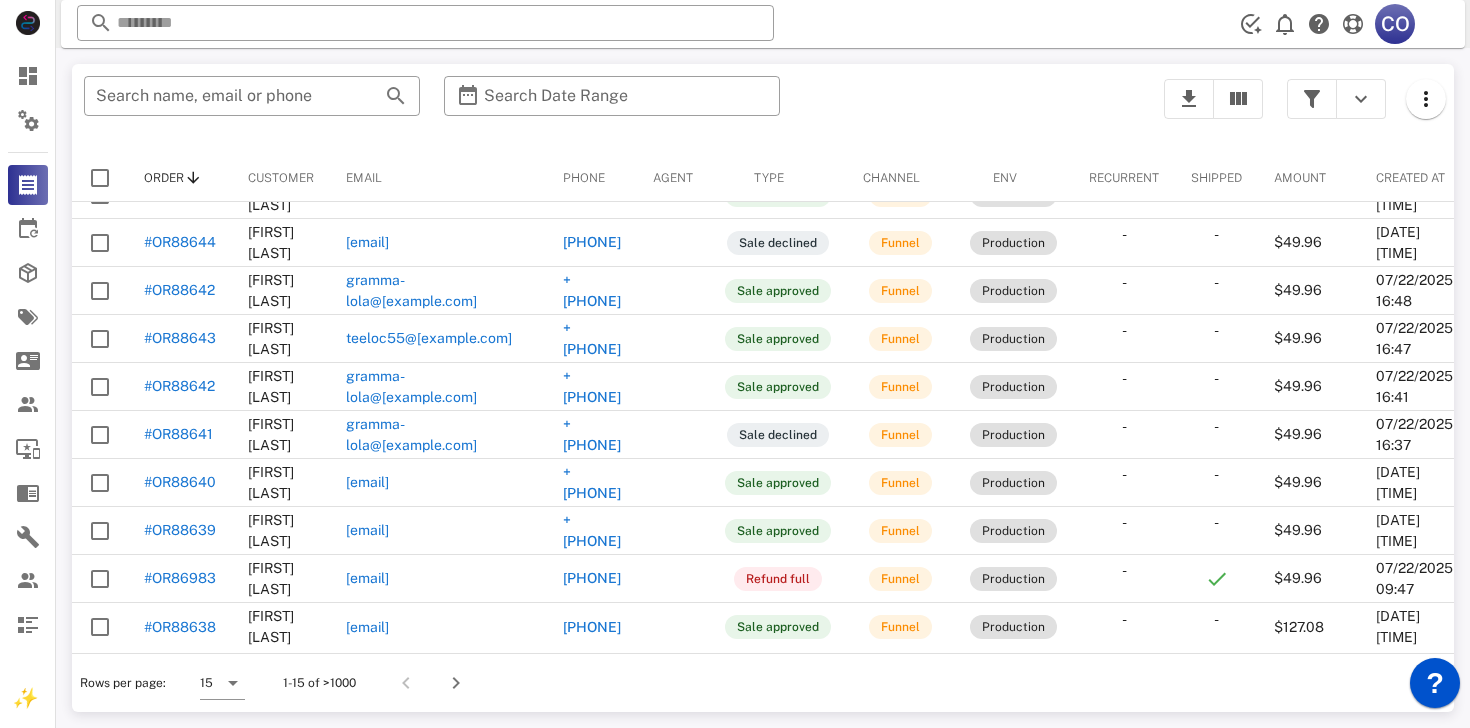 click on "Rows per page: 15" at bounding box center (162, 683) 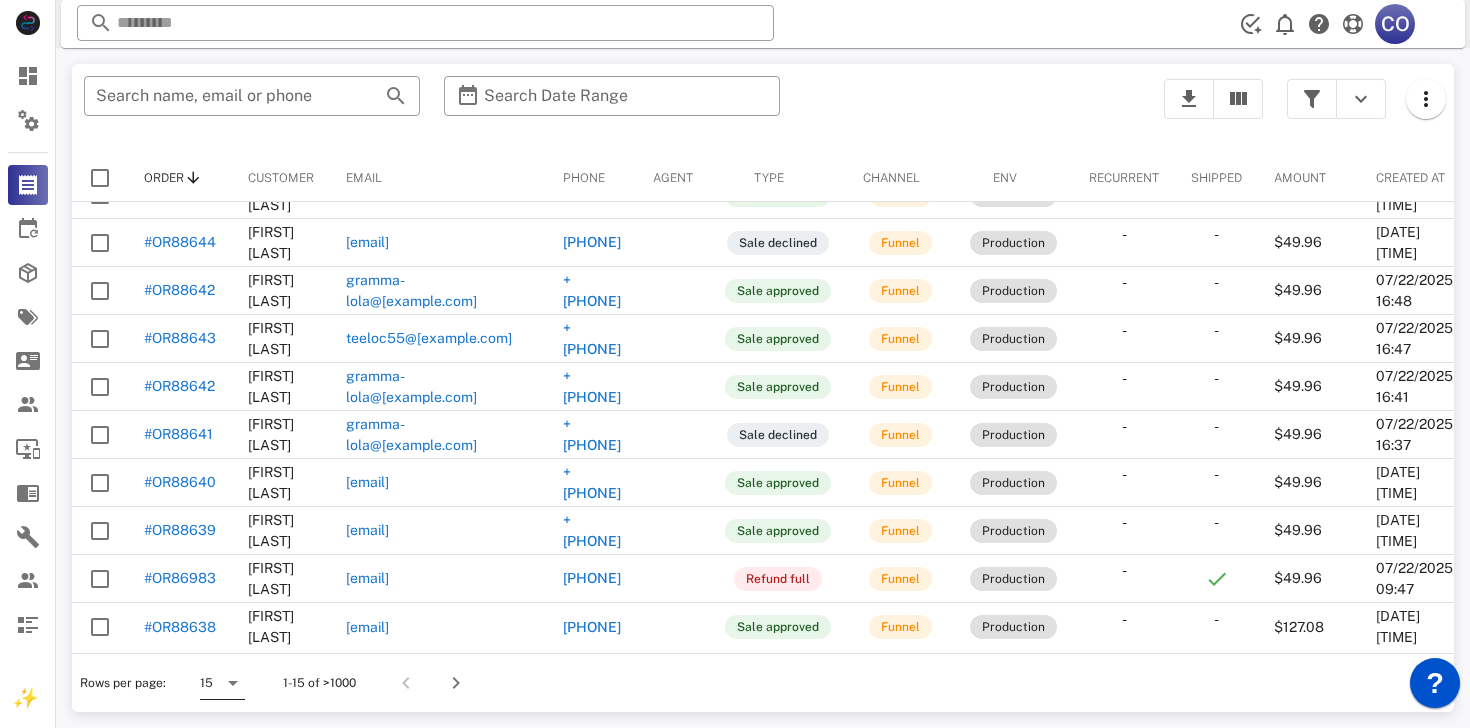 click at bounding box center [233, 683] 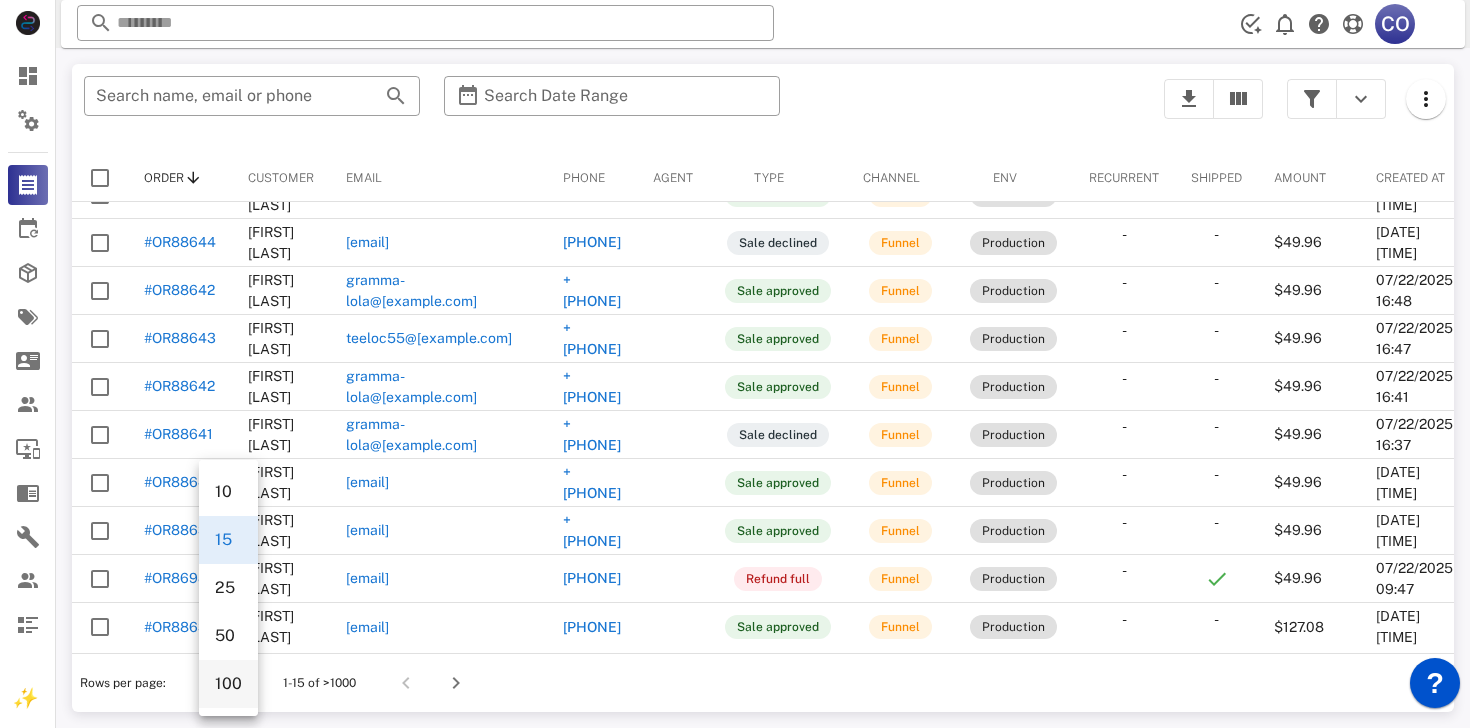 click on "100" at bounding box center [228, 683] 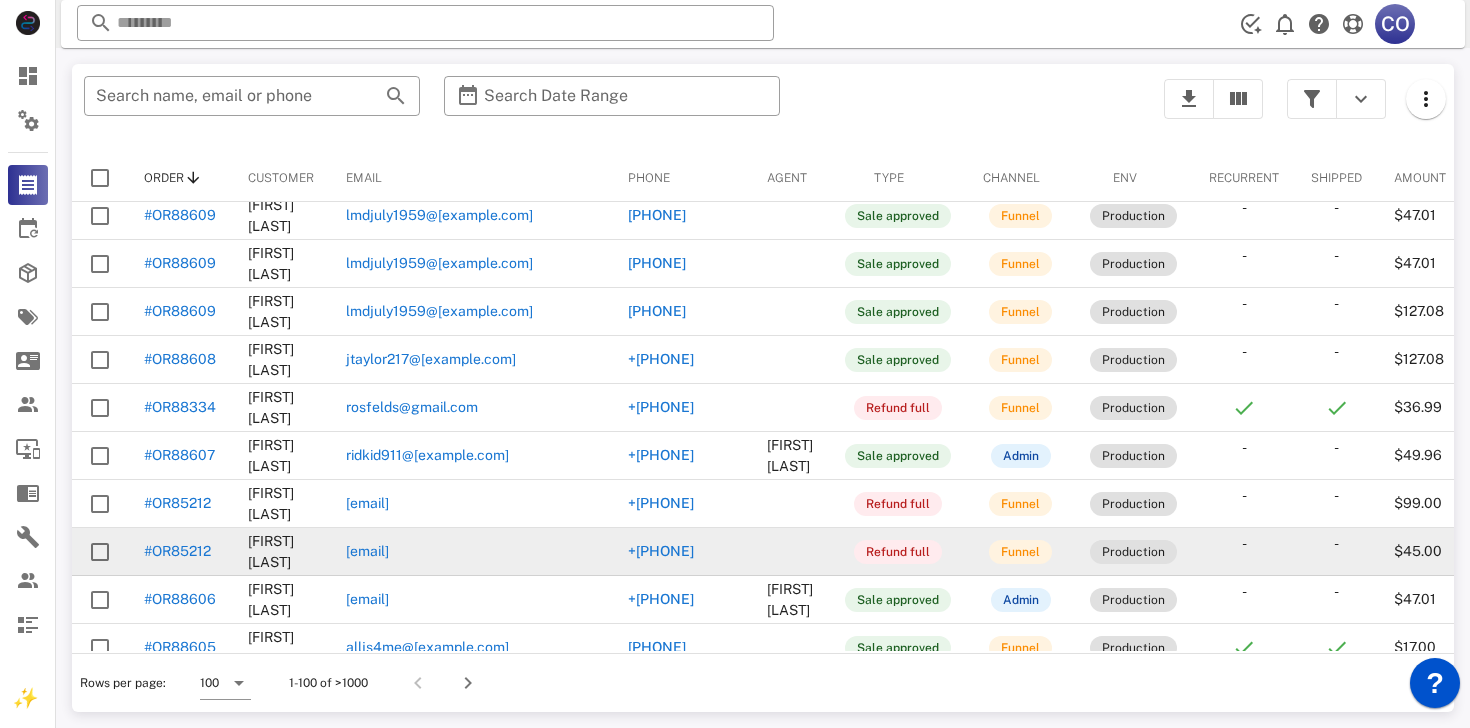 scroll, scrollTop: 2074, scrollLeft: 0, axis: vertical 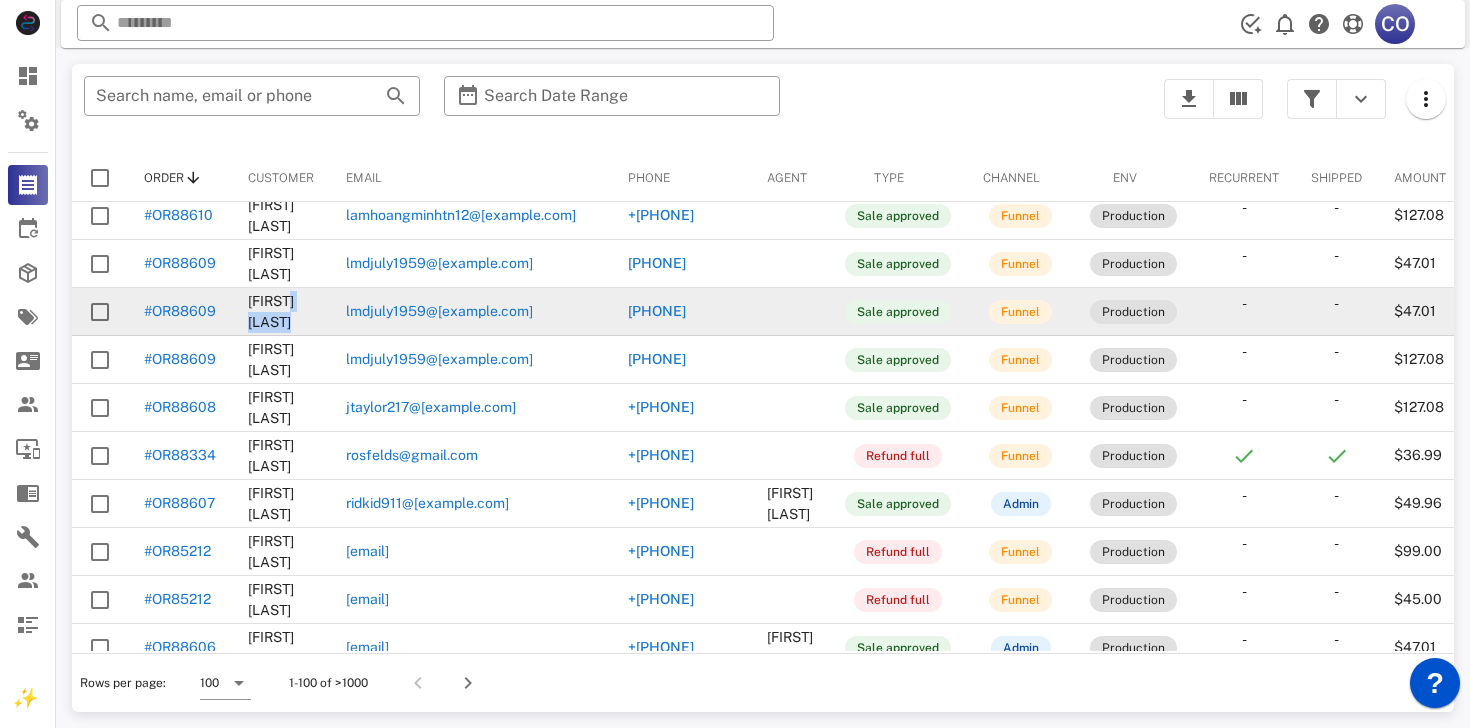 copy on "[LAST]" 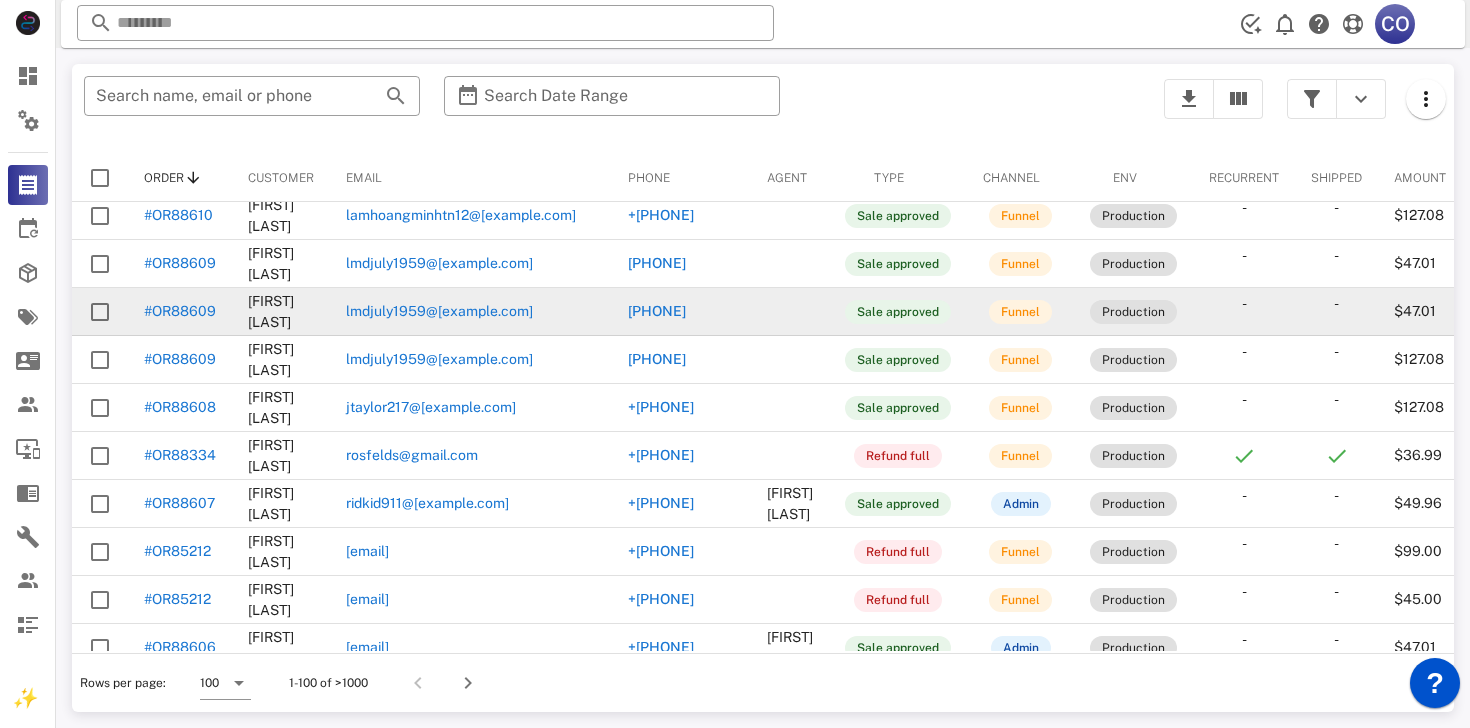 click on "#OR88609" at bounding box center [180, 311] 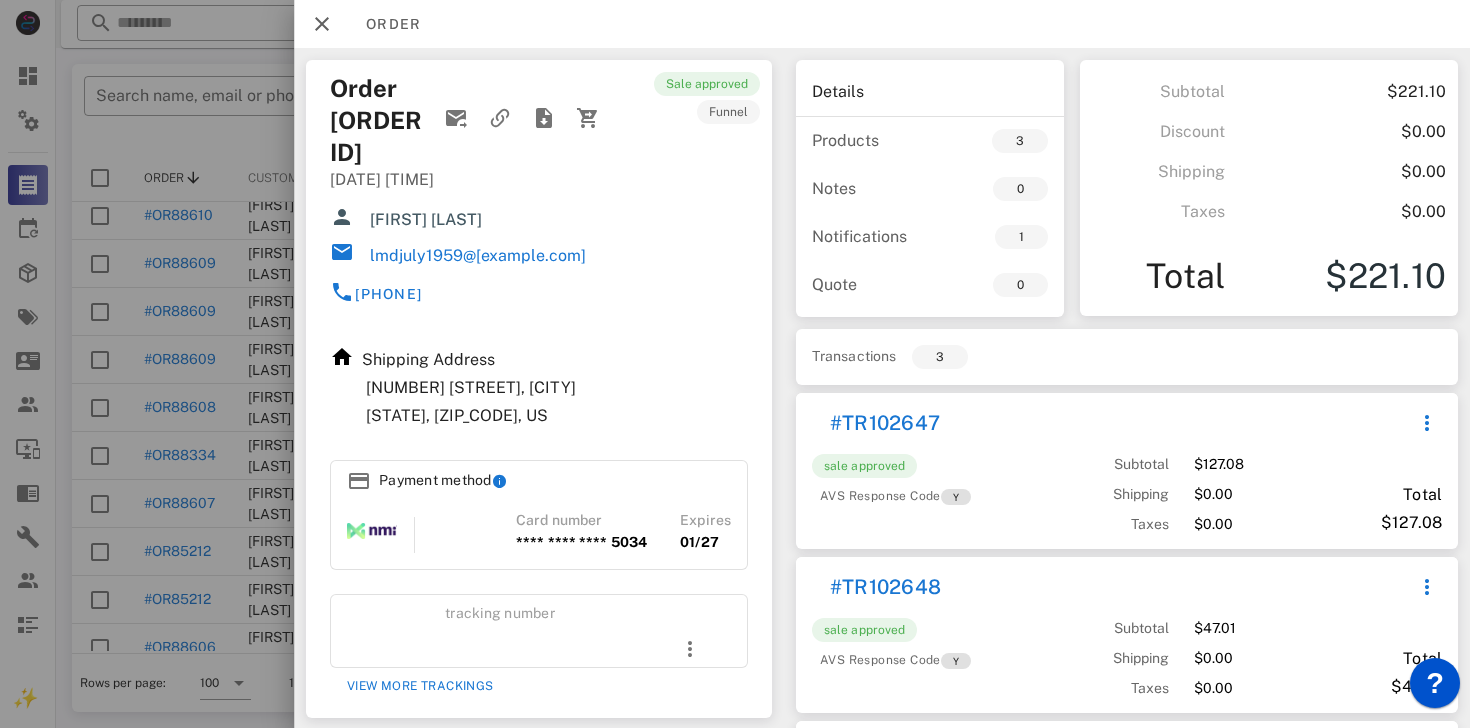 click at bounding box center [735, 364] 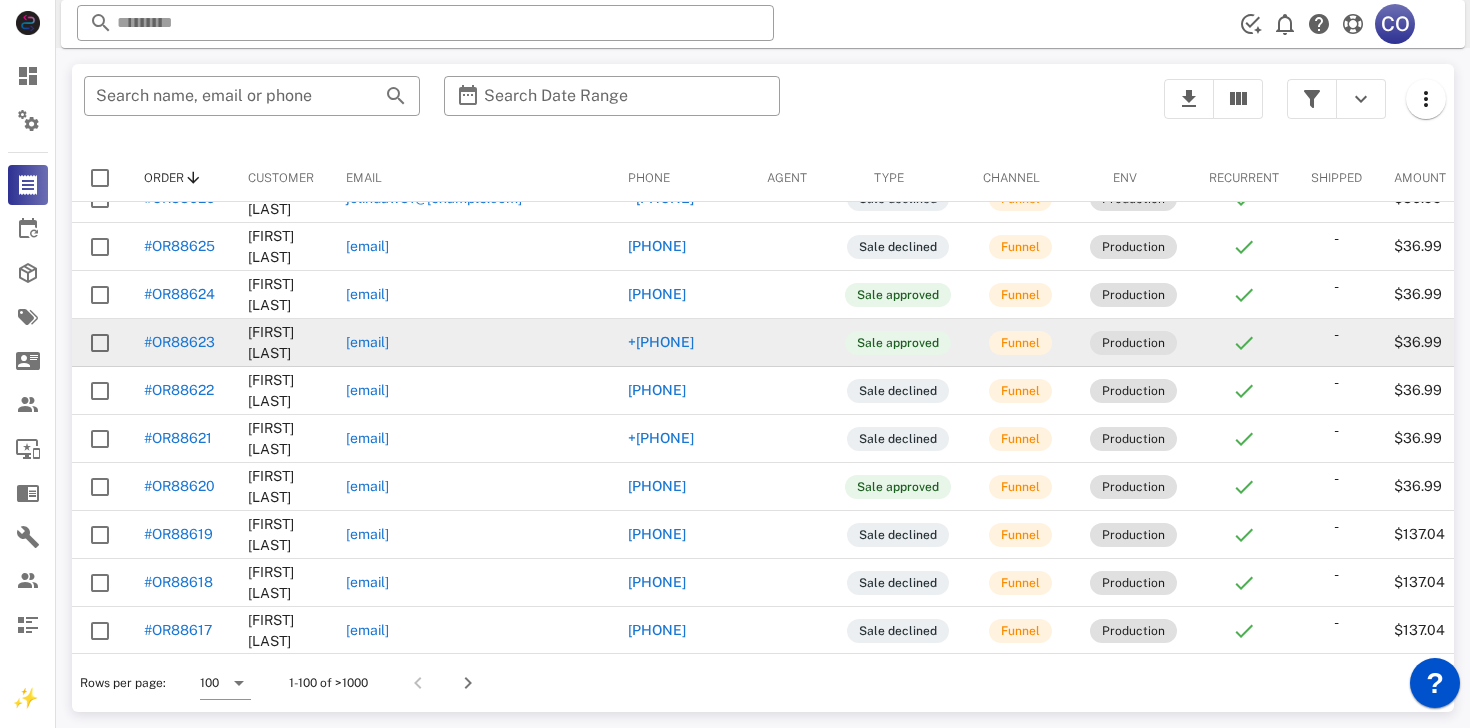 scroll, scrollTop: 1104, scrollLeft: 0, axis: vertical 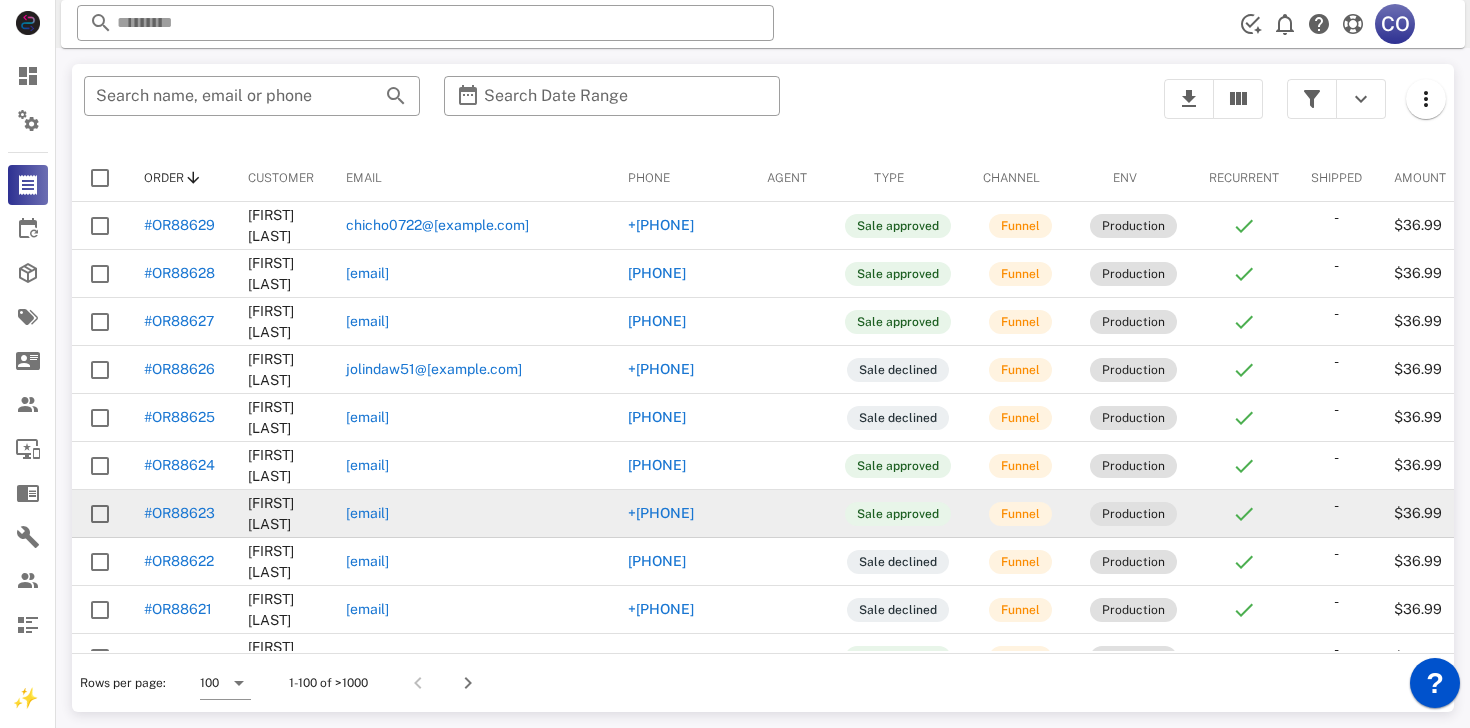 click at bounding box center (790, 322) 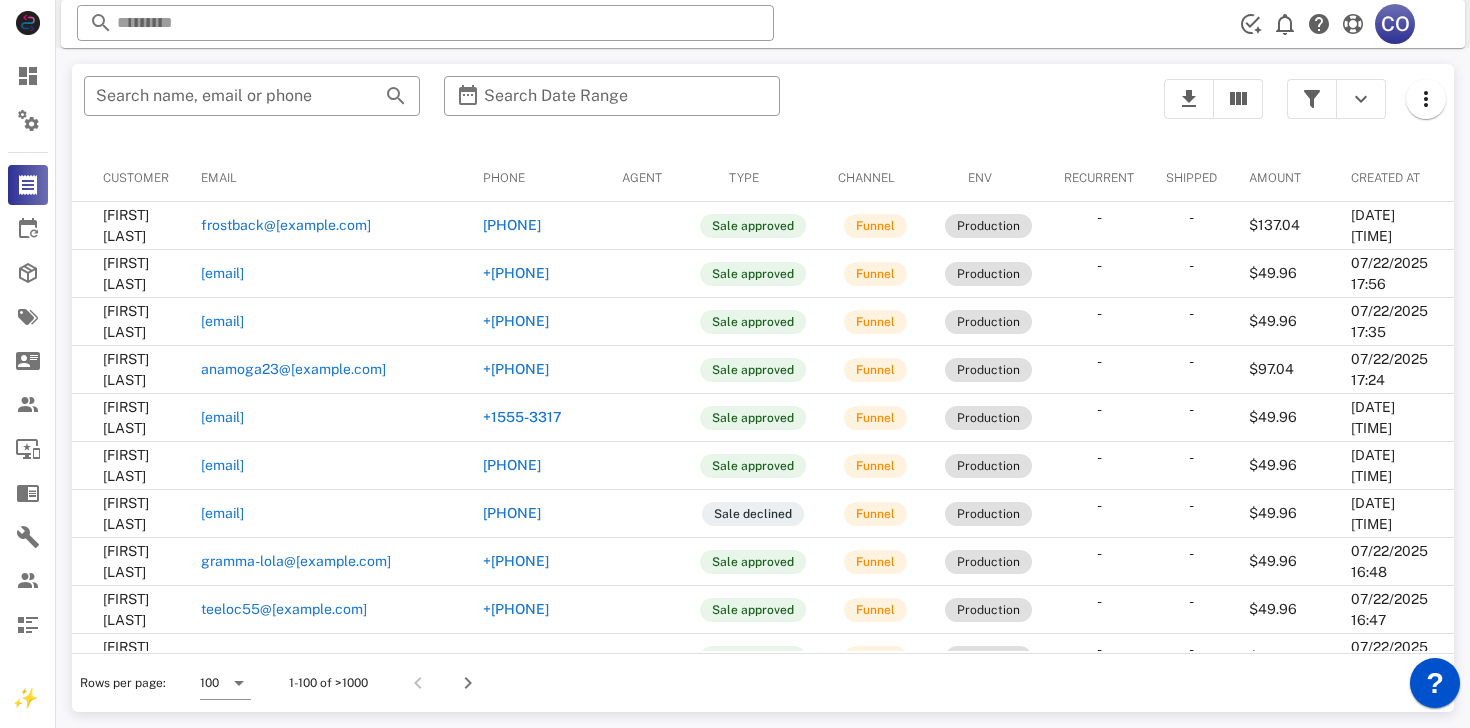 scroll, scrollTop: 0, scrollLeft: 0, axis: both 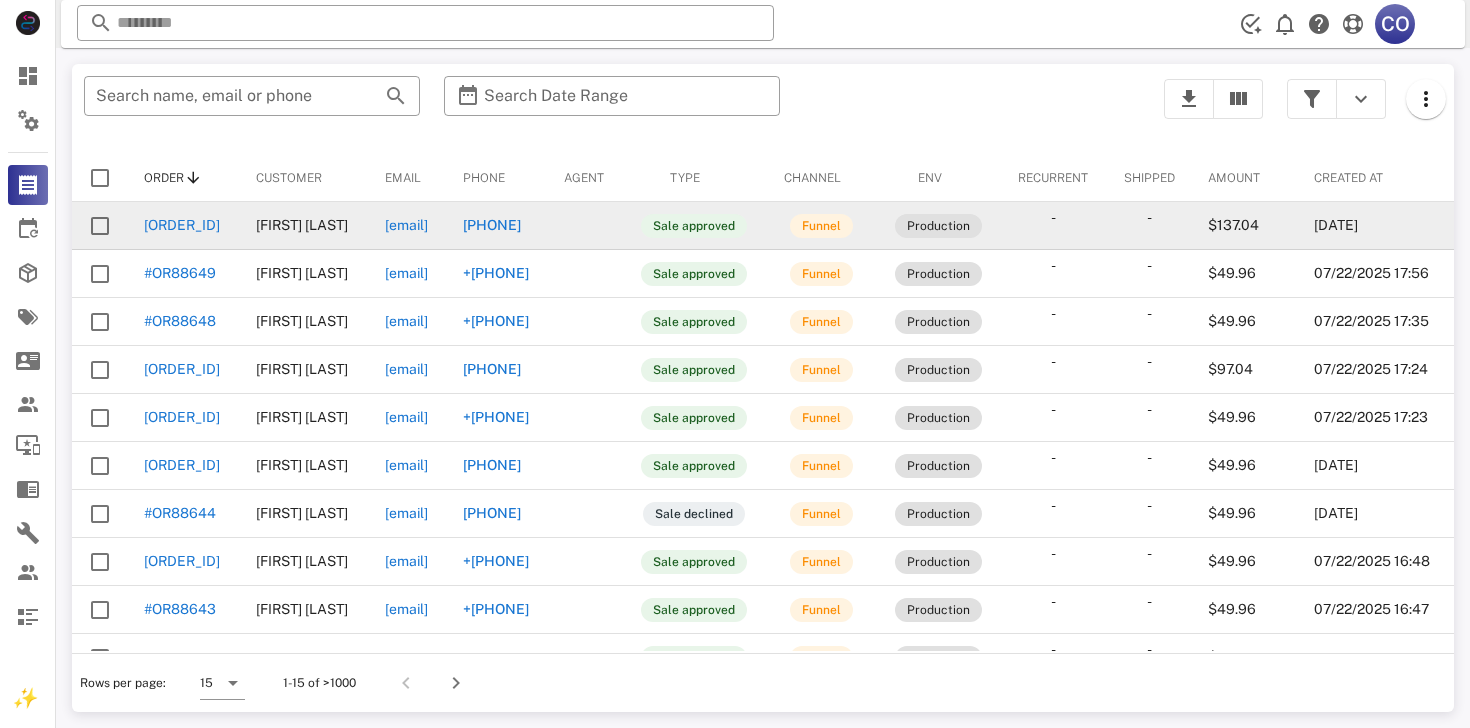 click on "[ORDER_ID]" at bounding box center [182, 225] 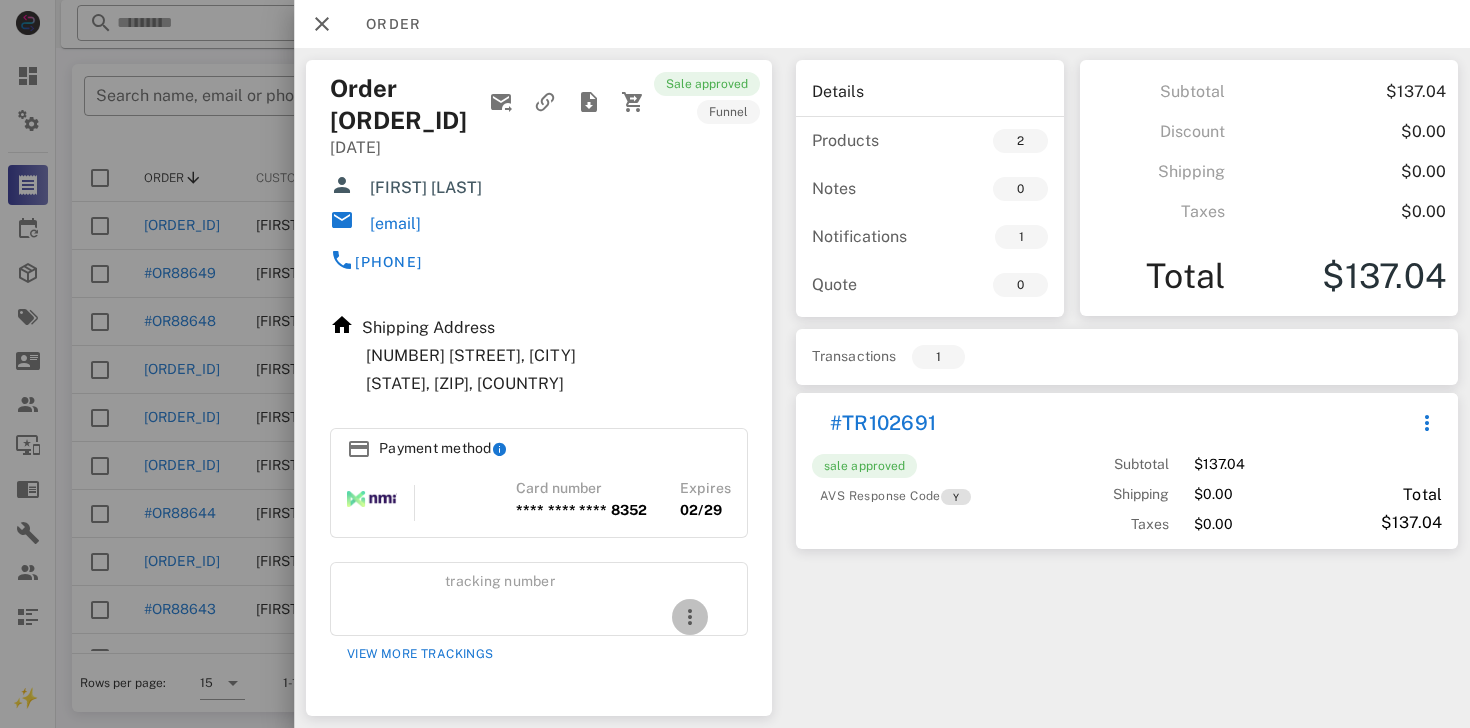 click at bounding box center [690, 617] 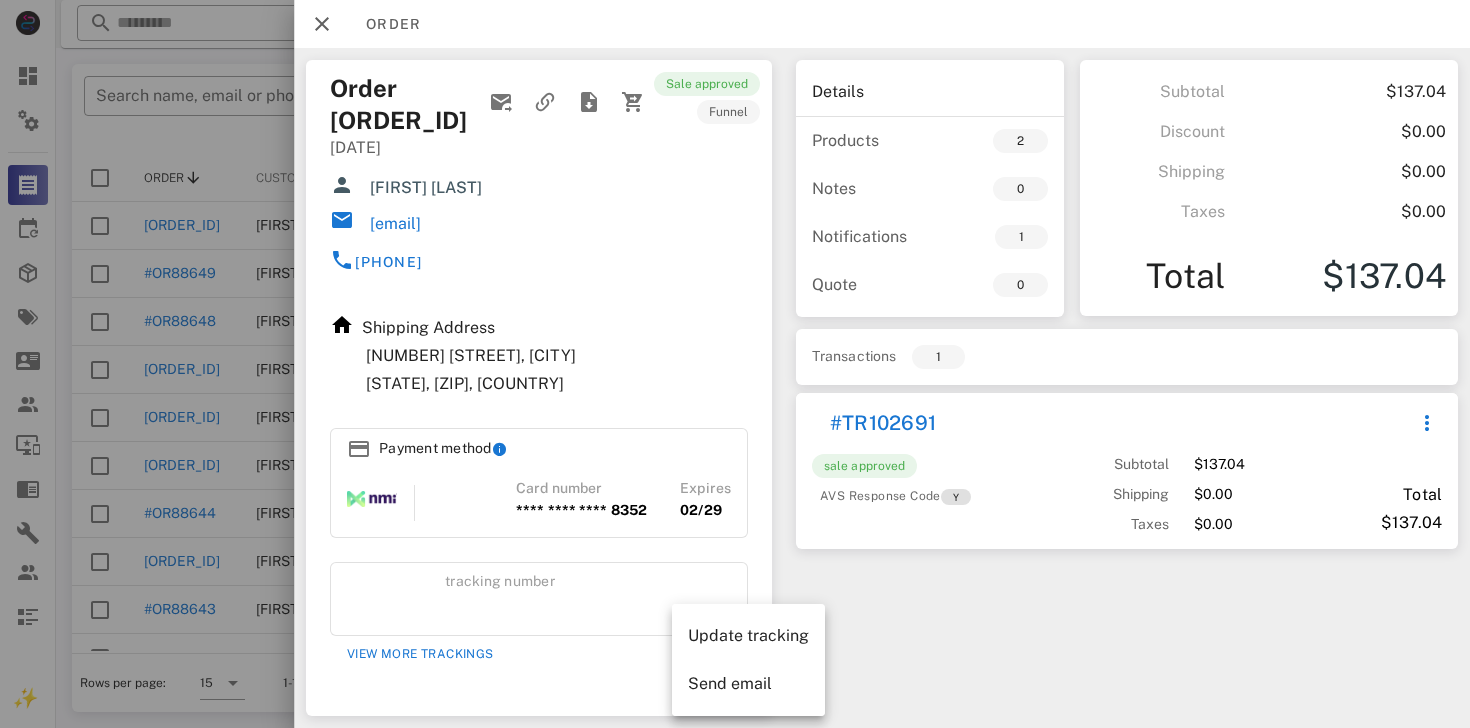 click on "Details Products  2  Notes  0  Notifications  1  Quote  0   Subtotal  $137.04  Discount  $0.00  Shipping  $0.00  Taxes  $0.00  Total  $137.04 Transactions  1  #TR102691  sale approved  AVS Response Code  Y Subtotal Shipping  Taxes   $137.04   $0.00   $0.00   Total   $137.04" at bounding box center [1127, 388] 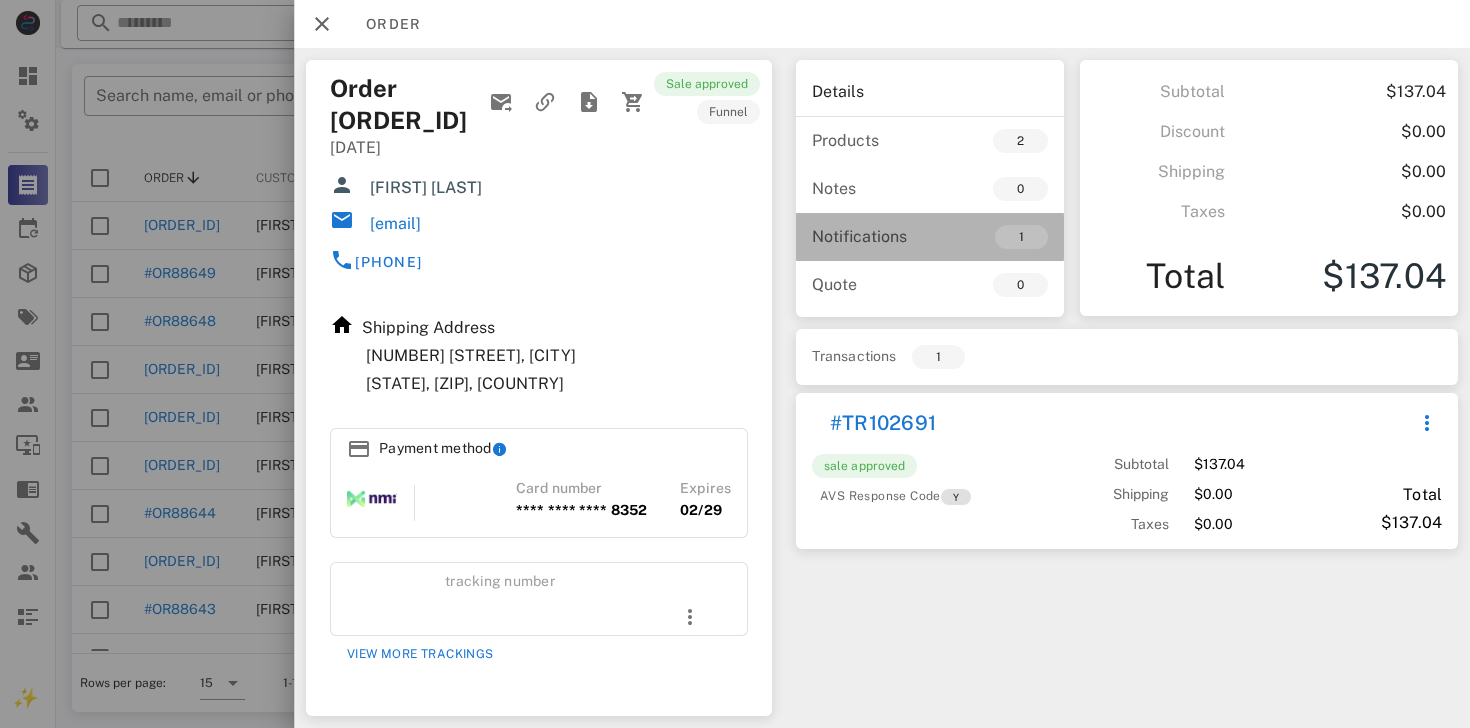 click on "Notifications" at bounding box center [871, 236] 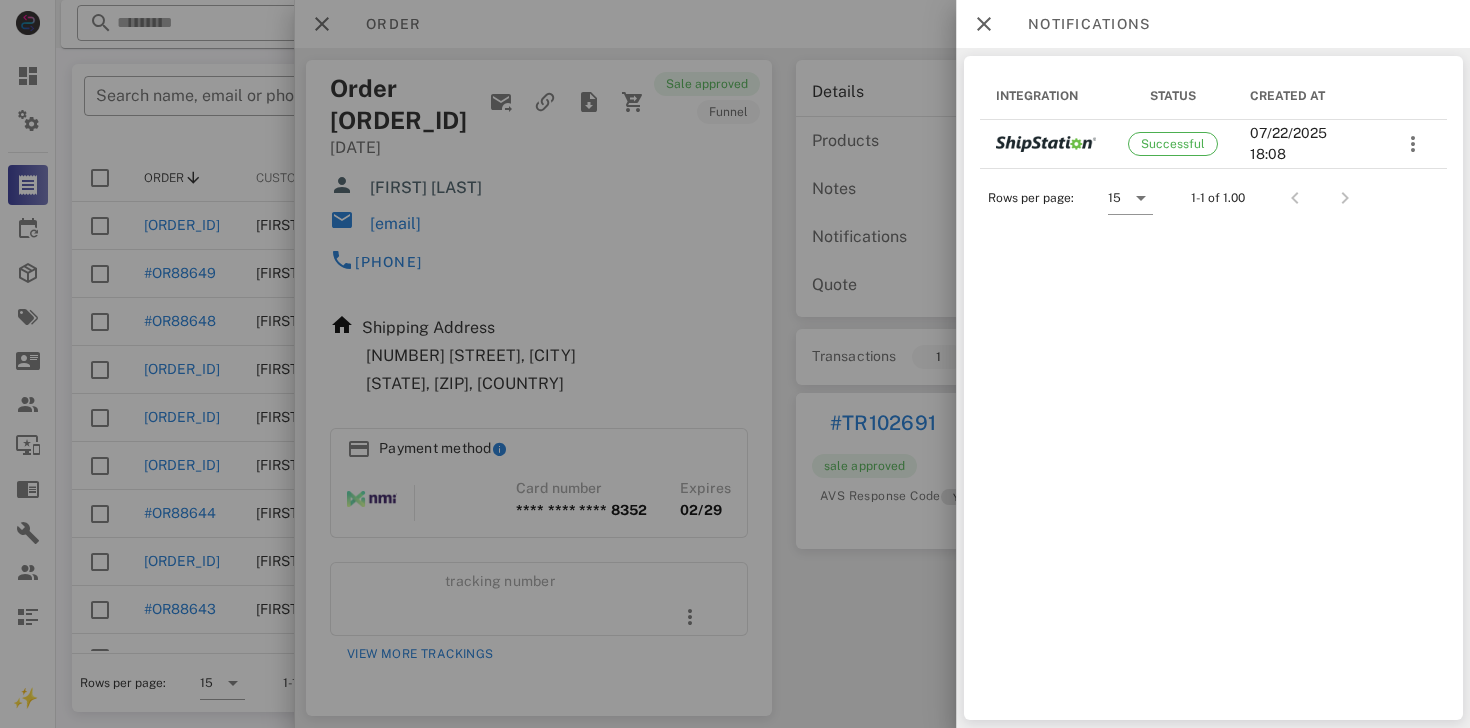 click at bounding box center [735, 364] 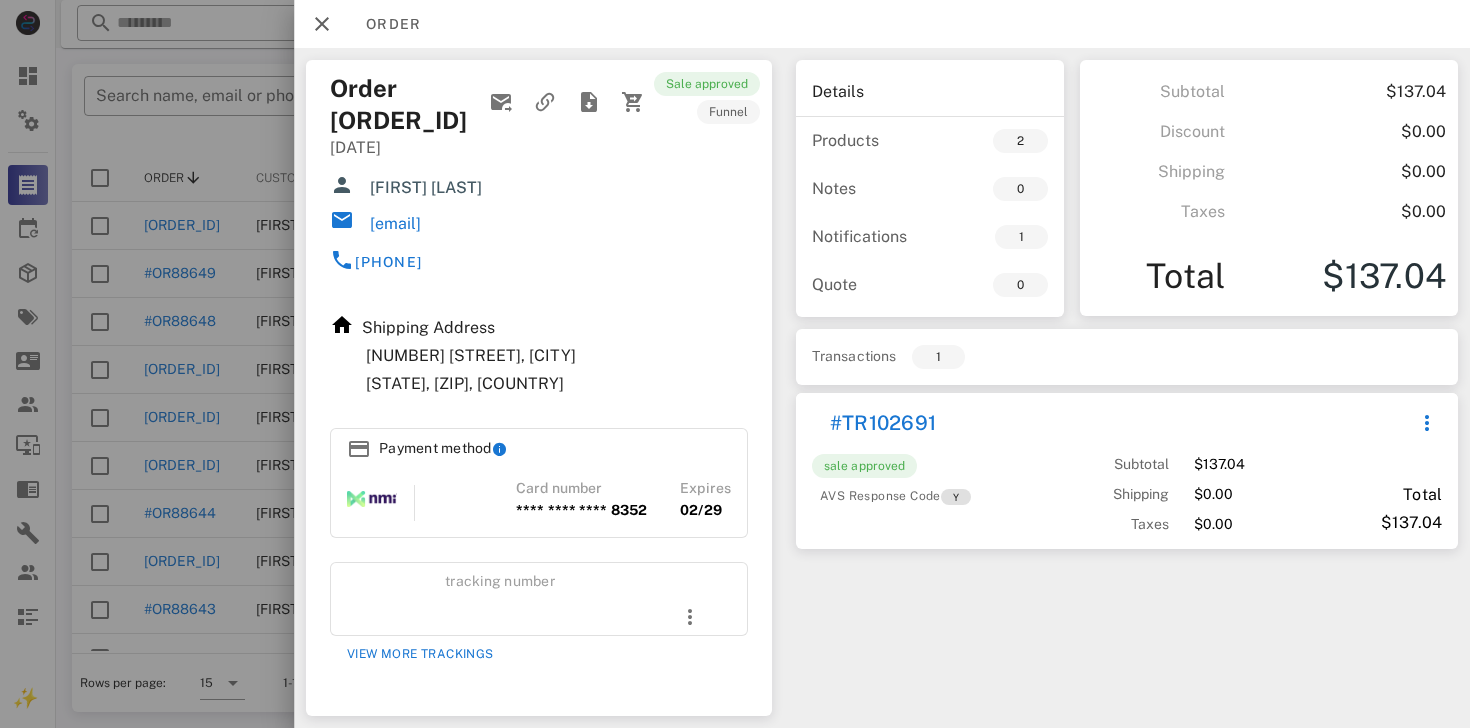 click at bounding box center [735, 364] 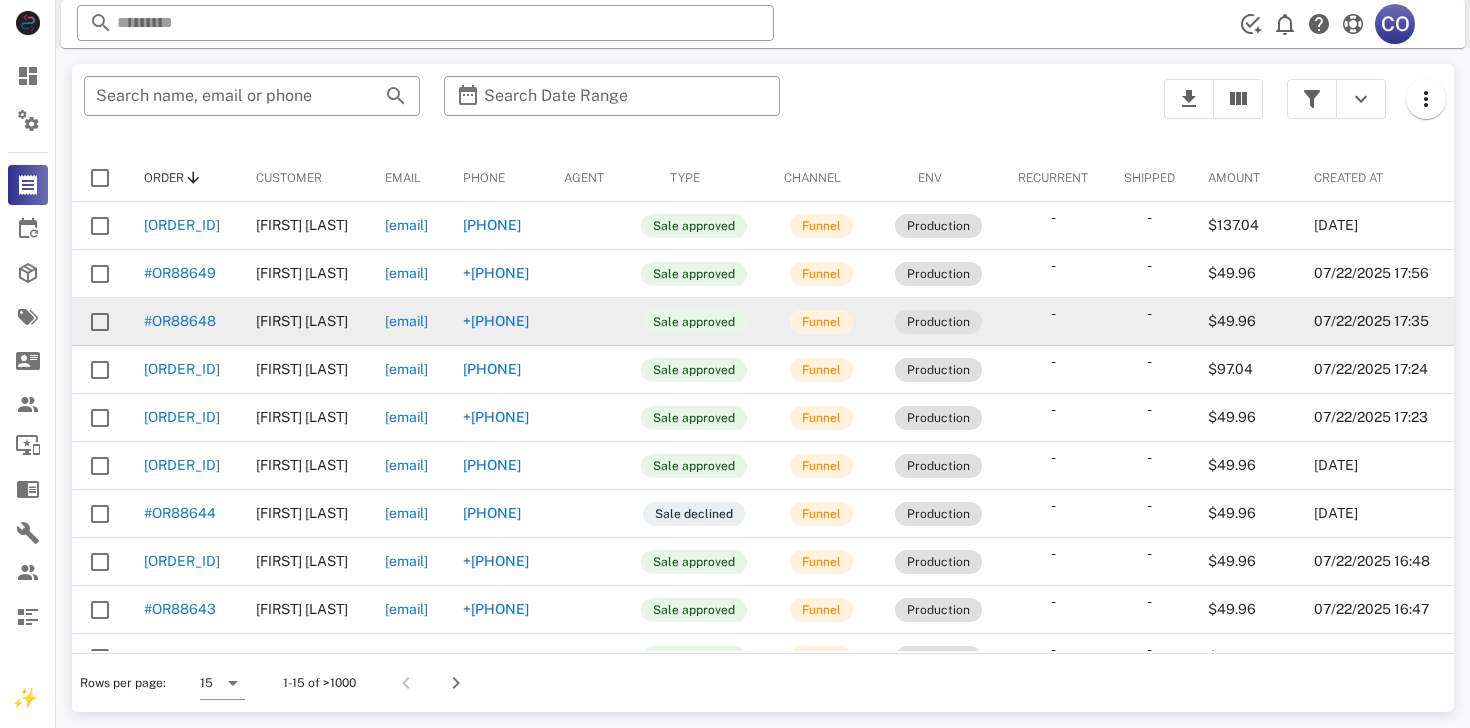 scroll, scrollTop: 271, scrollLeft: 0, axis: vertical 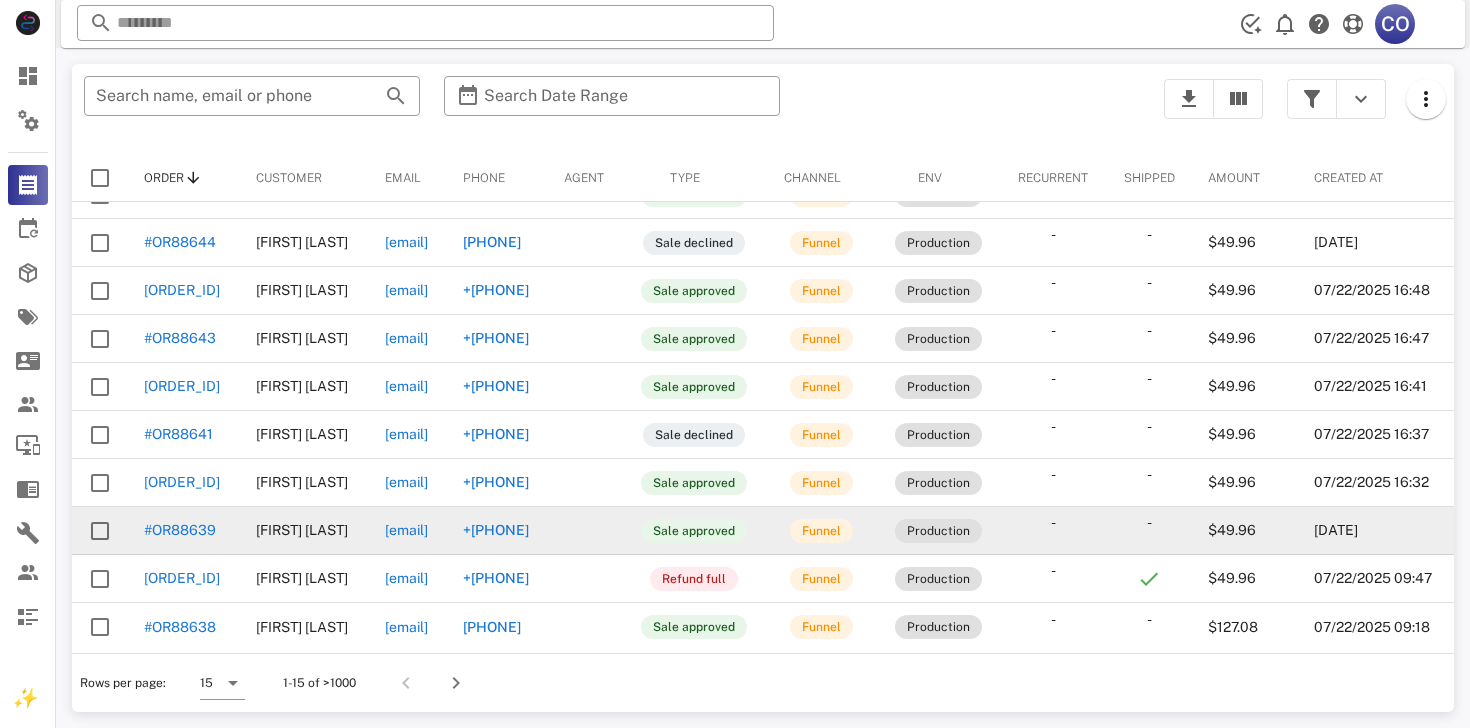 click on "#OR88639" at bounding box center (180, 530) 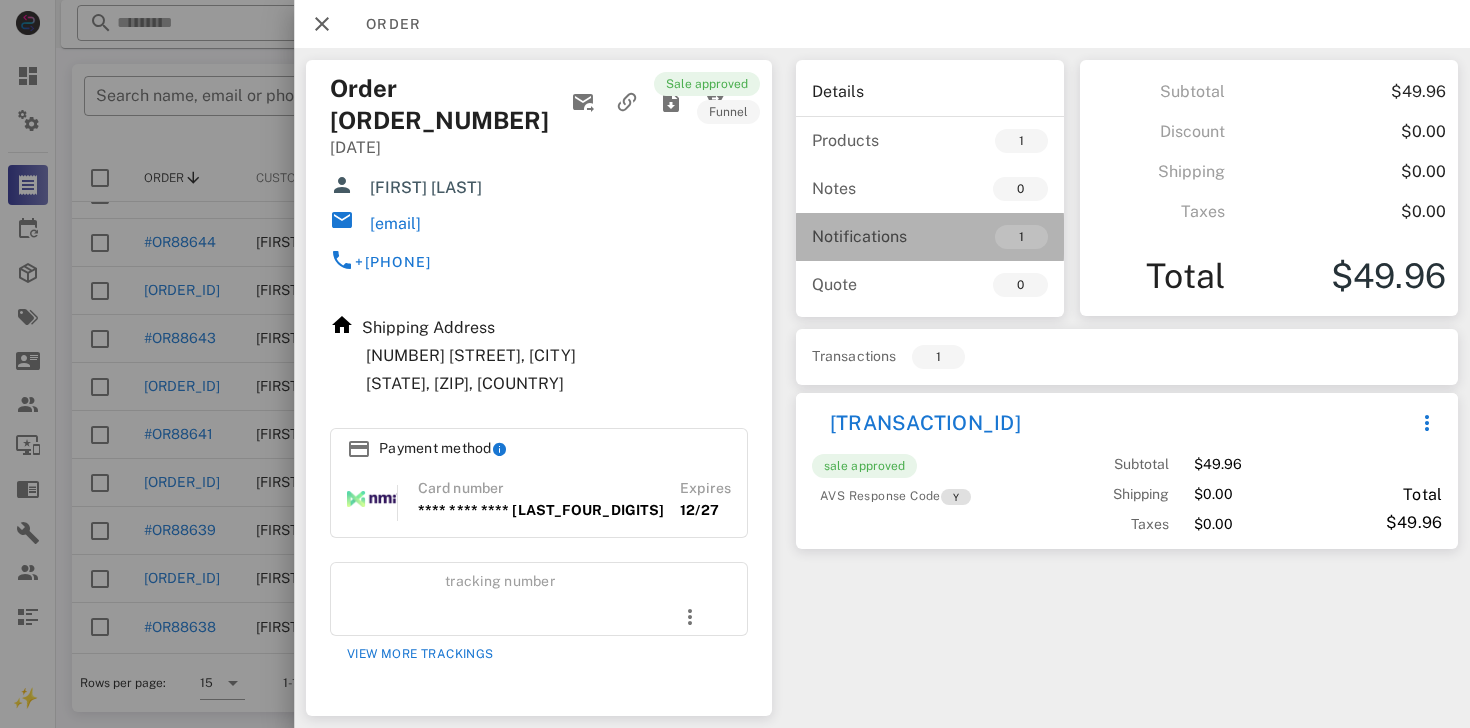 click on "1" at bounding box center (989, 237) 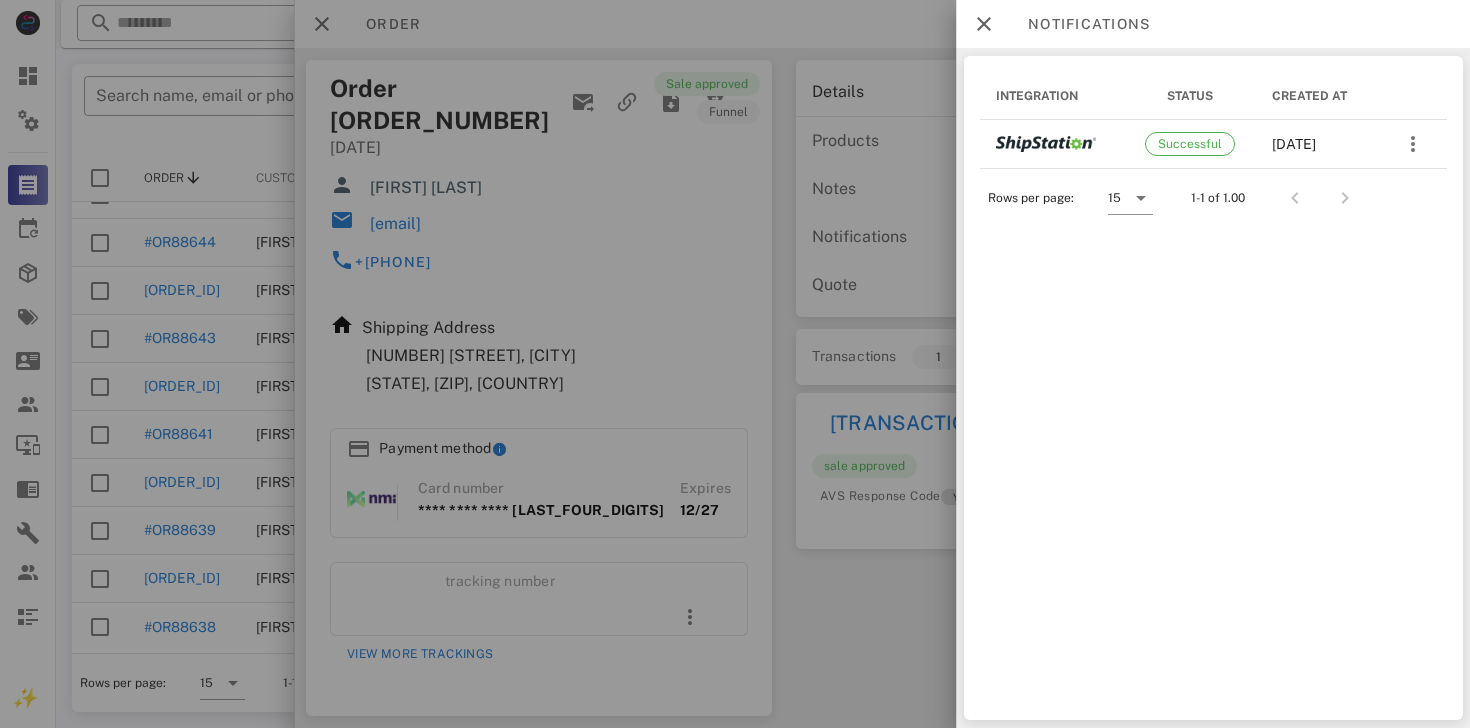 click at bounding box center (735, 364) 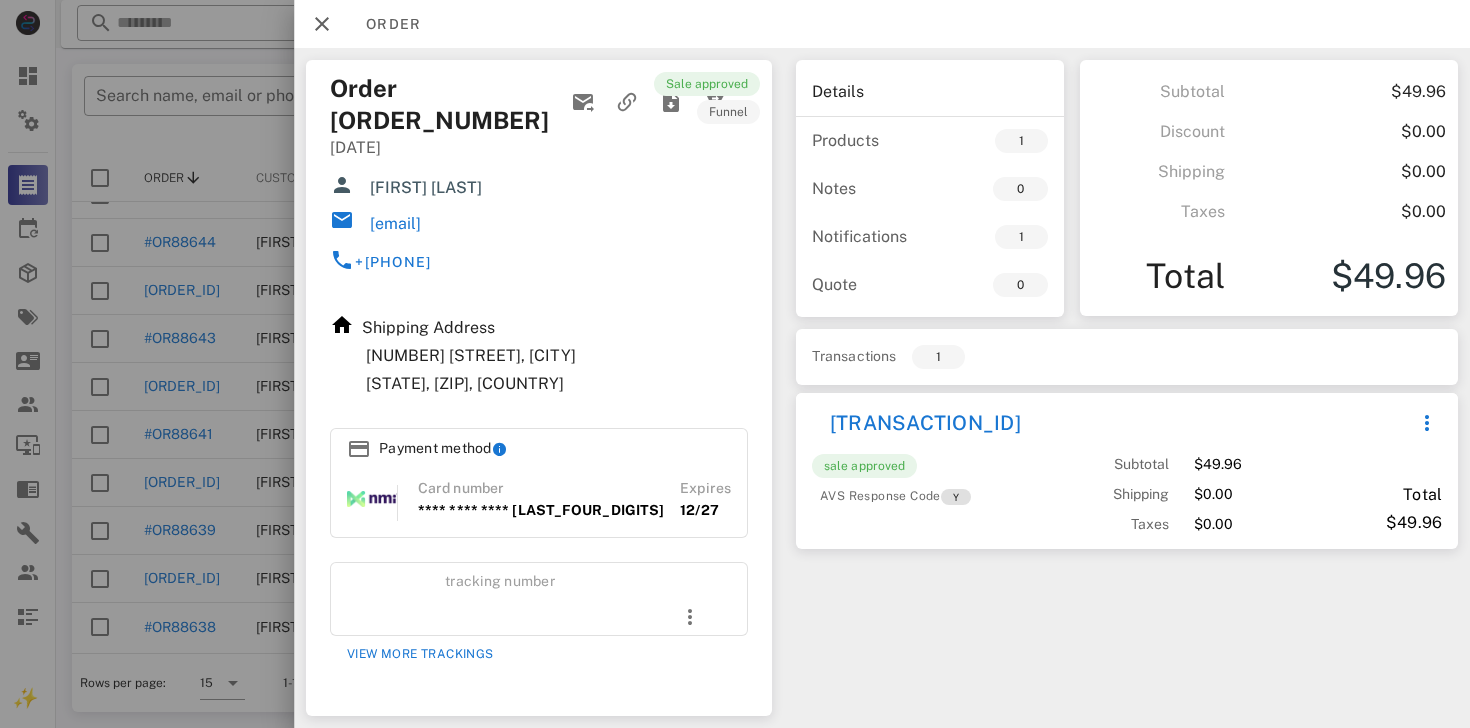 click at bounding box center [735, 364] 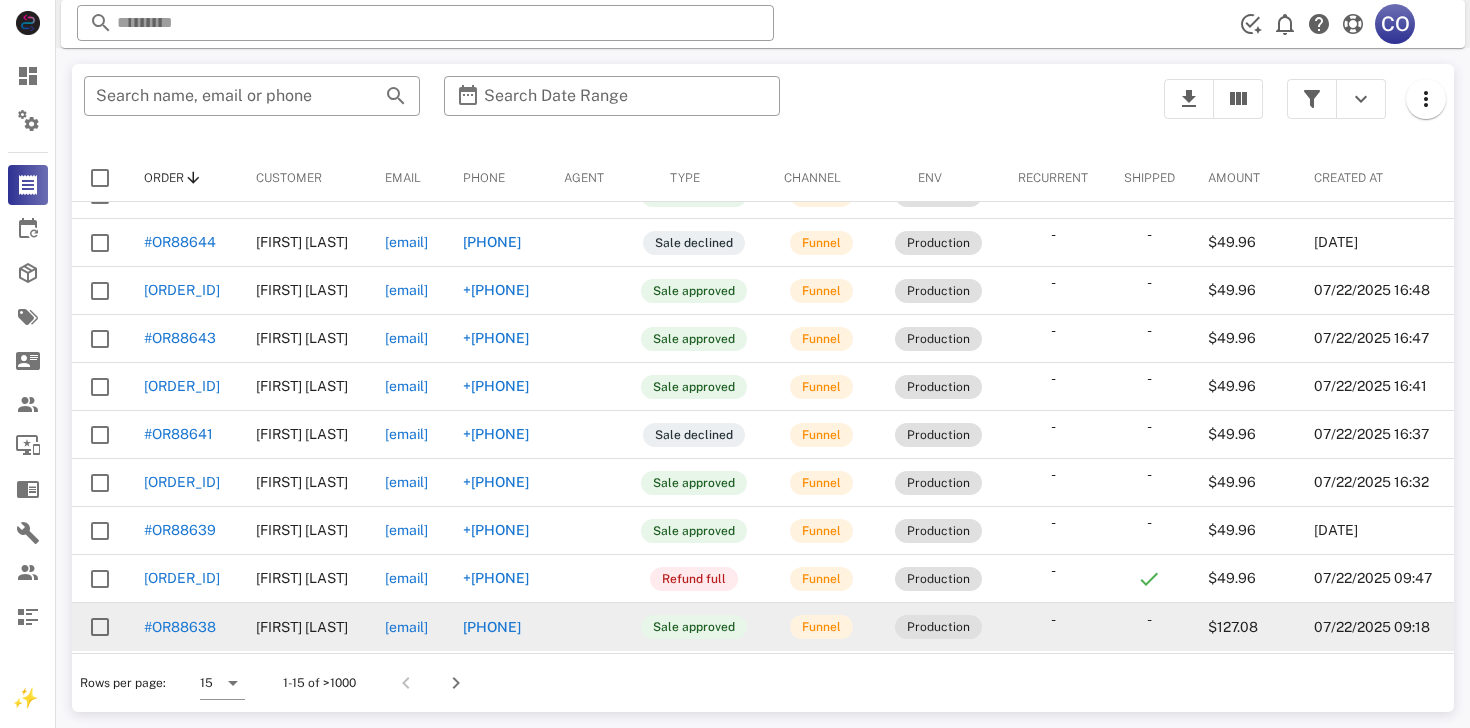 scroll, scrollTop: 271, scrollLeft: 0, axis: vertical 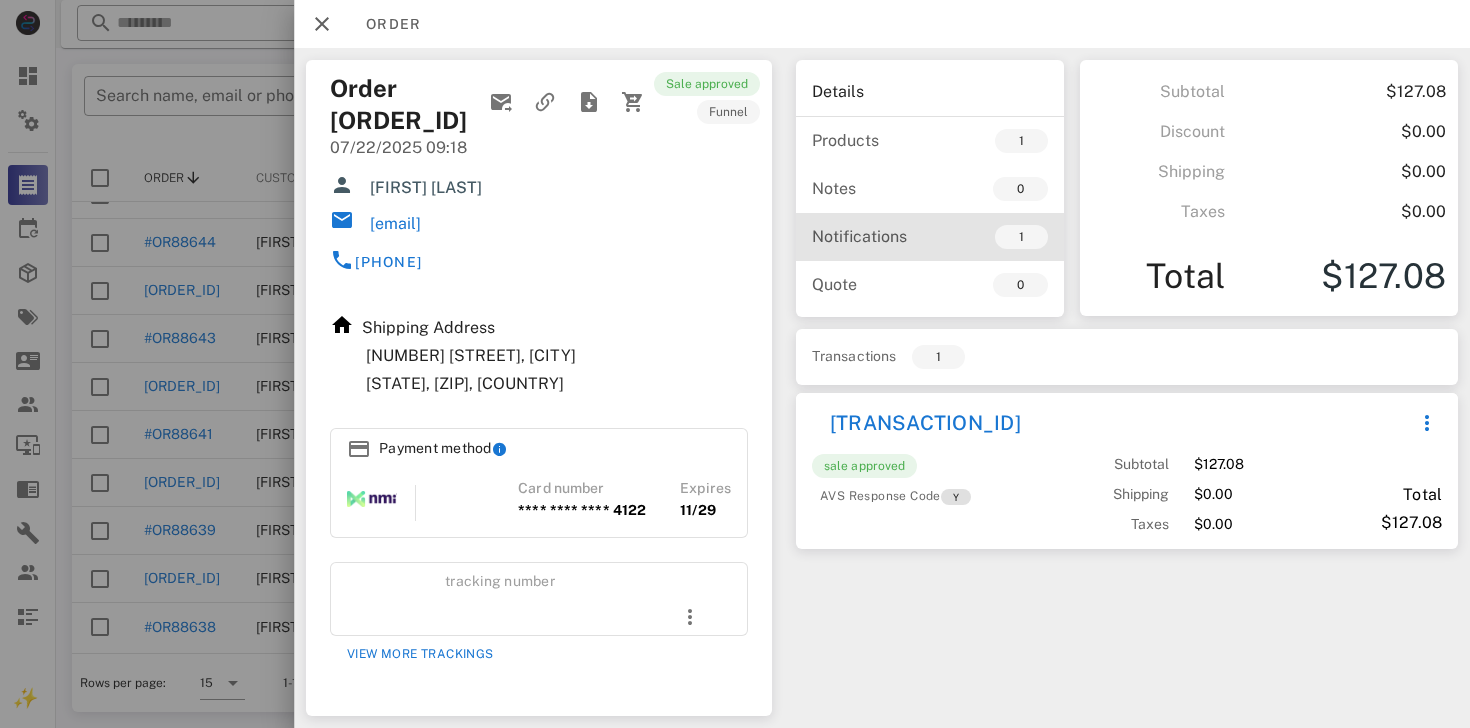 click on "Notifications" at bounding box center (871, 236) 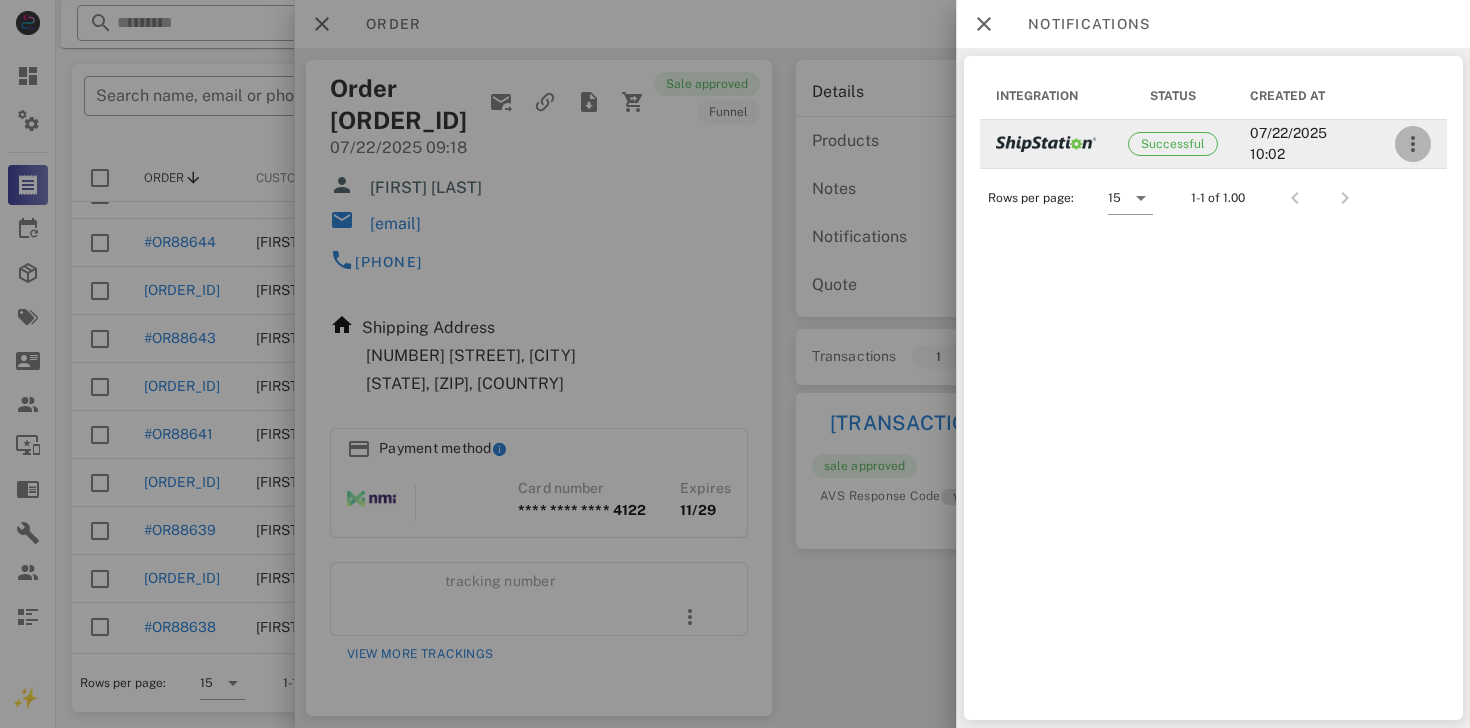 click at bounding box center (1412, 144) 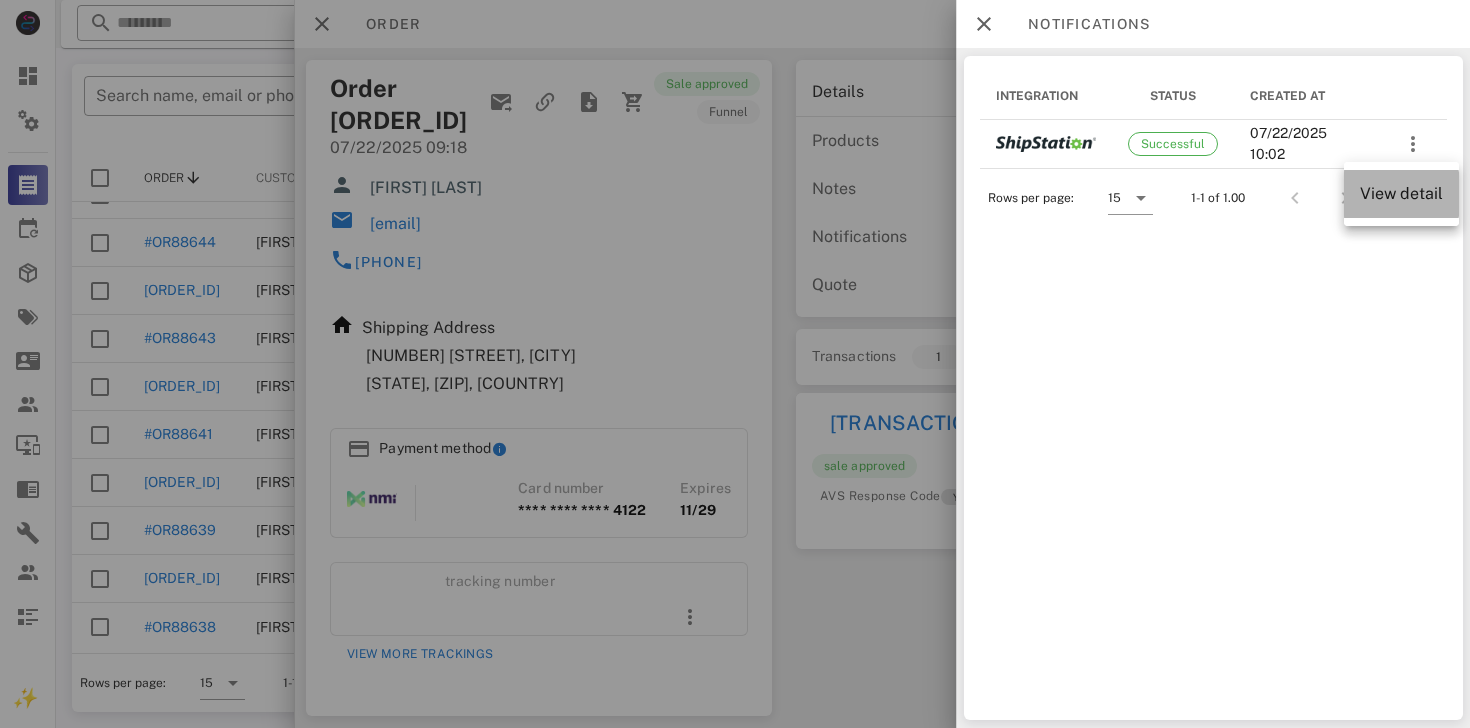 click on "View detail" at bounding box center (1401, 193) 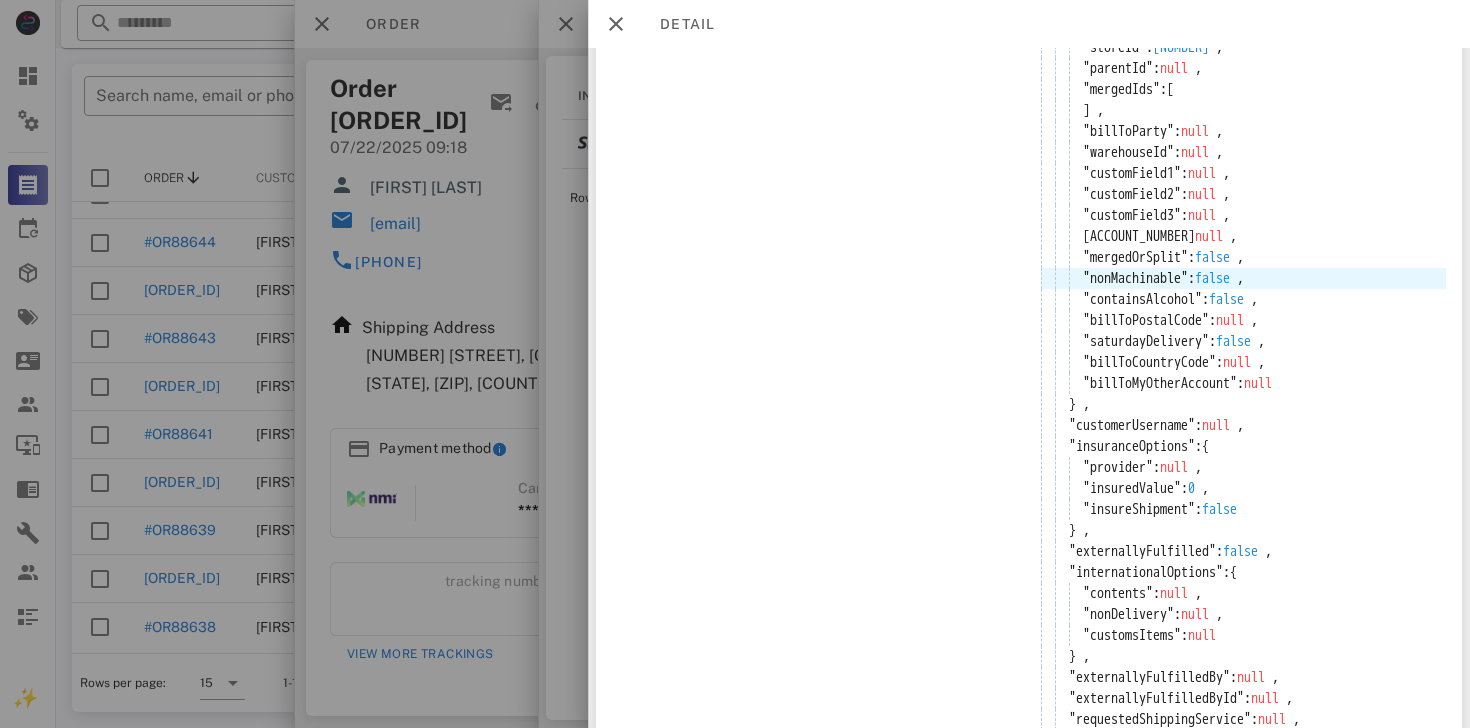 scroll, scrollTop: 2162, scrollLeft: 0, axis: vertical 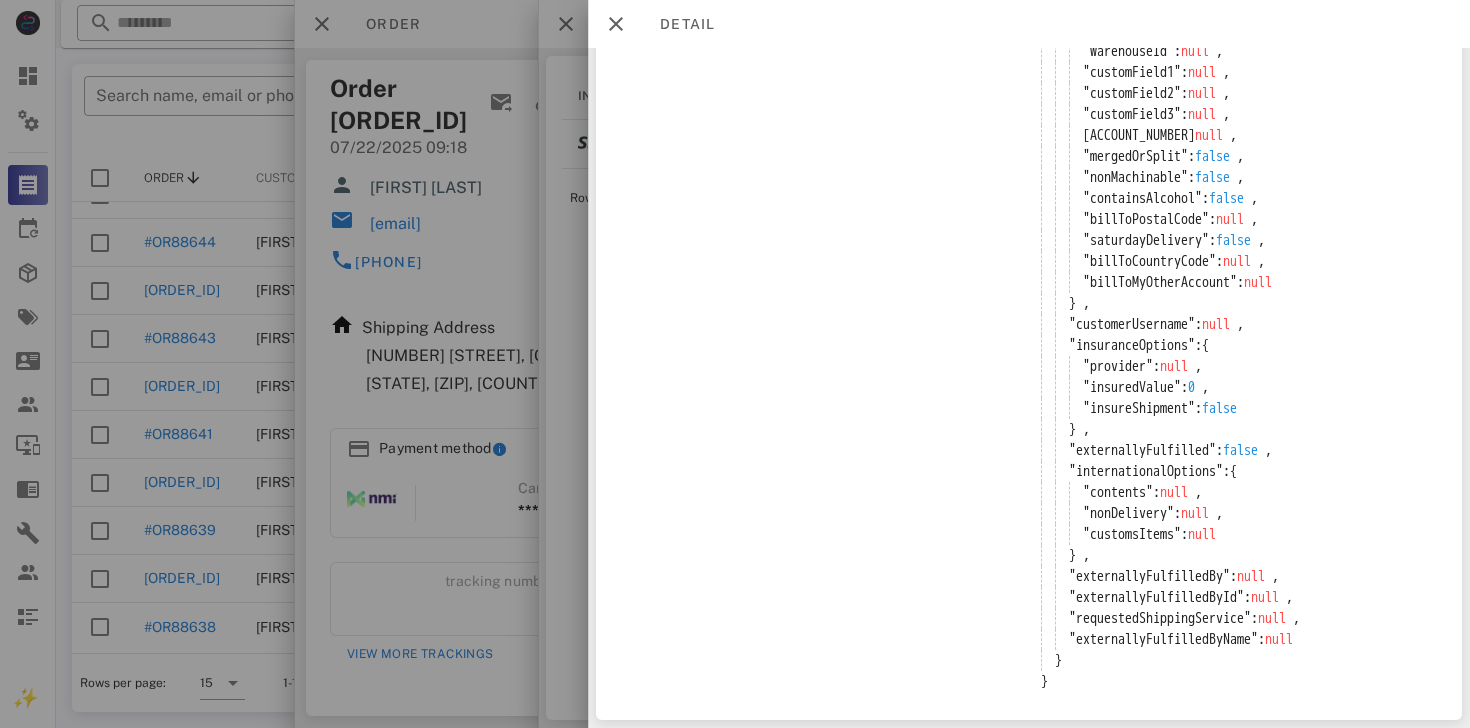click at bounding box center [735, 364] 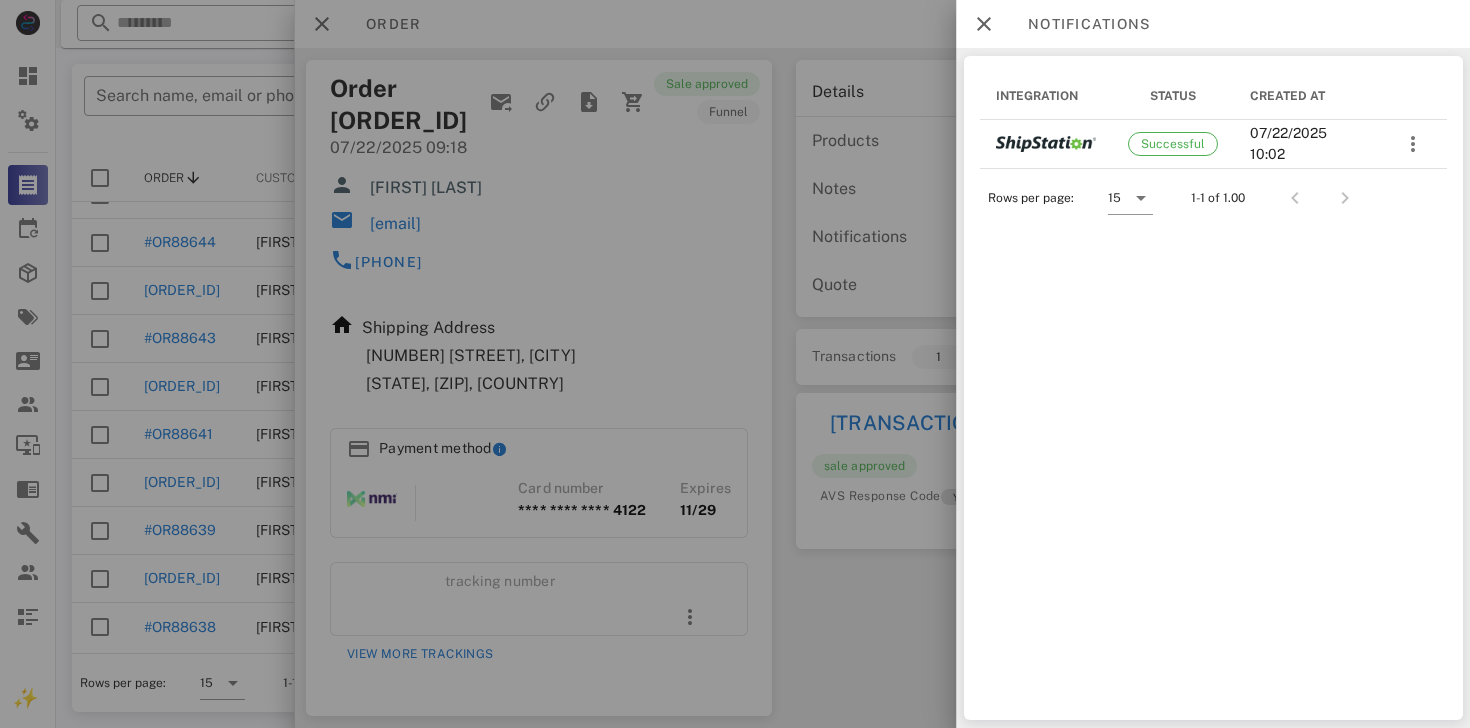 click at bounding box center [735, 364] 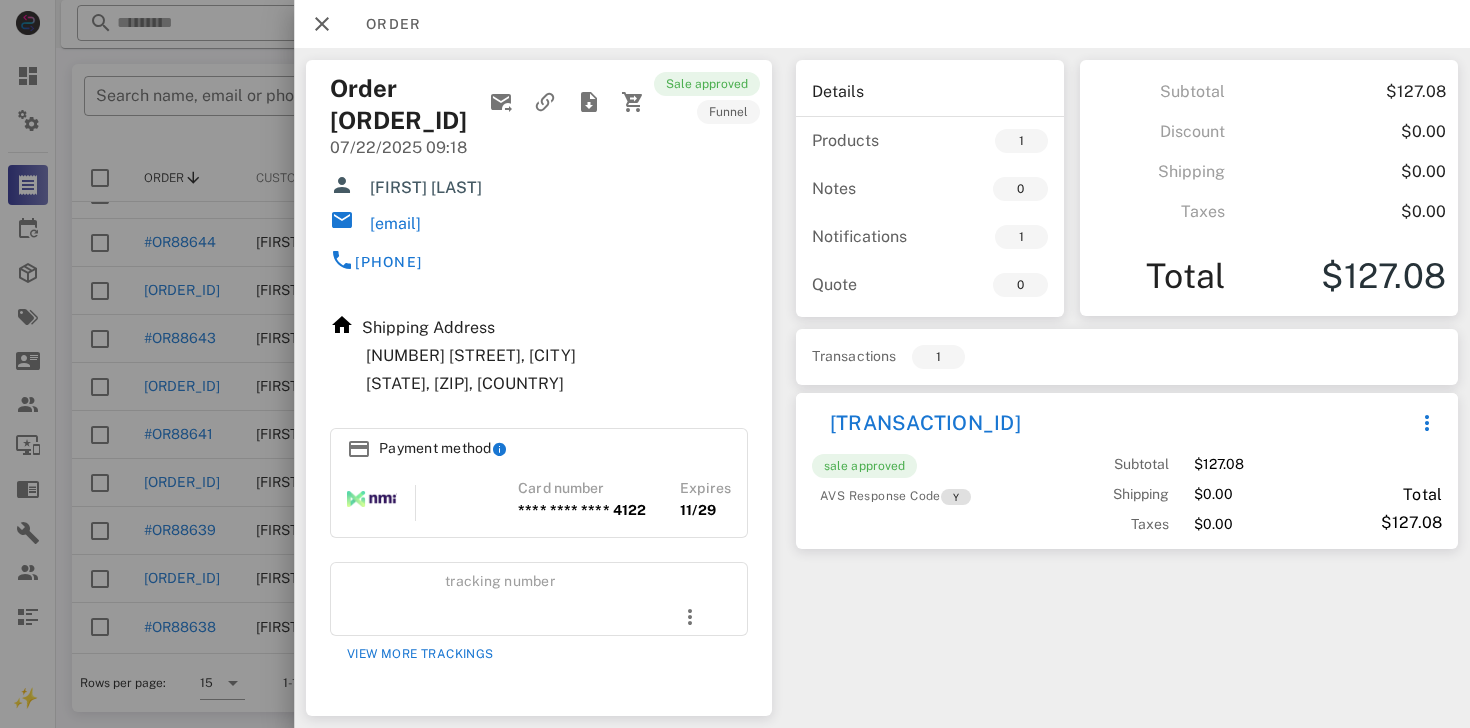 click at bounding box center (735, 364) 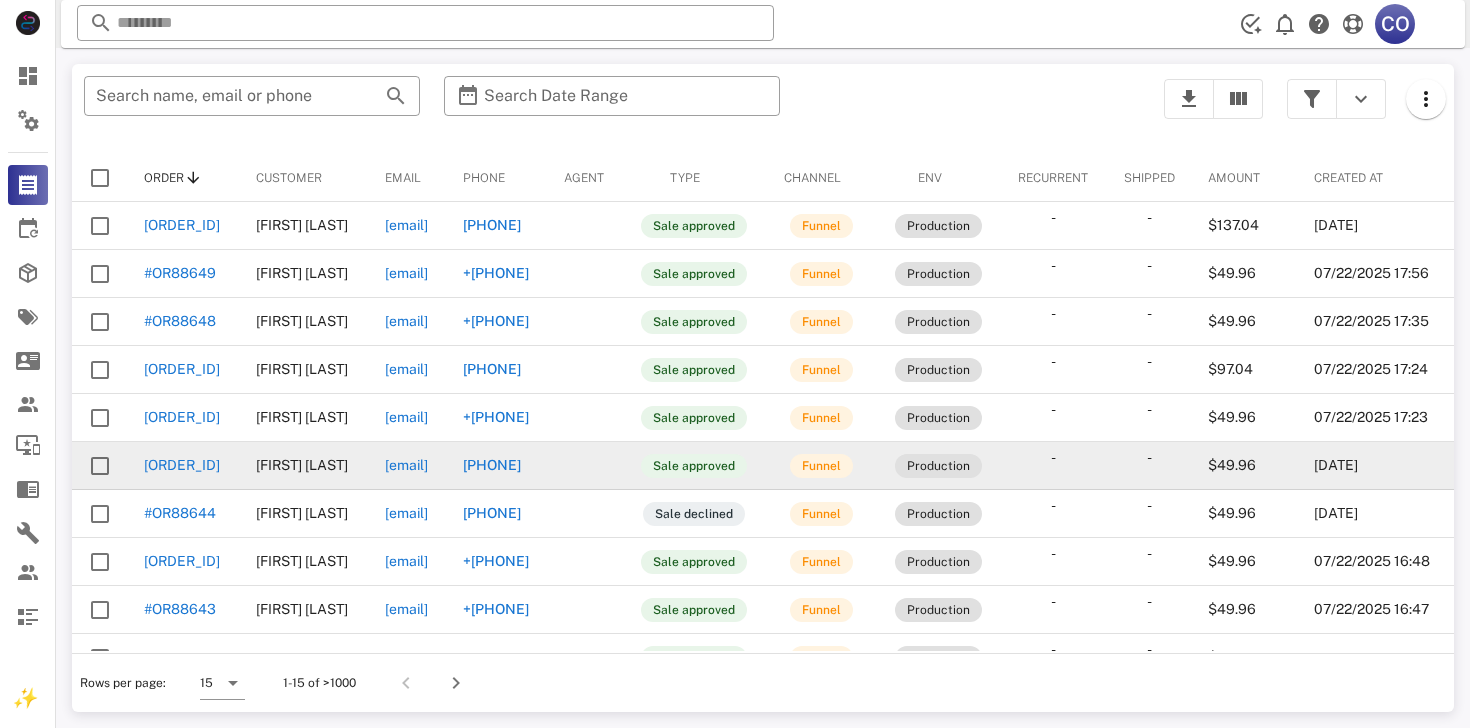 scroll, scrollTop: 271, scrollLeft: 65, axis: both 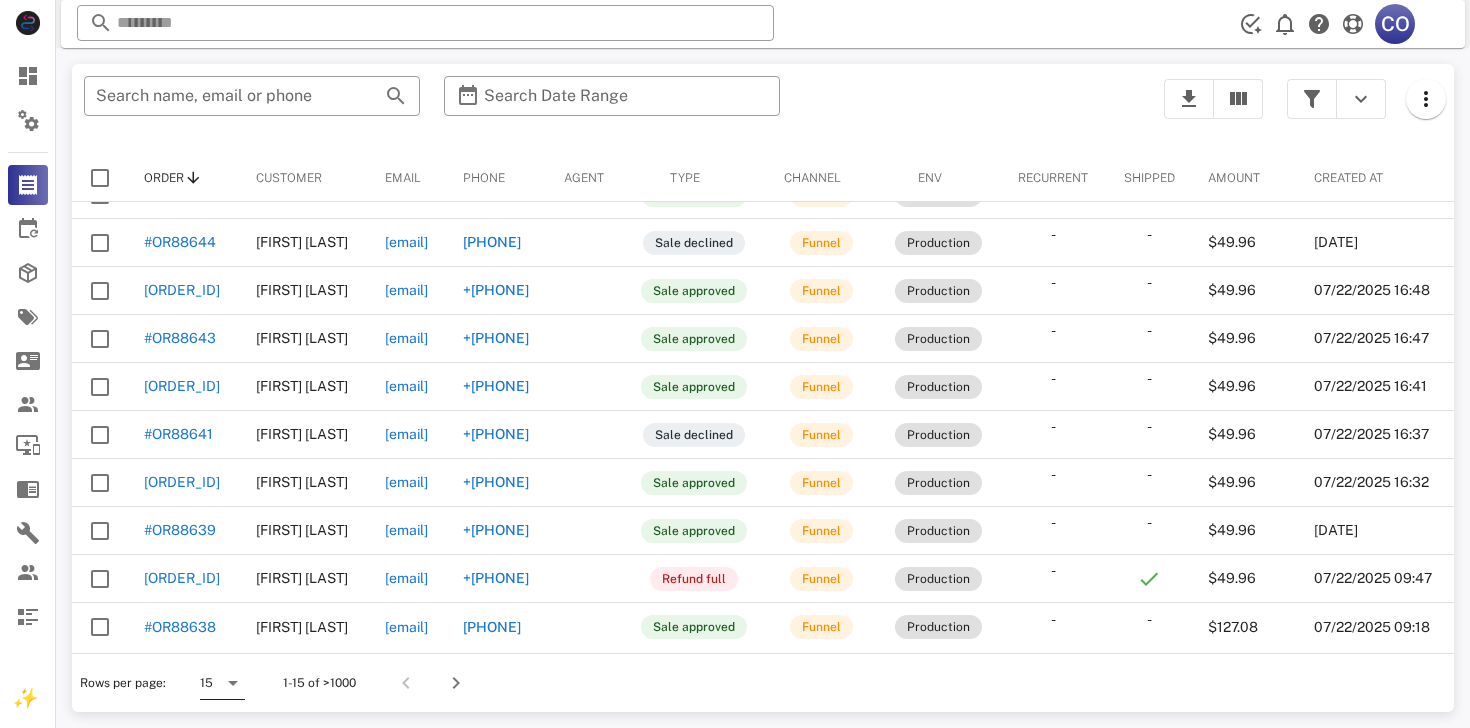 click on "15" at bounding box center [206, 683] 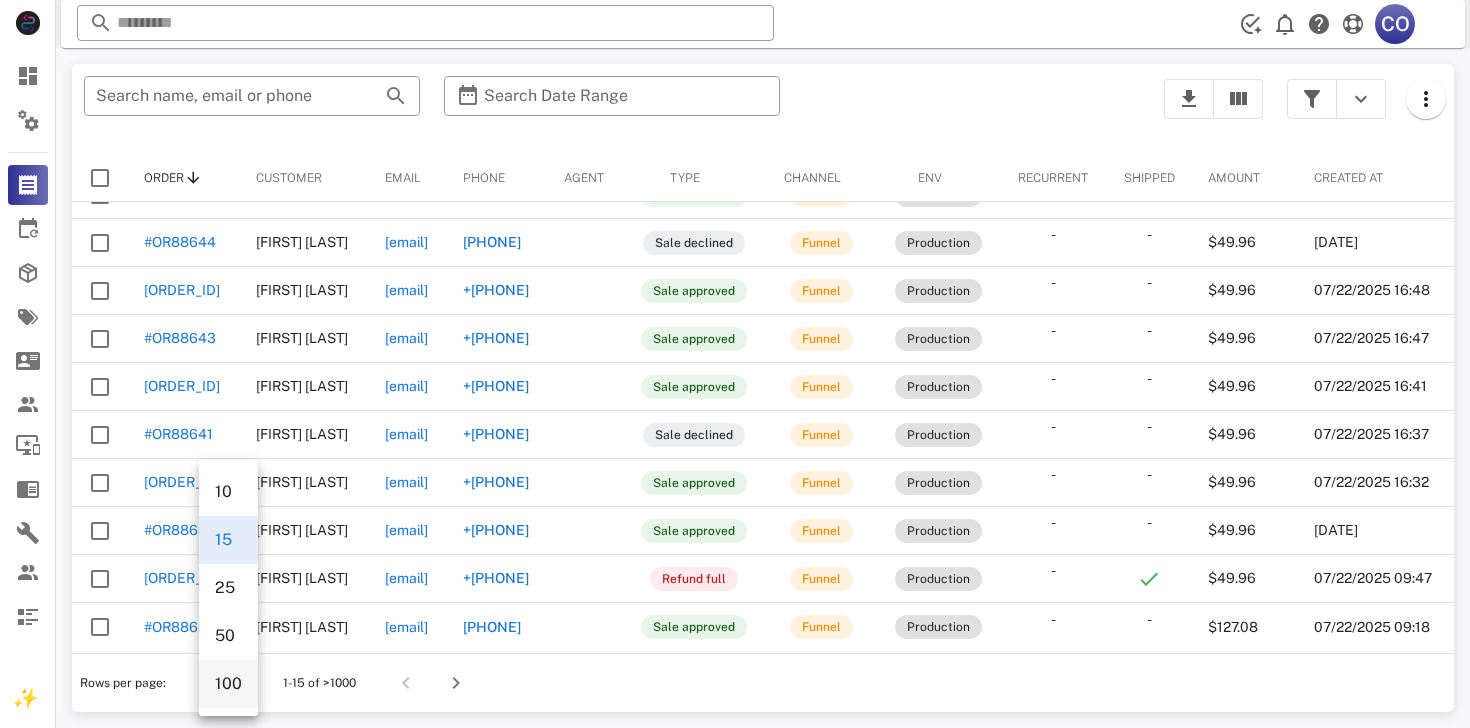 click on "100" at bounding box center [228, 684] 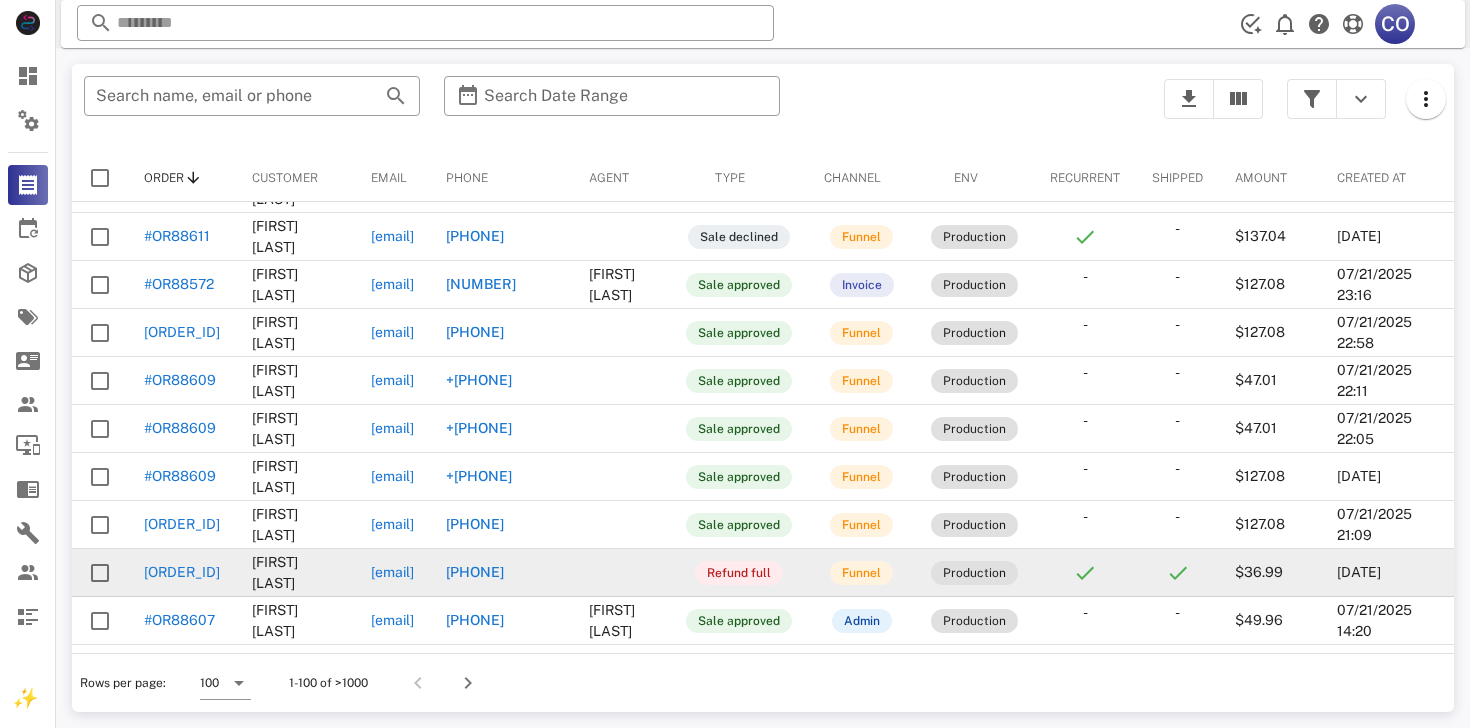scroll, scrollTop: 1957, scrollLeft: 0, axis: vertical 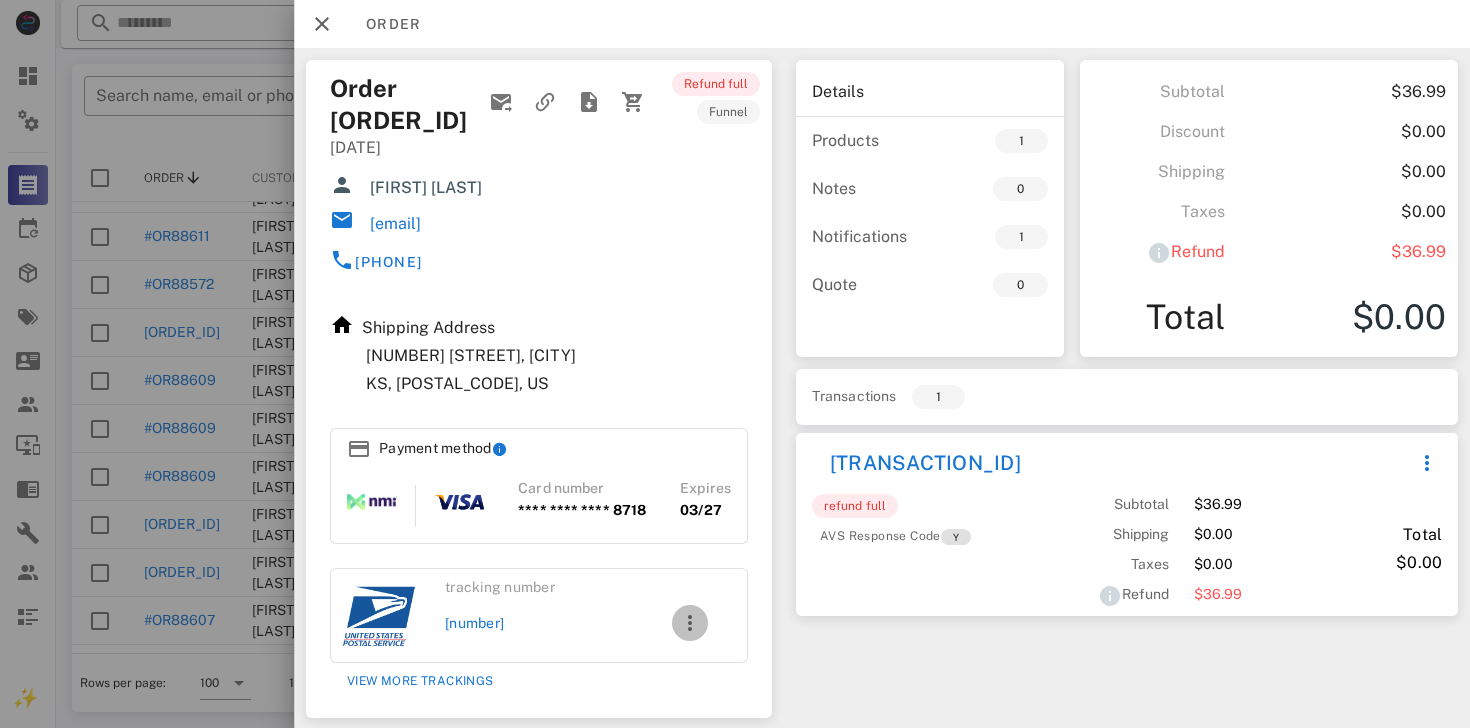 click at bounding box center (690, 623) 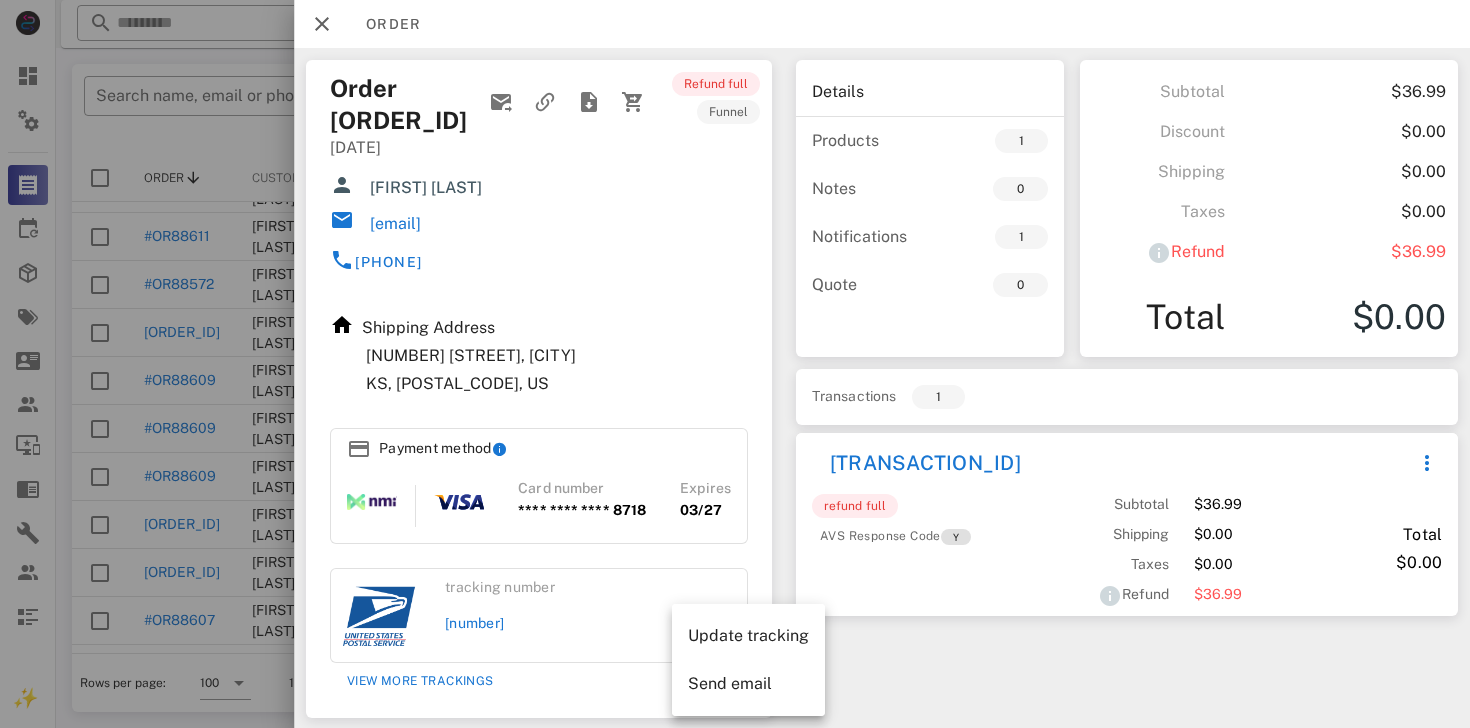 click on "Shipping Address   824 110th, Peabody   KS, 66866, US   Payment method   Card number   **** **** **** 8718   Expires  03/27" at bounding box center (539, 424) 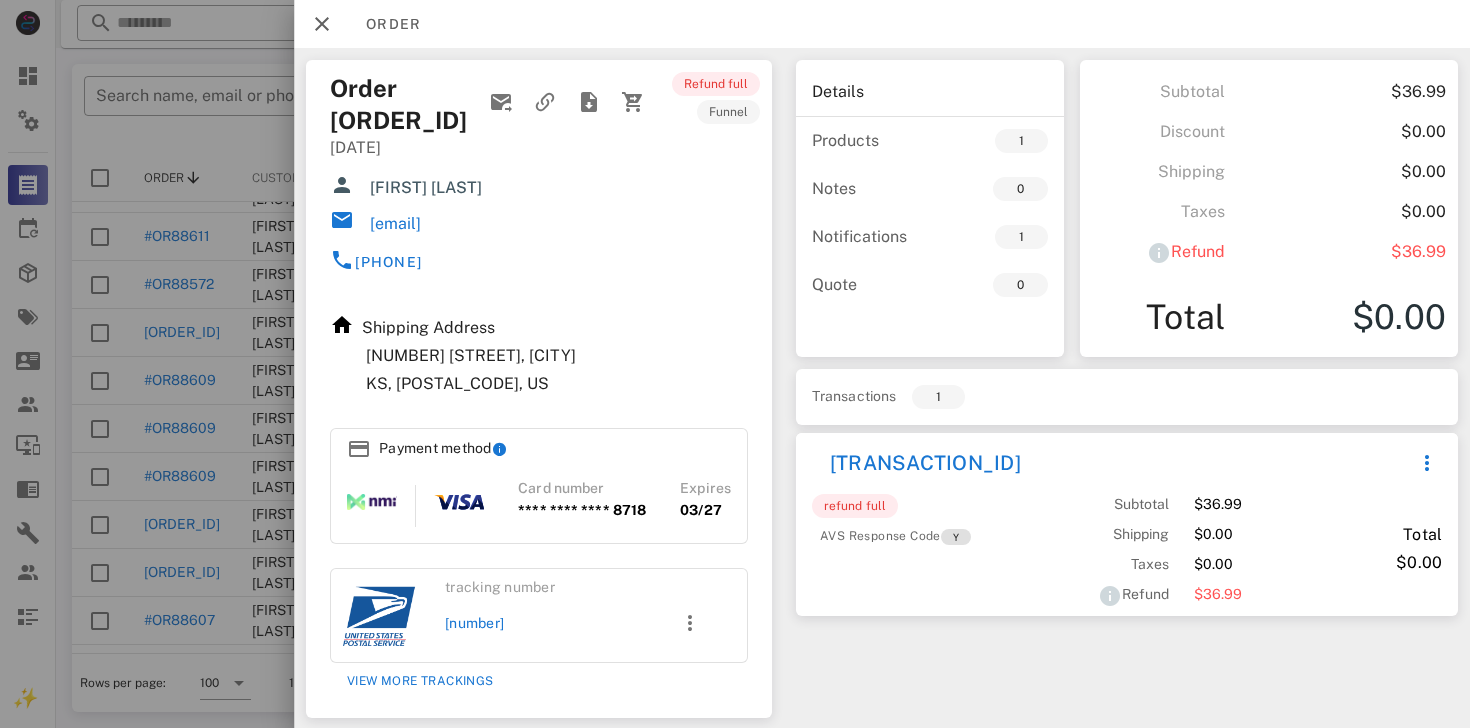 click at bounding box center [735, 364] 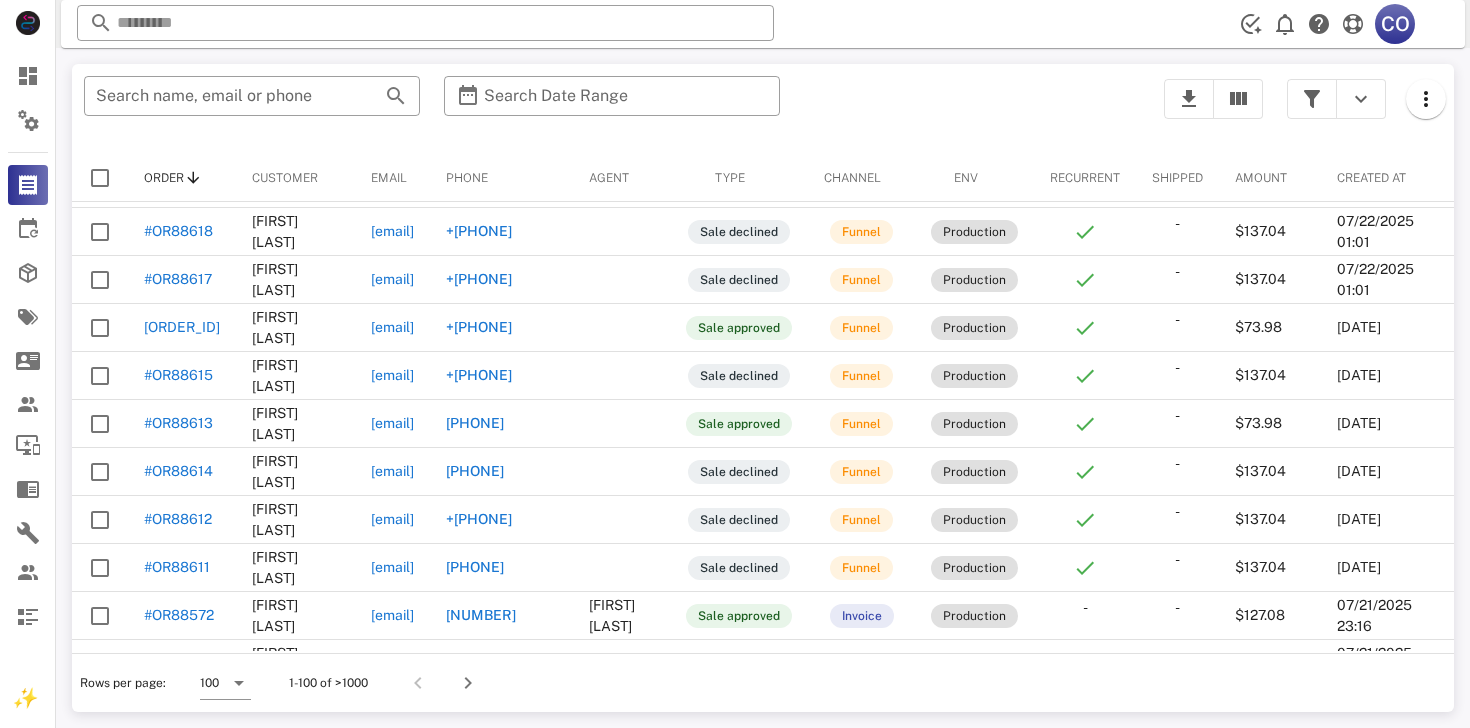 scroll, scrollTop: 1626, scrollLeft: 167, axis: both 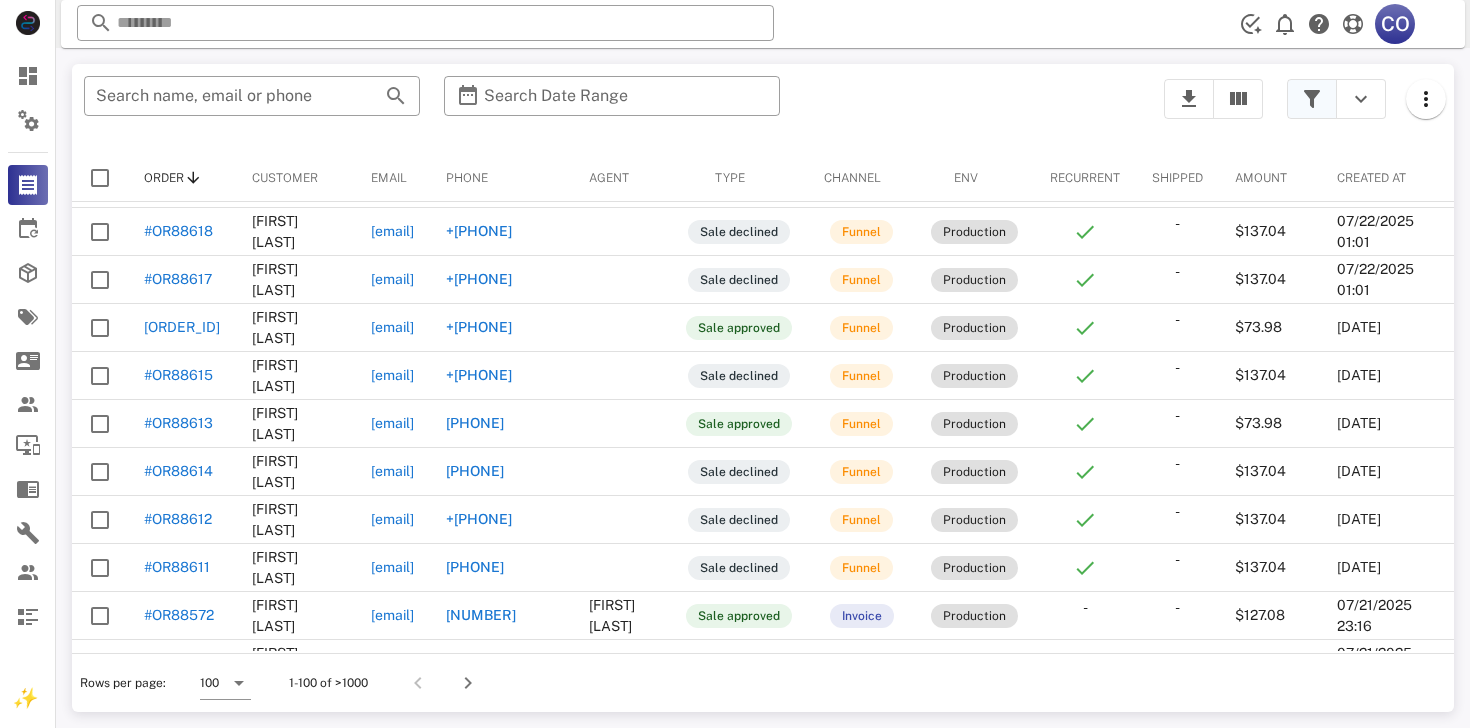 click at bounding box center (1312, 99) 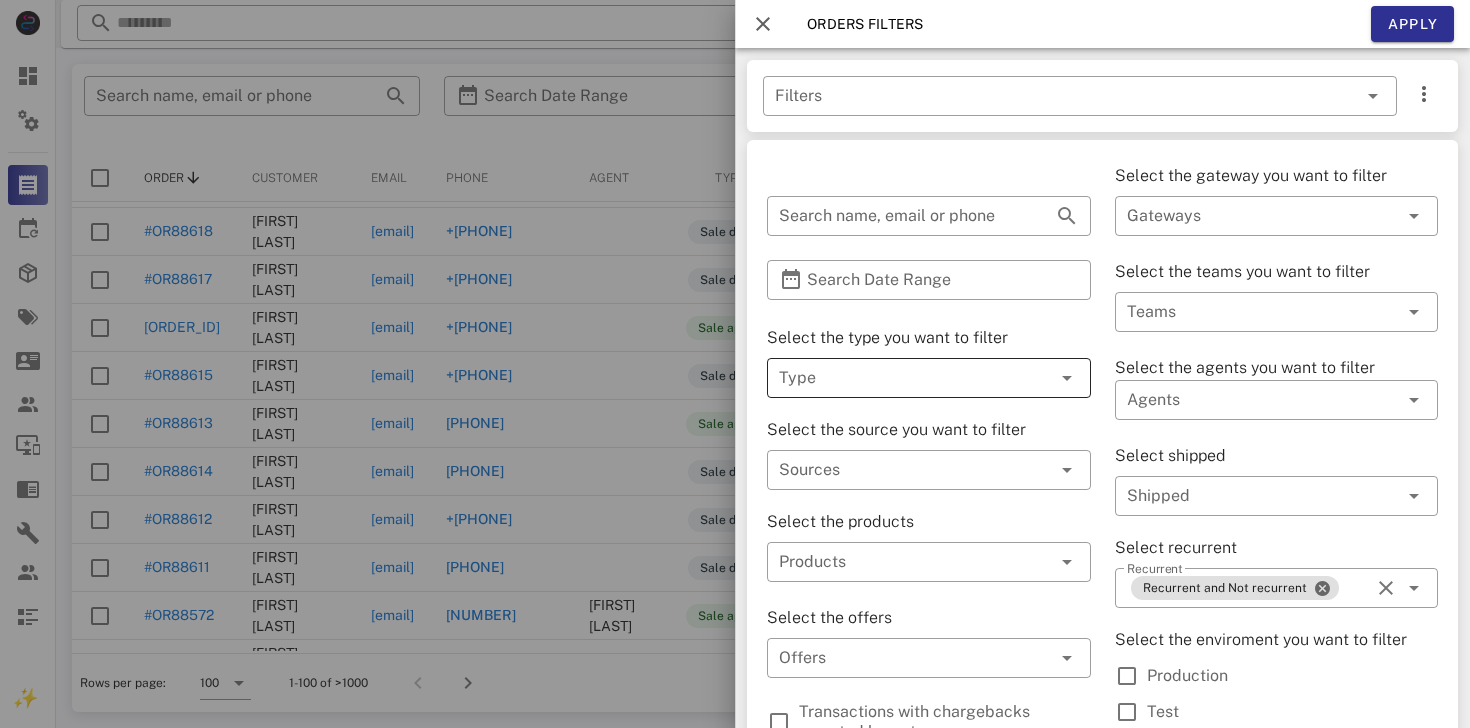 click at bounding box center (901, 378) 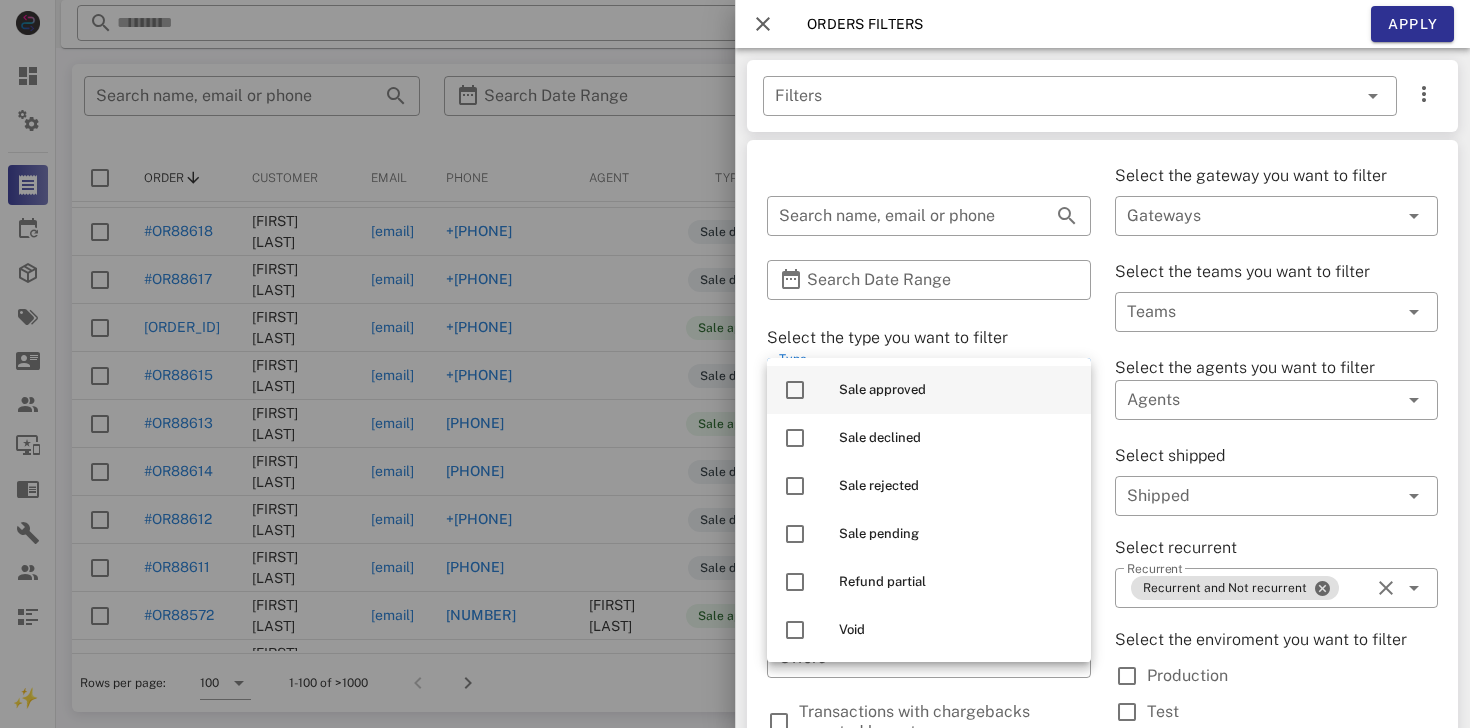 click on "Sale approved" at bounding box center (957, 390) 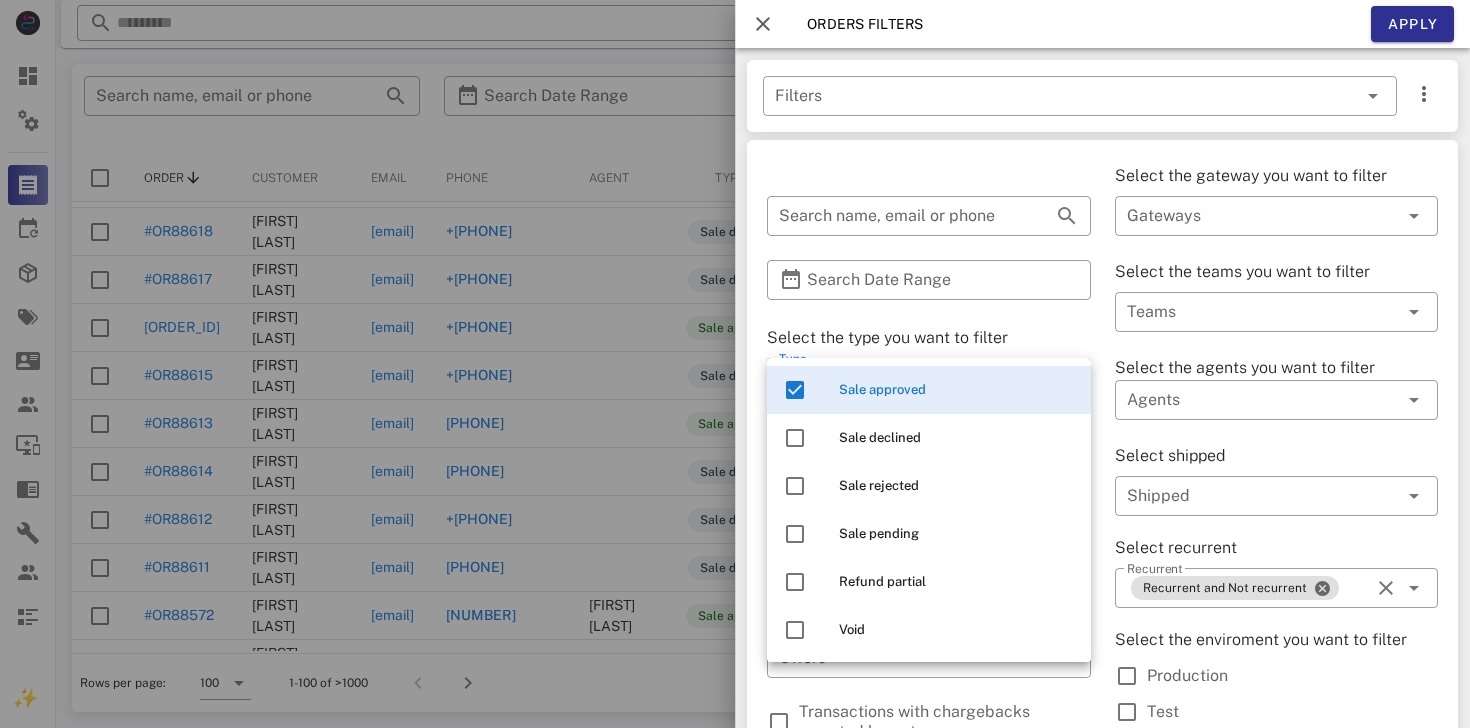 click on "​ Search name, email or phone ​ Search Date Range Select the type you want to filter ​ Type Sale approved Select the source you want to filter ​ Sources Select the products ​ Products Select the offers ​ Offers Transactions with chargebacks reported by gateway Only show those with pending chargebacks" at bounding box center (929, 485) 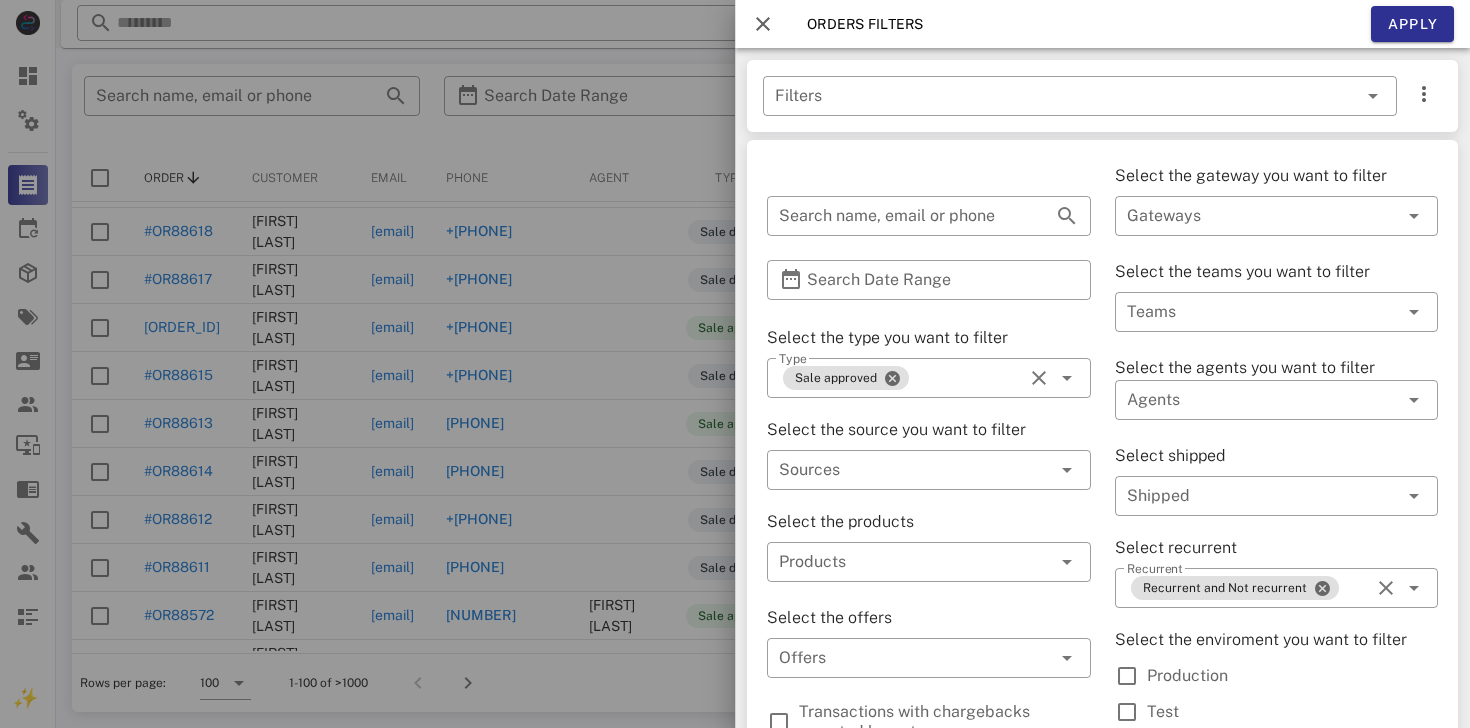 scroll, scrollTop: 102, scrollLeft: 0, axis: vertical 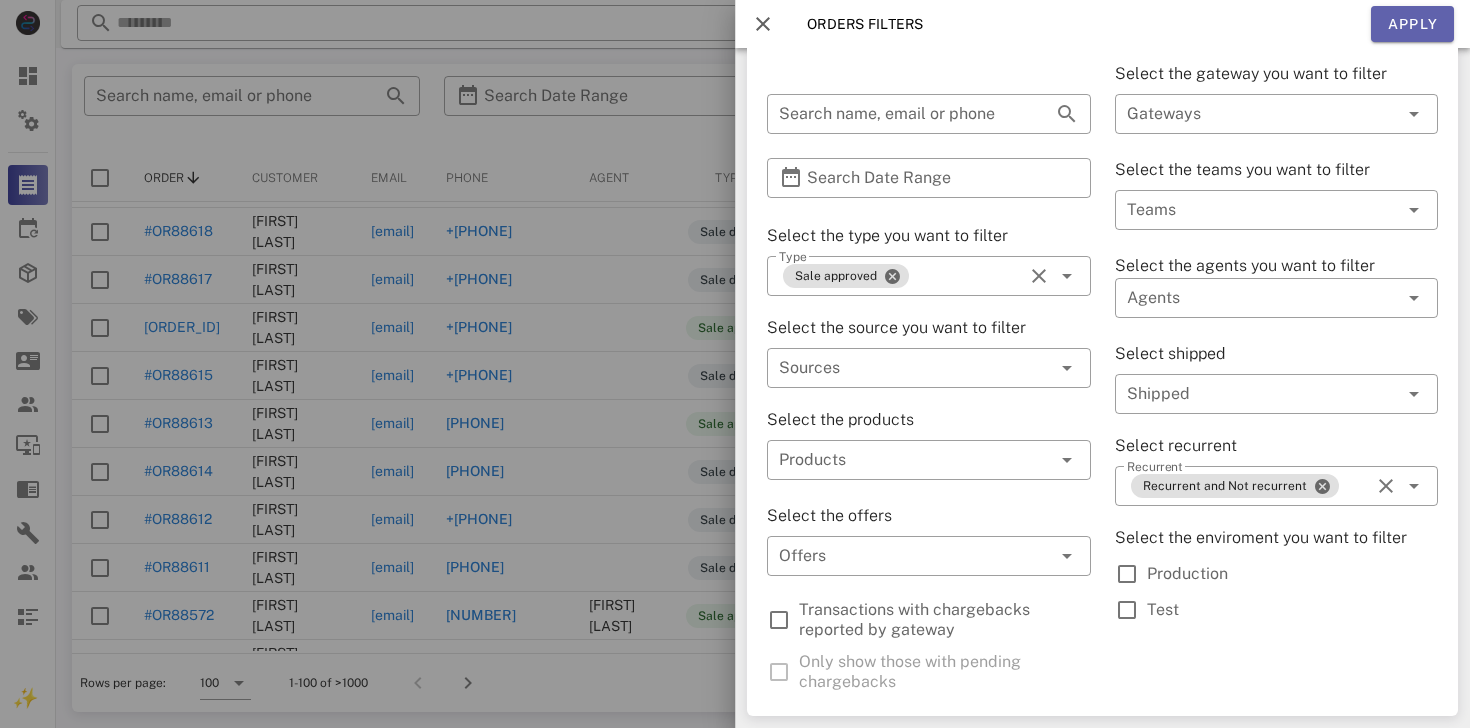 click on "Apply" at bounding box center [1413, 24] 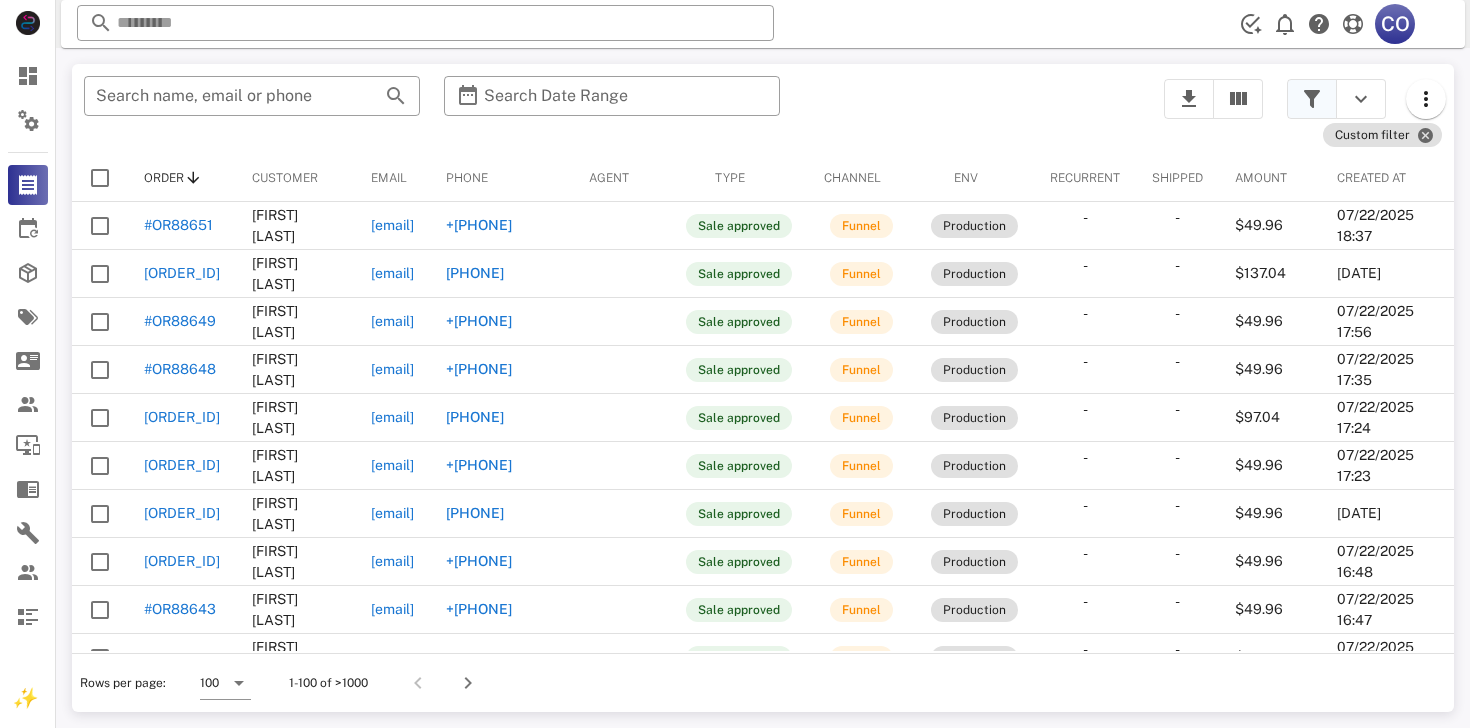 click at bounding box center [1312, 99] 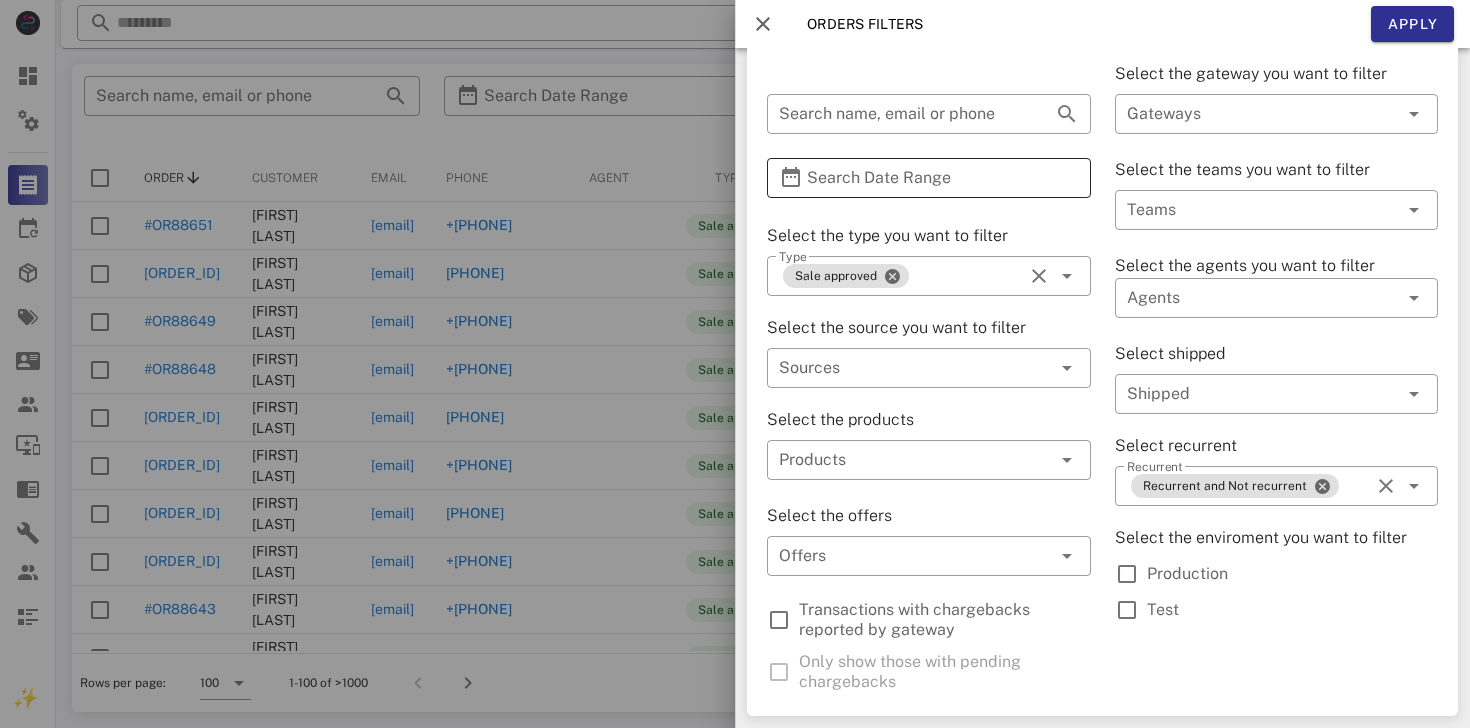 click on "Search Date Range" at bounding box center [929, 178] 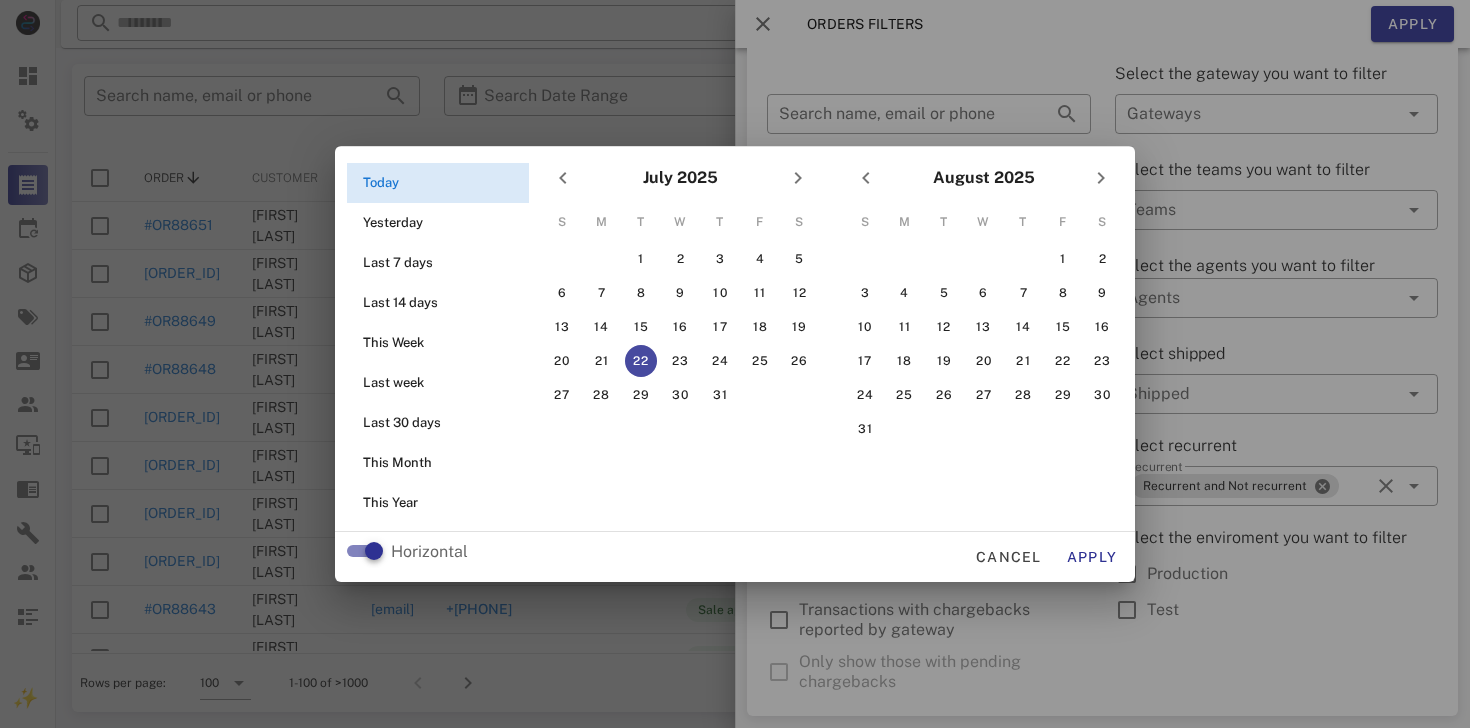click on "Today" at bounding box center [444, 183] 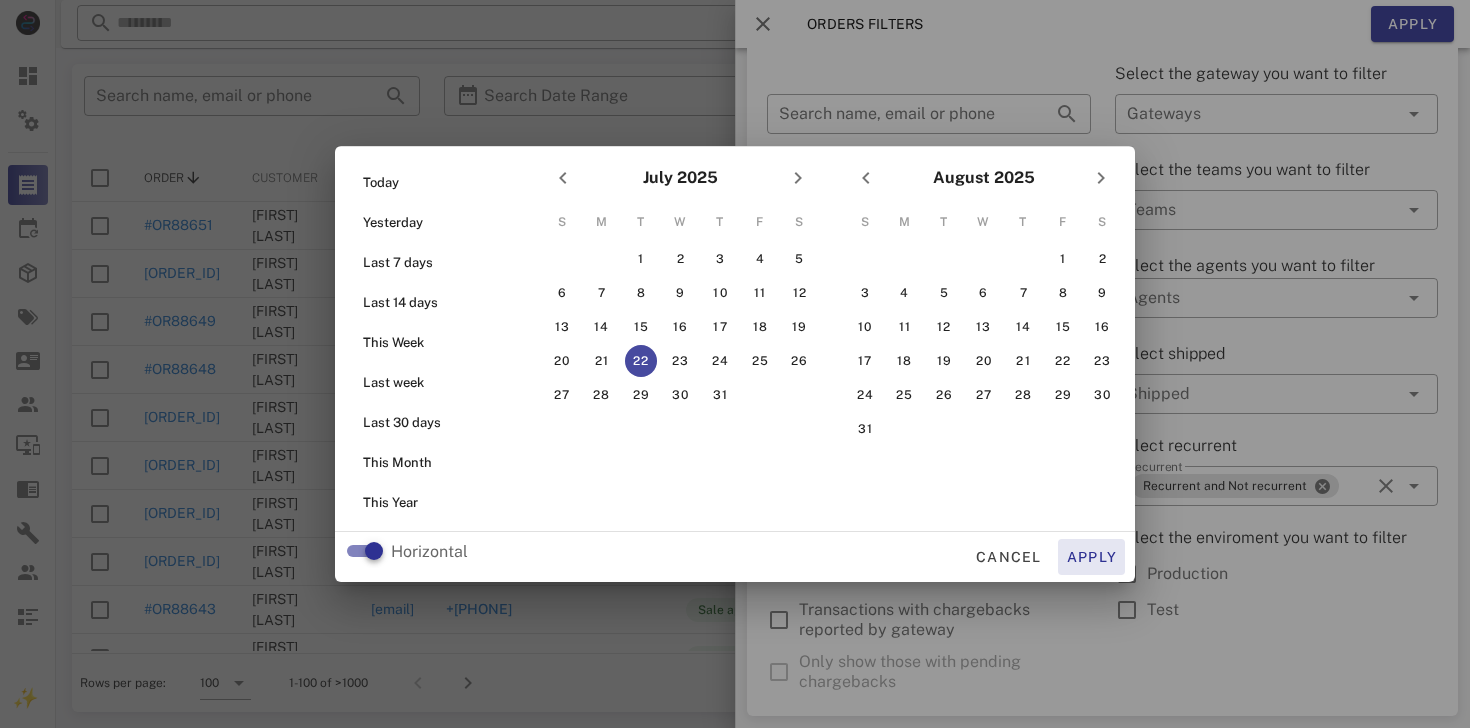 click on "Apply" at bounding box center (1092, 557) 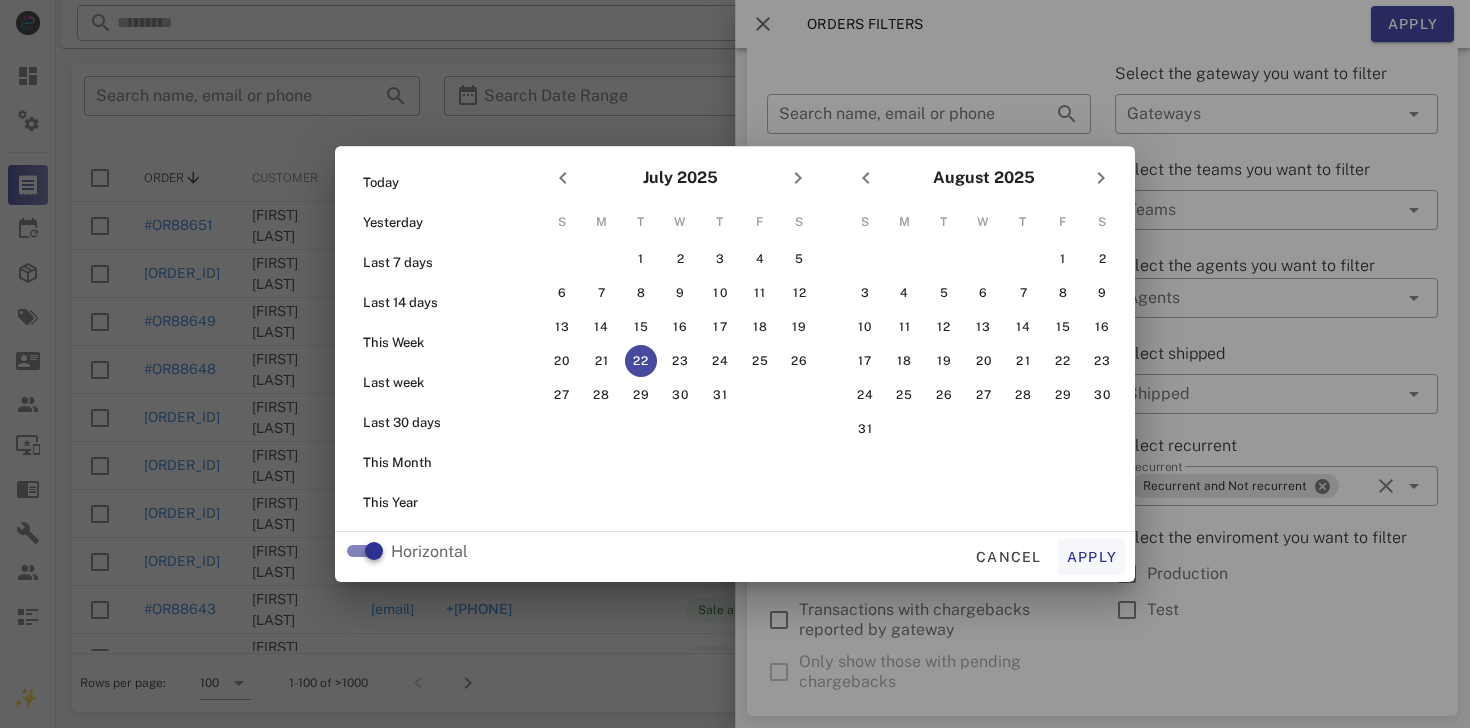 type on "**********" 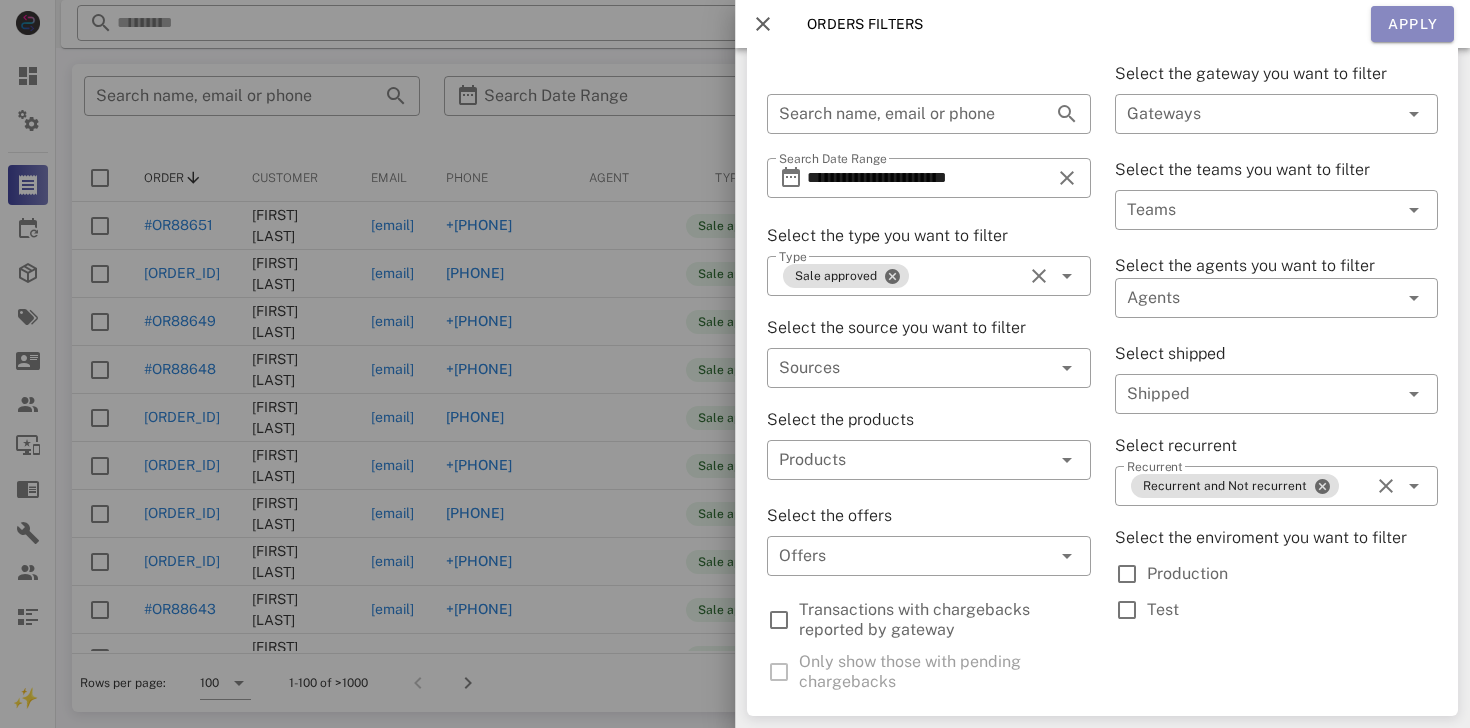 click on "Apply" at bounding box center [1413, 24] 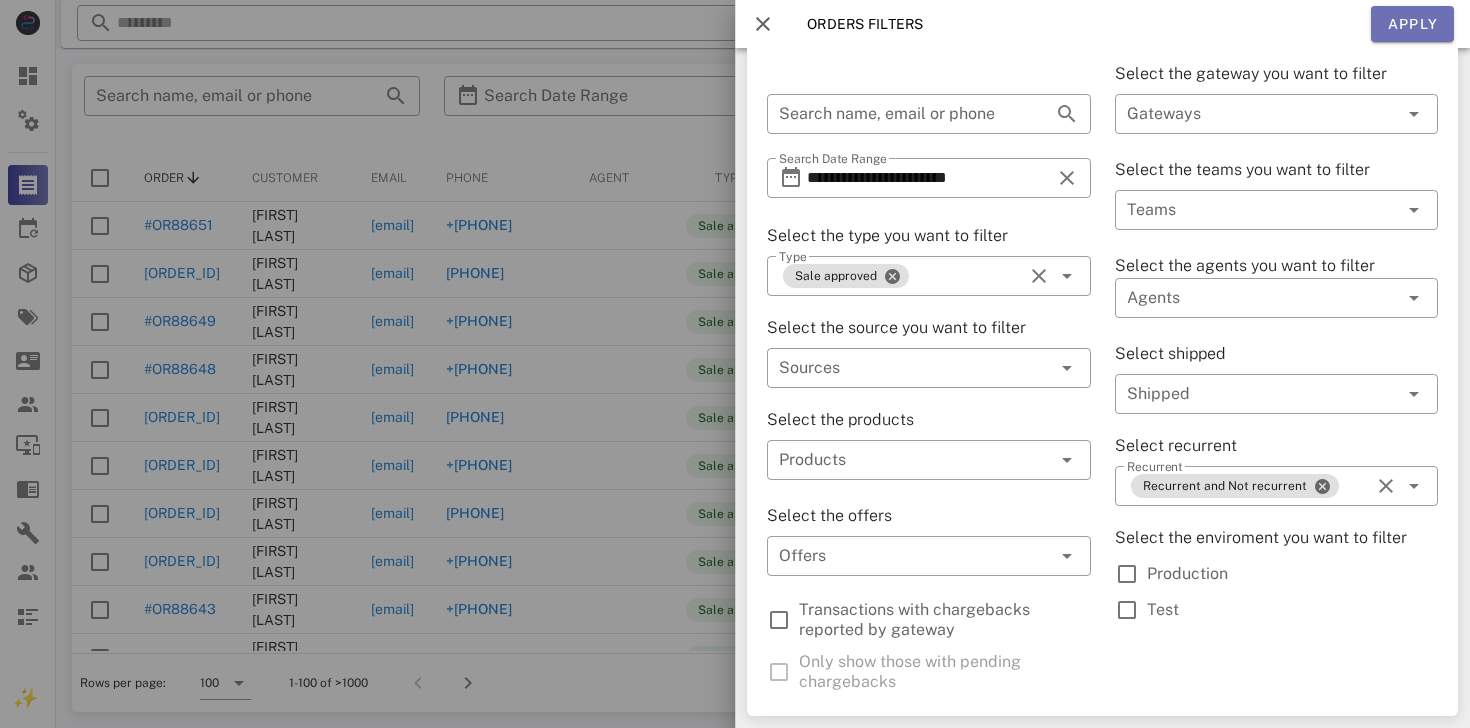 type on "**********" 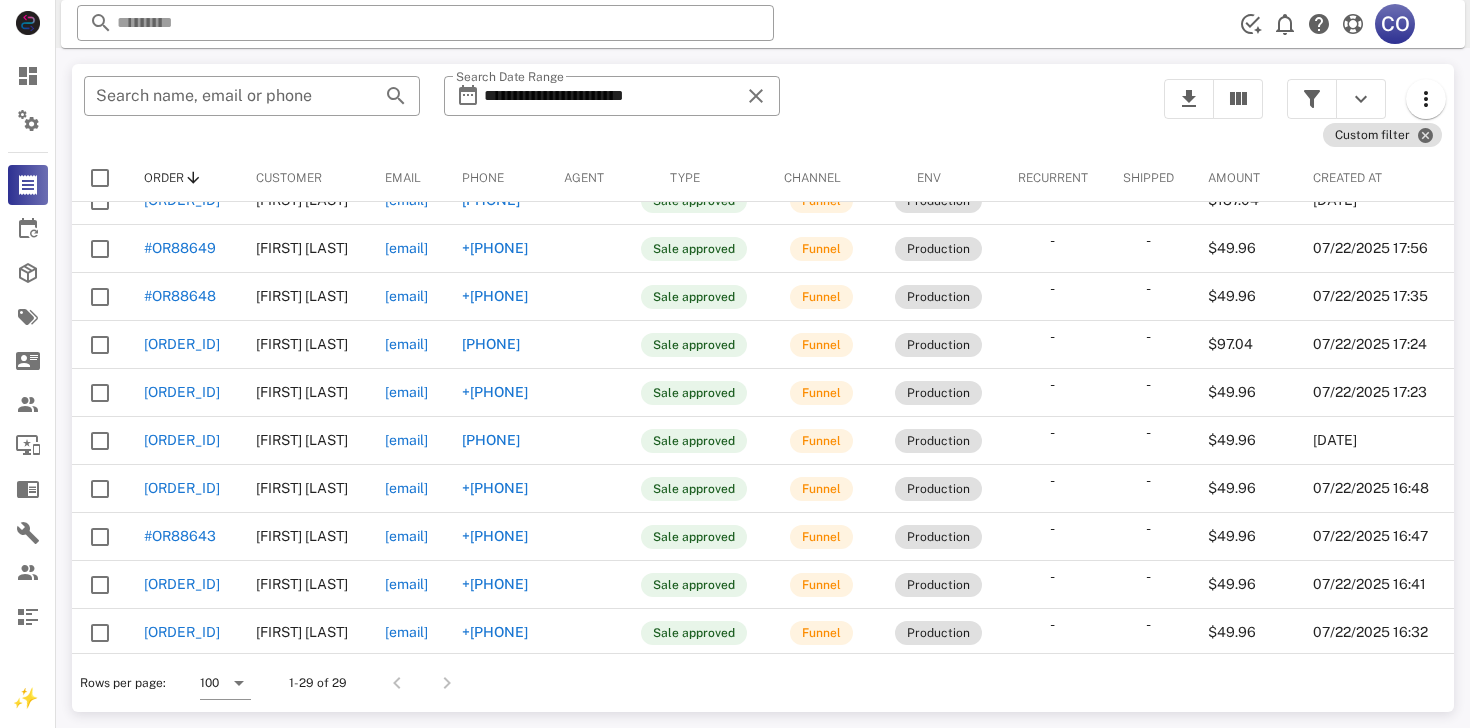 scroll, scrollTop: 0, scrollLeft: 0, axis: both 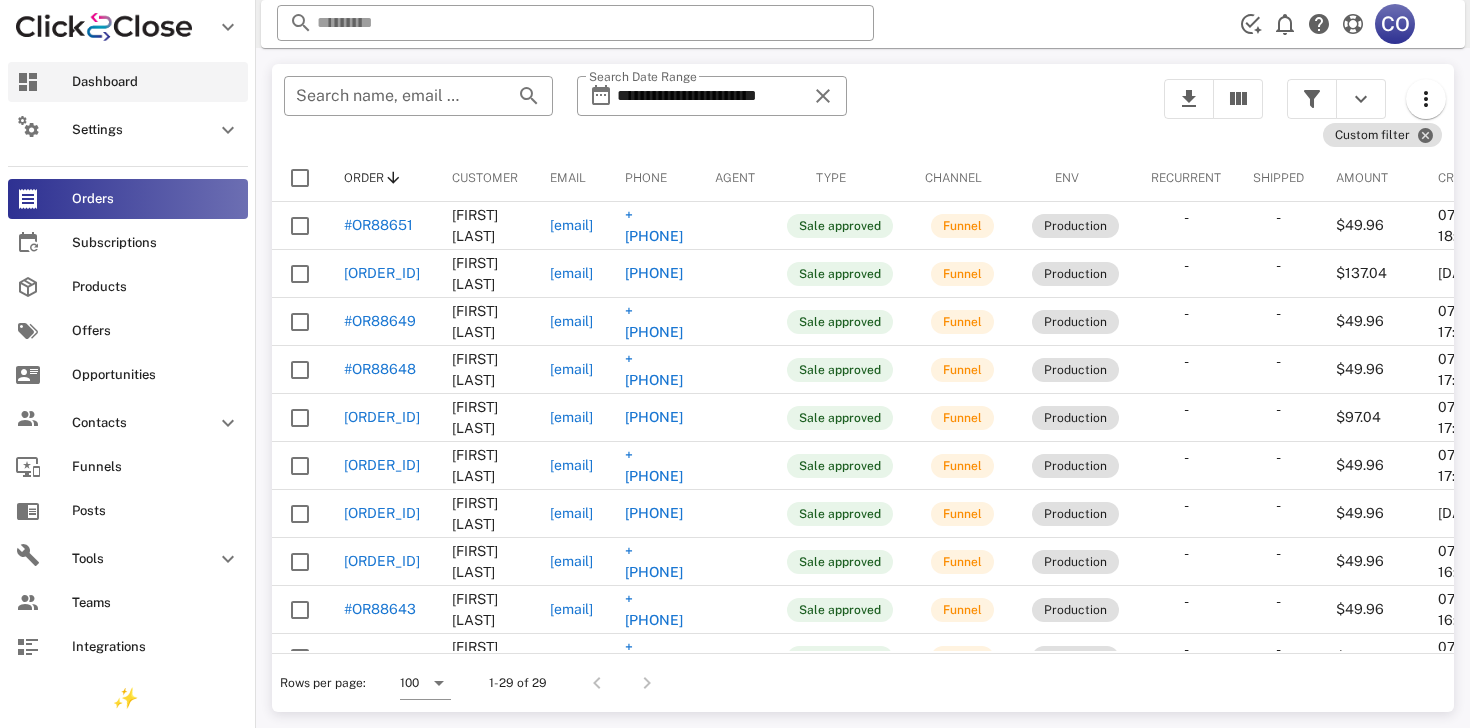 click on "Dashboard" at bounding box center (156, 82) 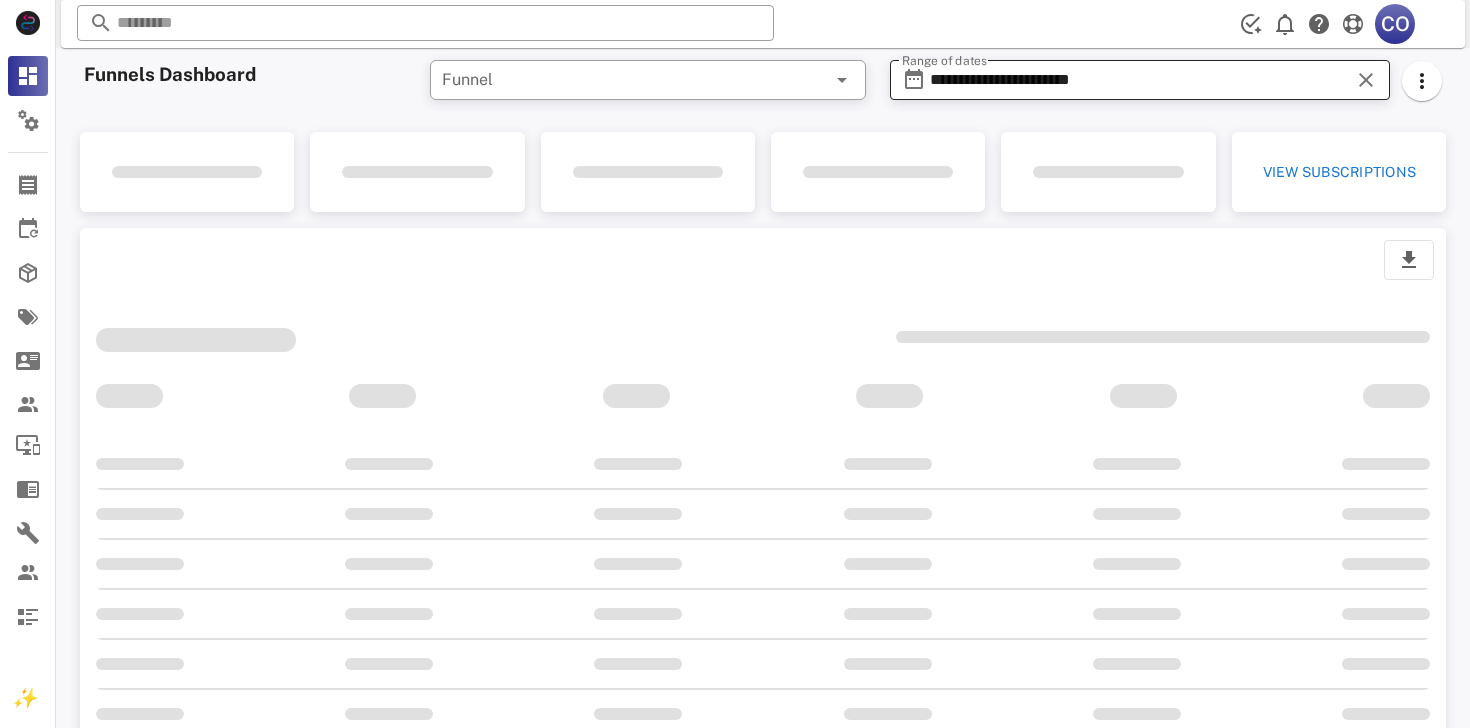 click on "**********" at bounding box center [1140, 80] 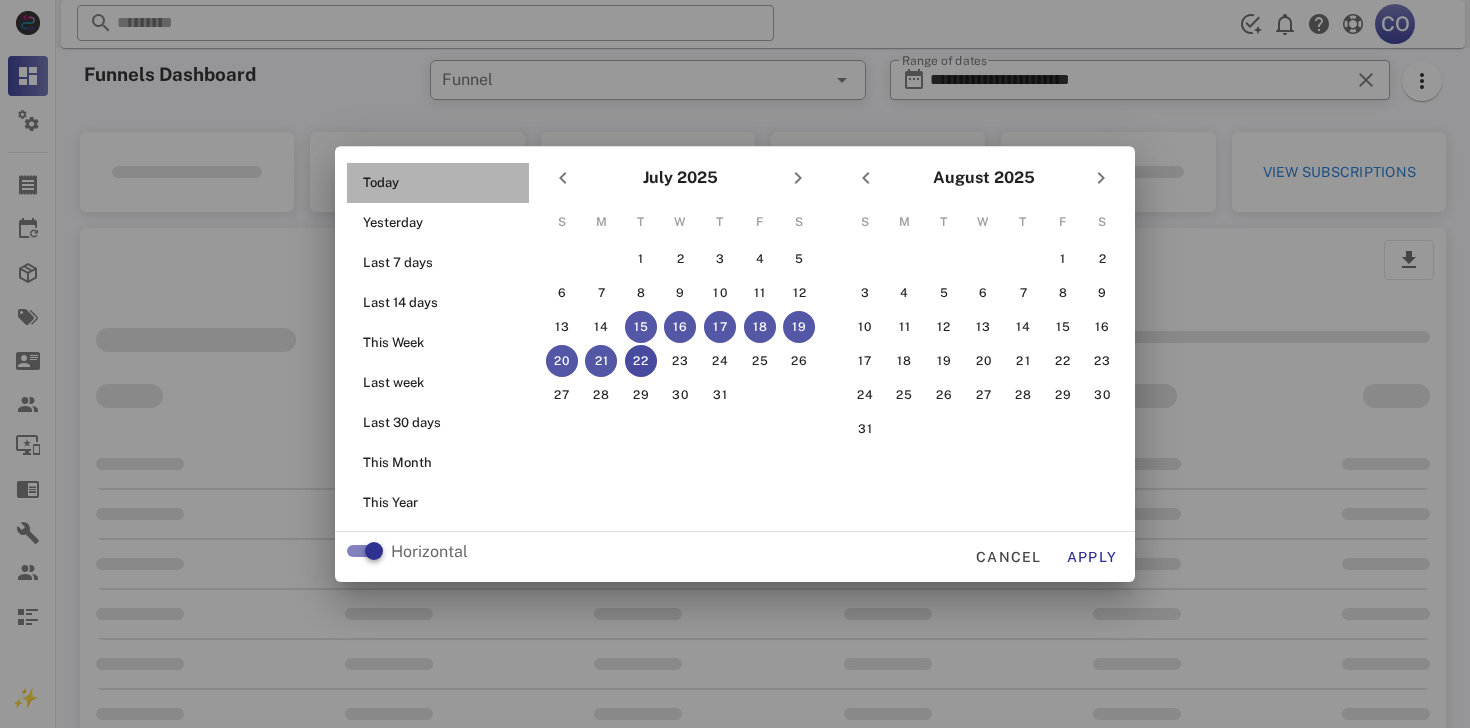 click on "Today" at bounding box center (444, 183) 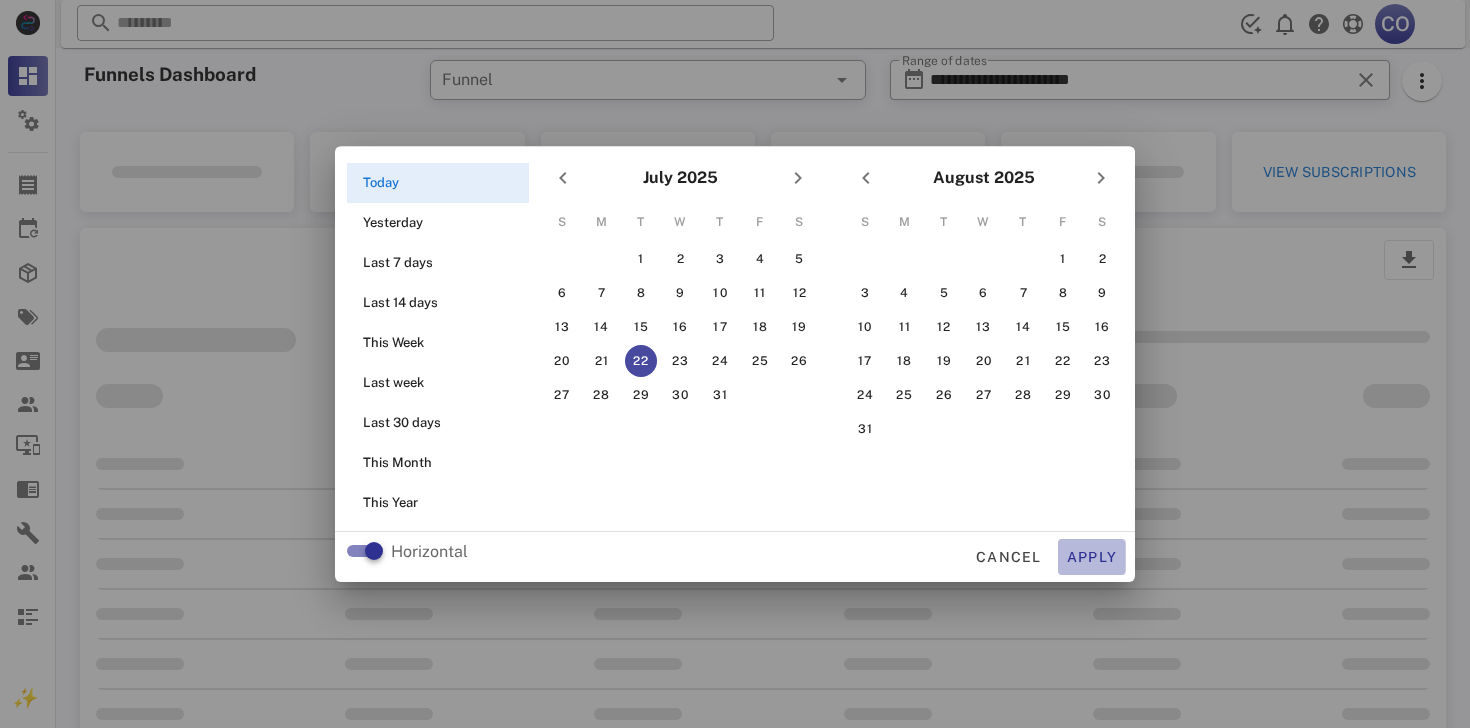 click on "Apply" at bounding box center [1092, 557] 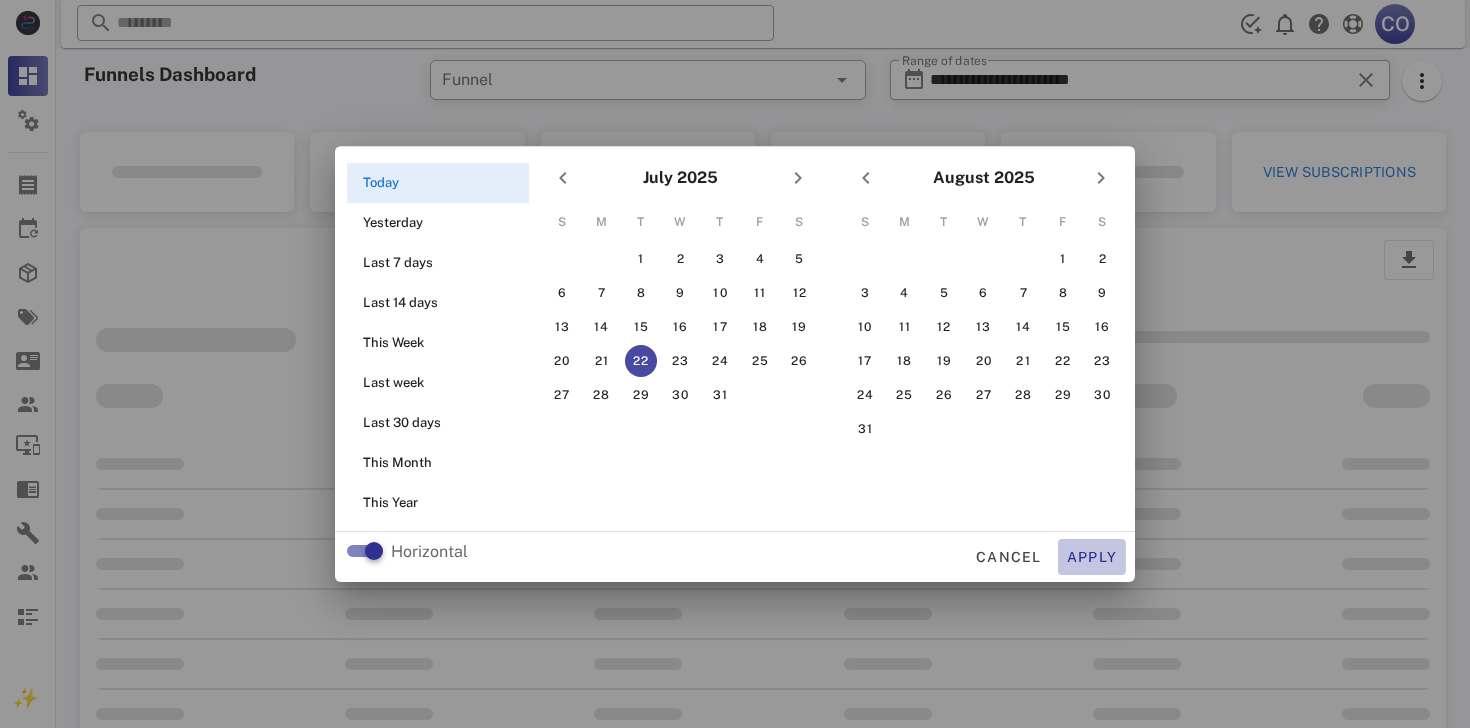 type on "**********" 